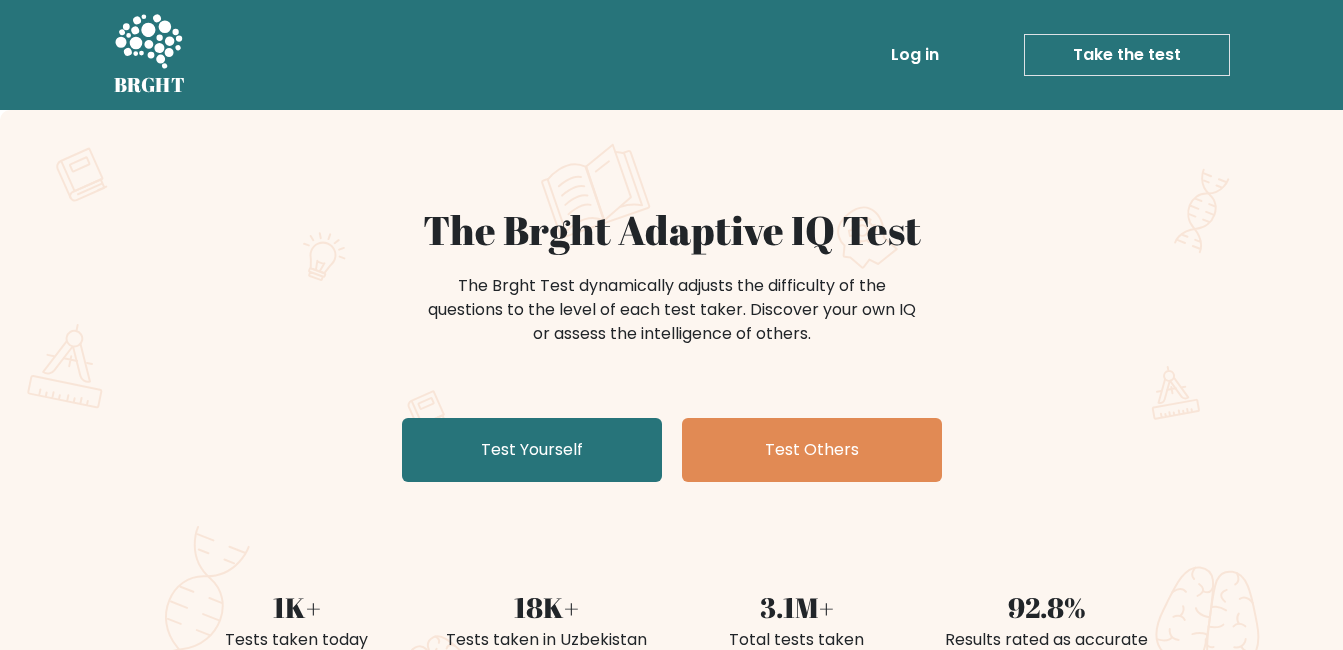 scroll, scrollTop: 0, scrollLeft: 0, axis: both 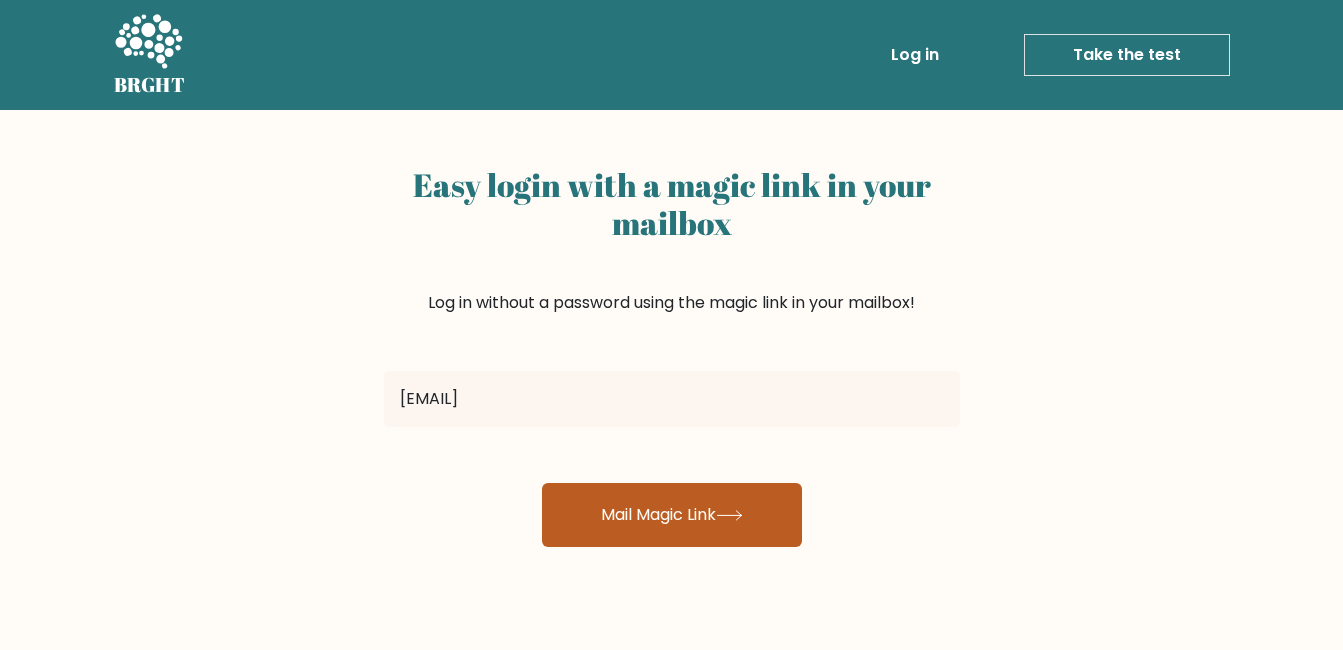 type on "sardorbeksalikhov7@gmail.com" 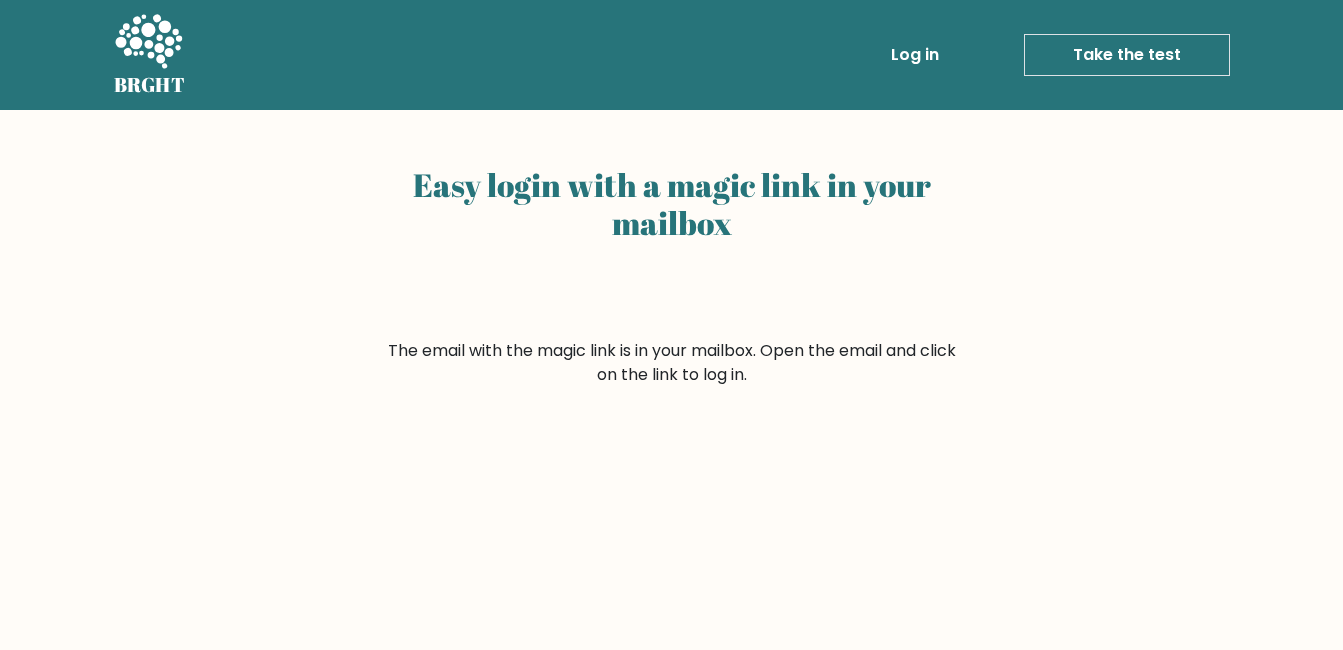 scroll, scrollTop: 0, scrollLeft: 0, axis: both 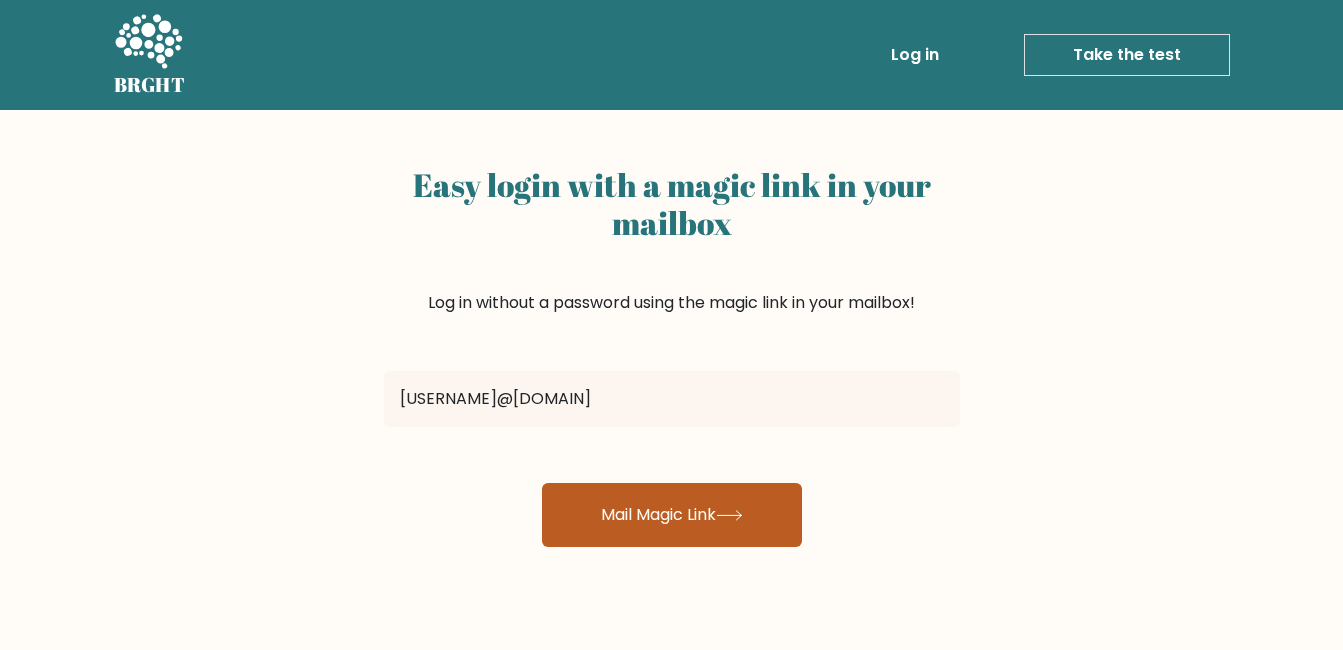 click on "Mail Magic Link" at bounding box center [672, 515] 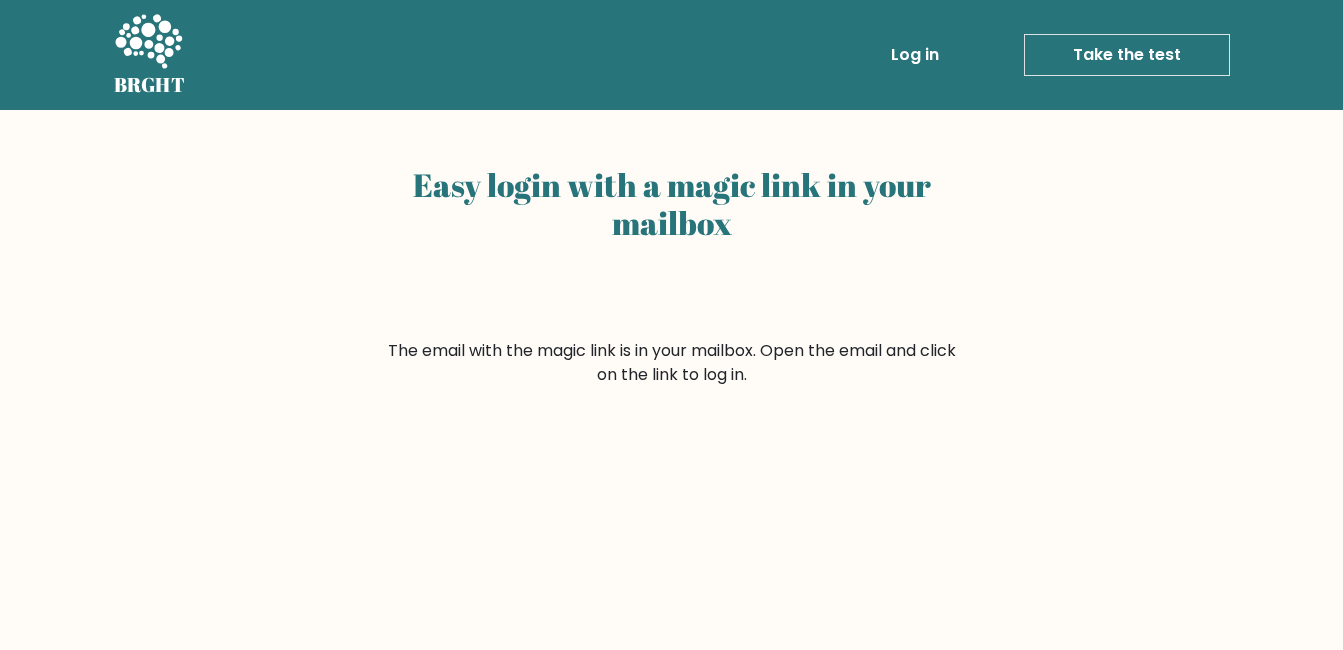 scroll, scrollTop: 0, scrollLeft: 0, axis: both 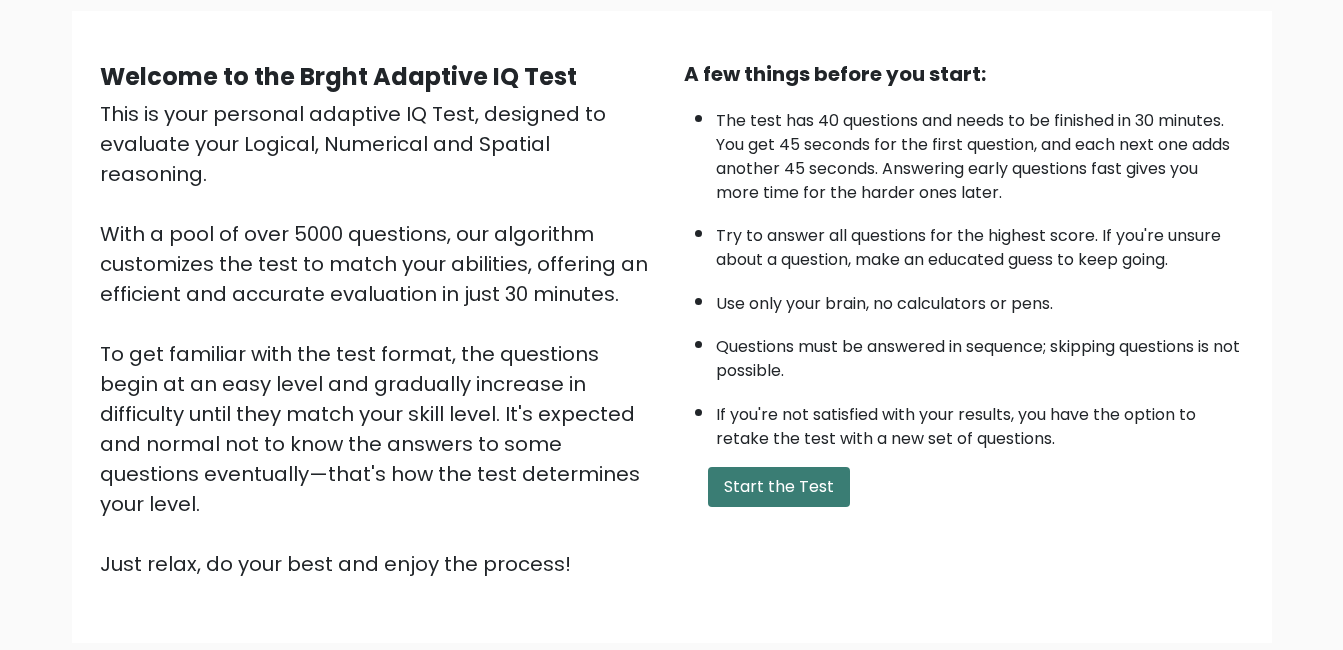 click on "Start the Test" at bounding box center (779, 487) 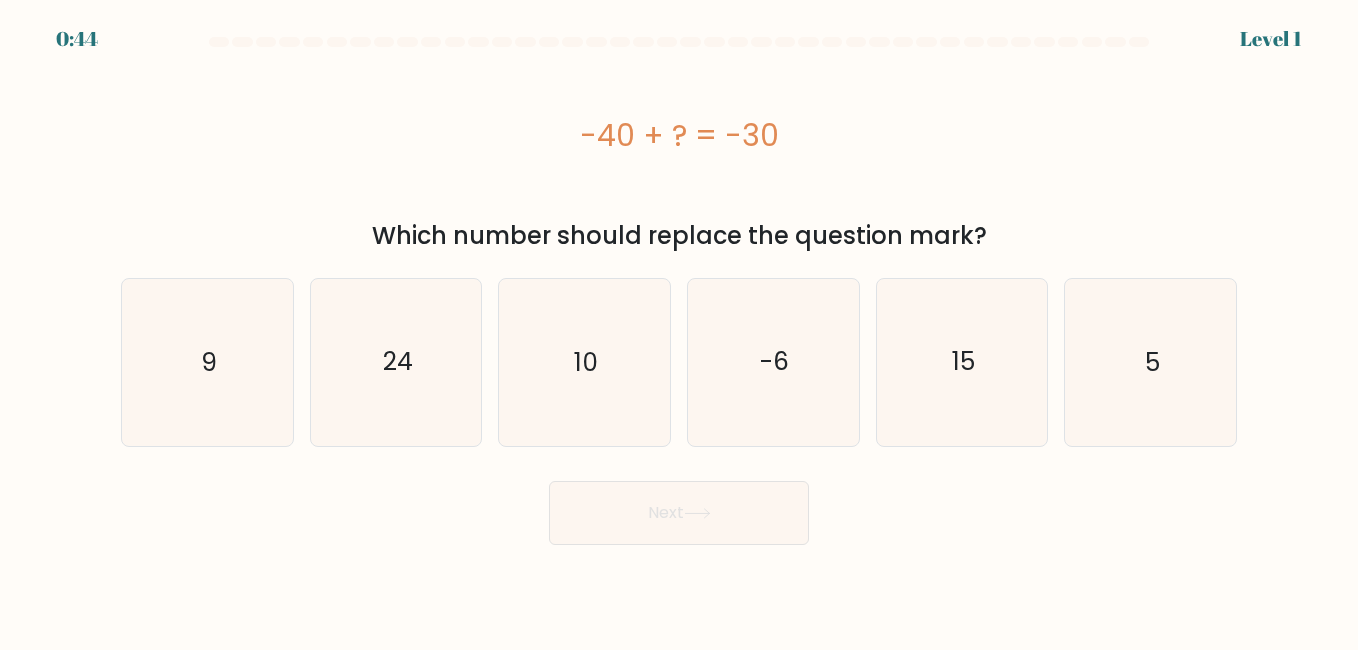 scroll, scrollTop: 0, scrollLeft: 0, axis: both 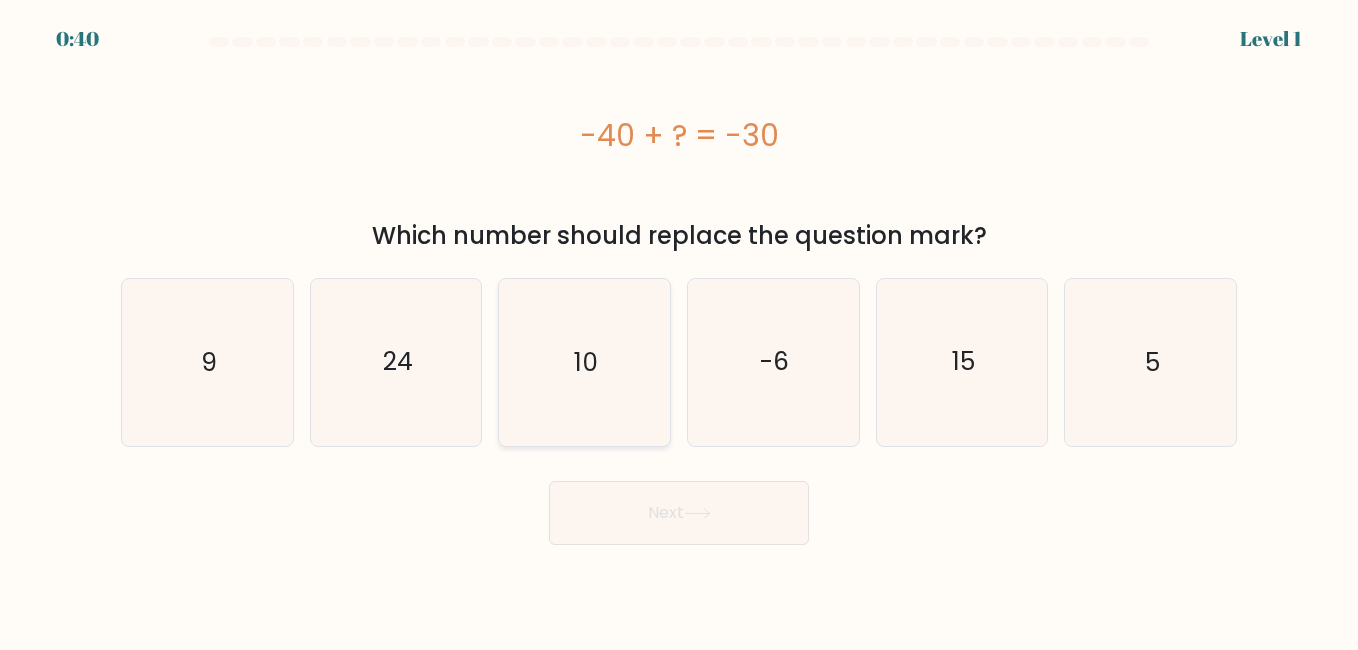 click on "10" at bounding box center [584, 362] 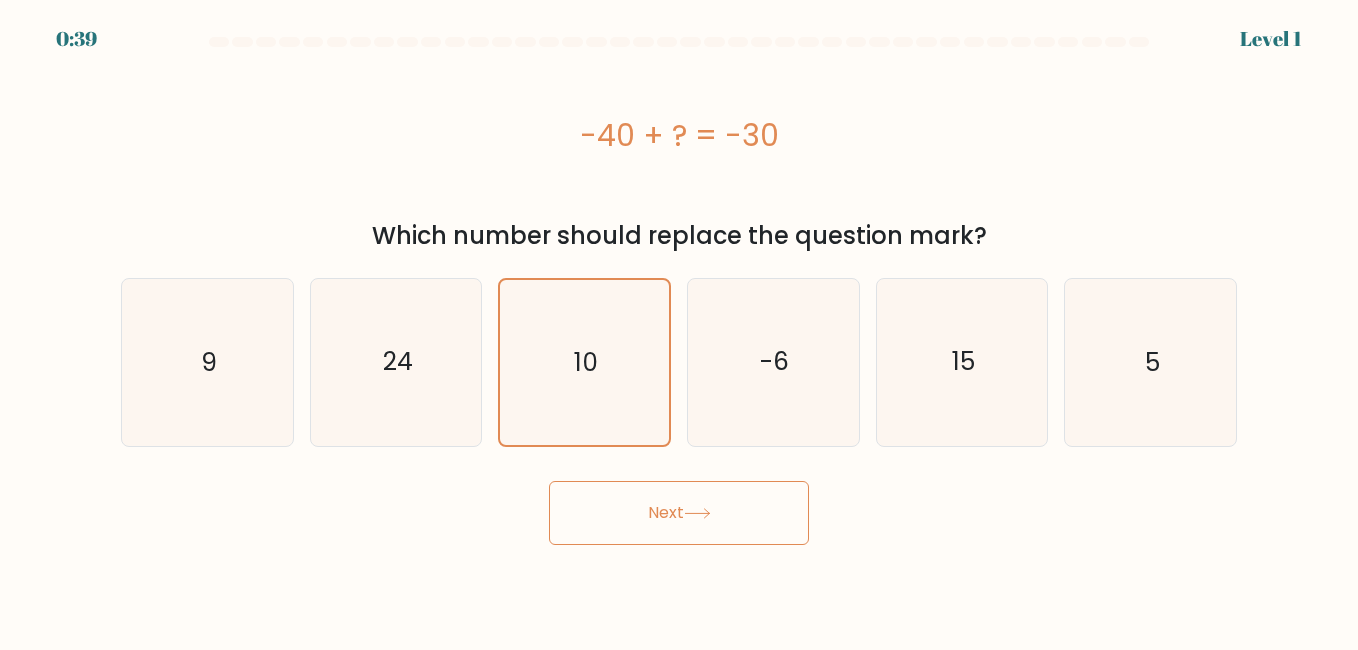 click on "Next" at bounding box center [679, 513] 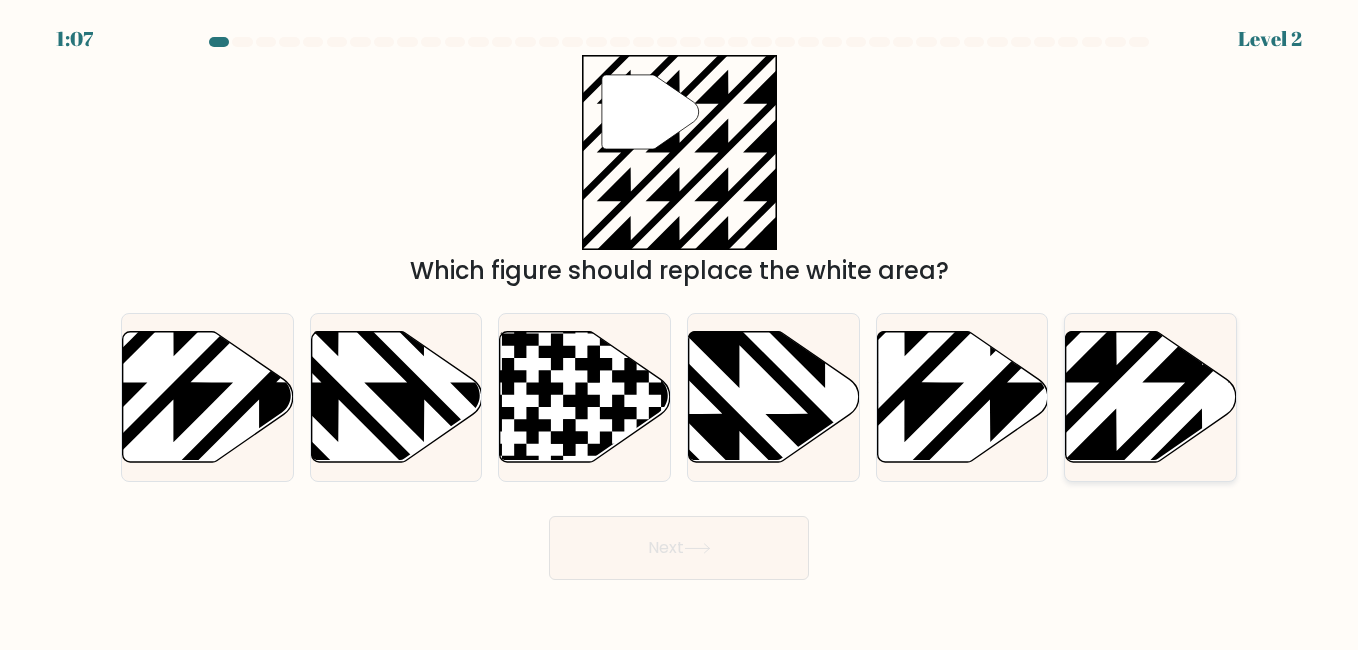 click at bounding box center (1151, 396) 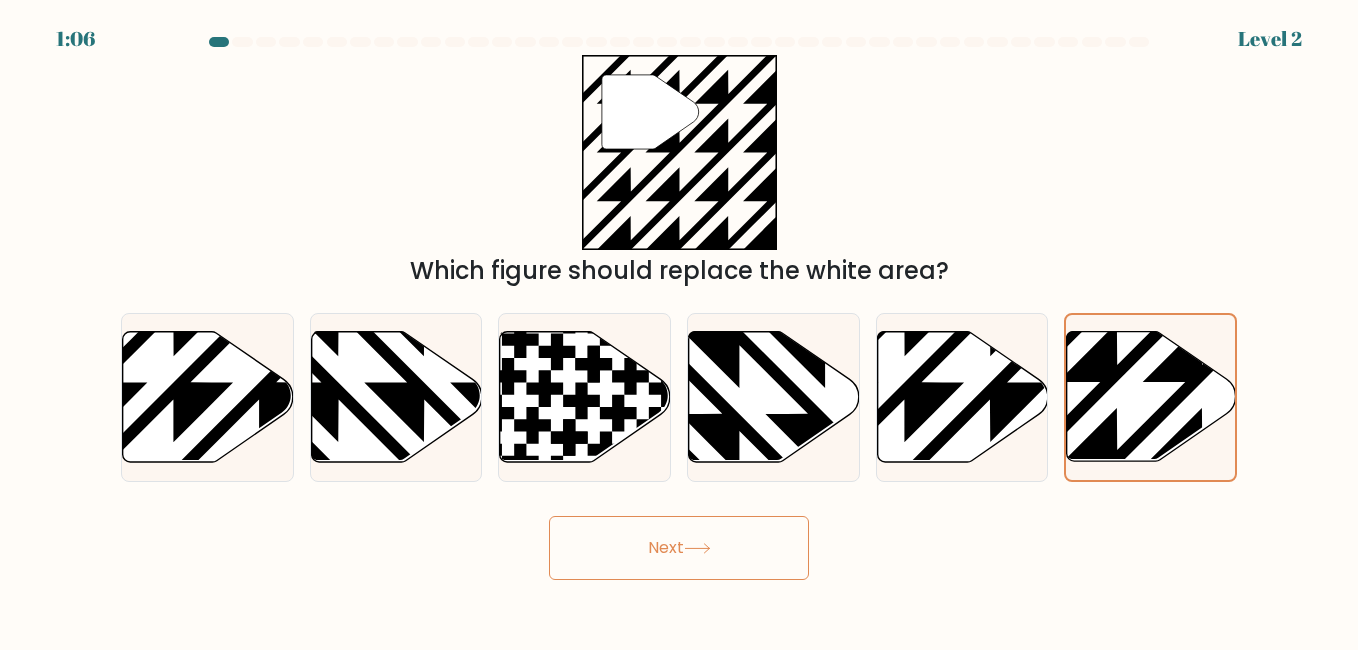 click on "Next" at bounding box center [679, 548] 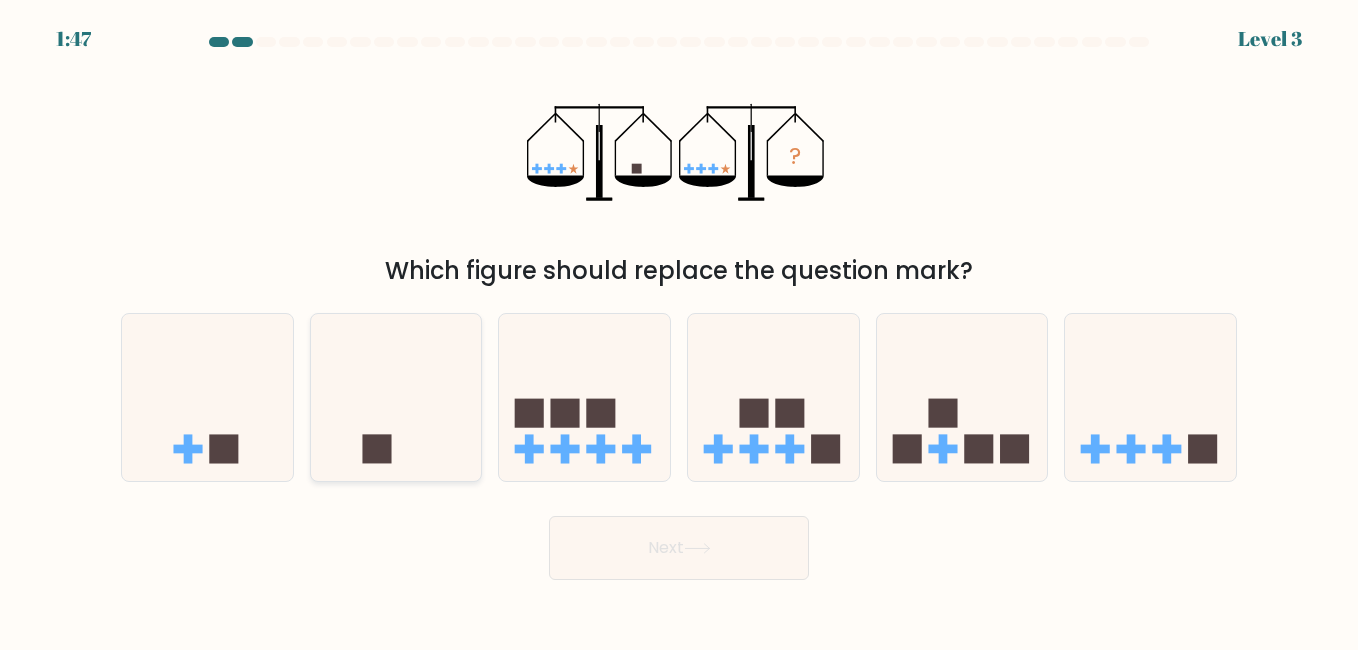 click at bounding box center (396, 397) 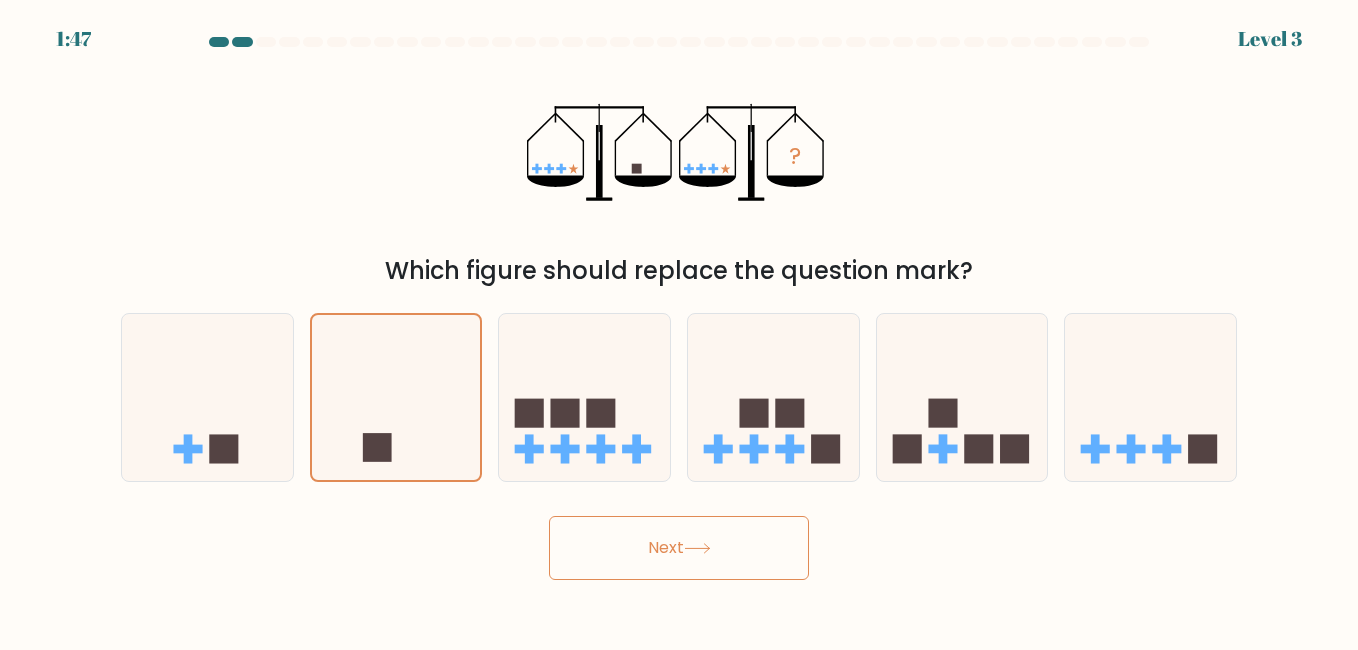 click on "Next" at bounding box center (679, 548) 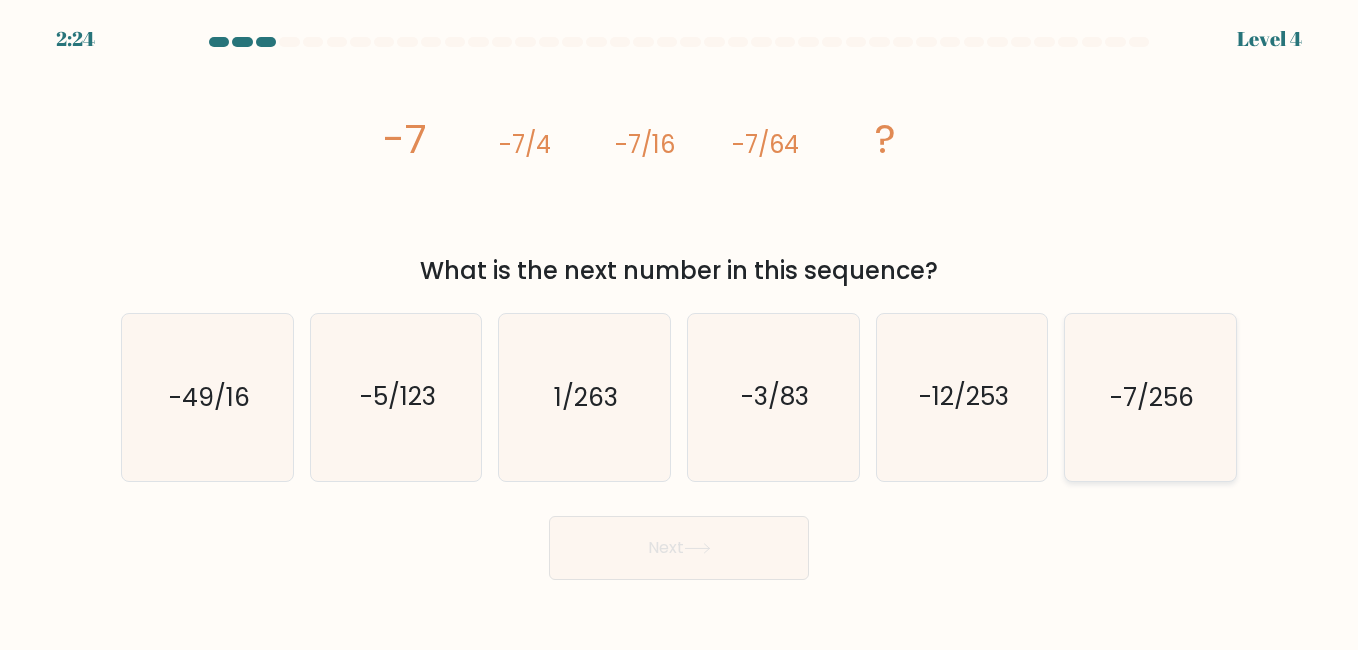 click on "-7/256" at bounding box center (1150, 397) 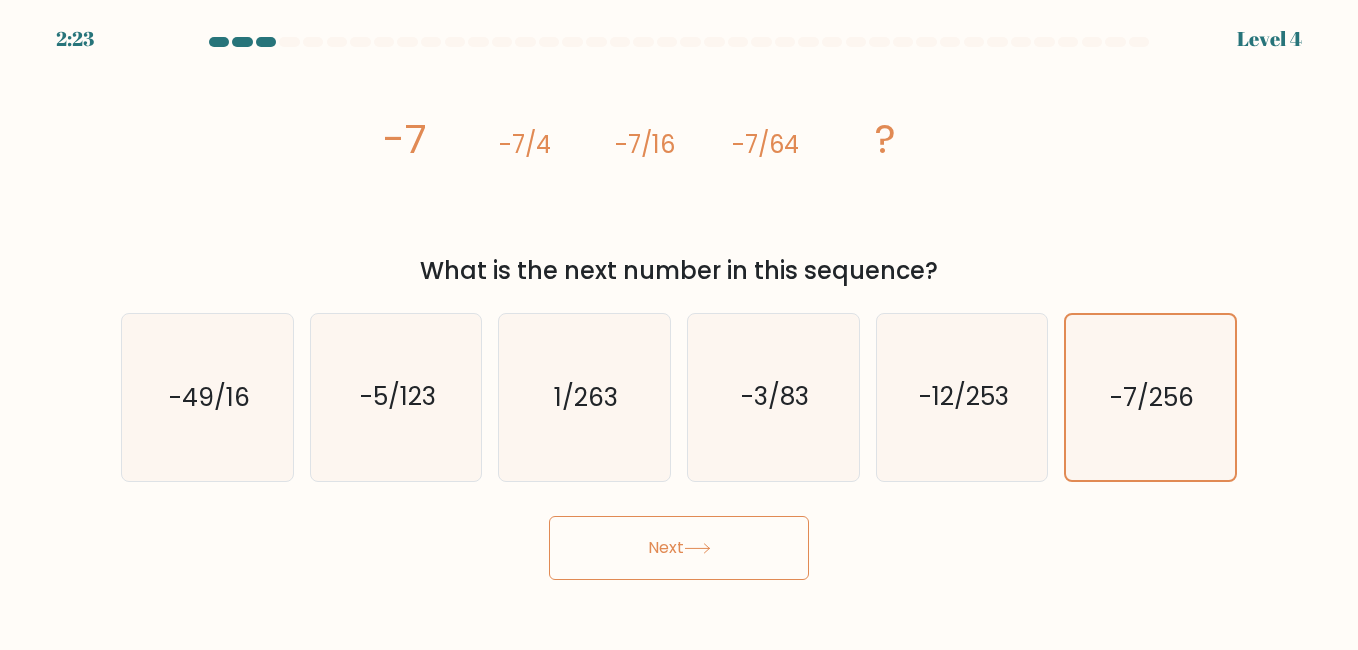 click on "Next" at bounding box center (679, 548) 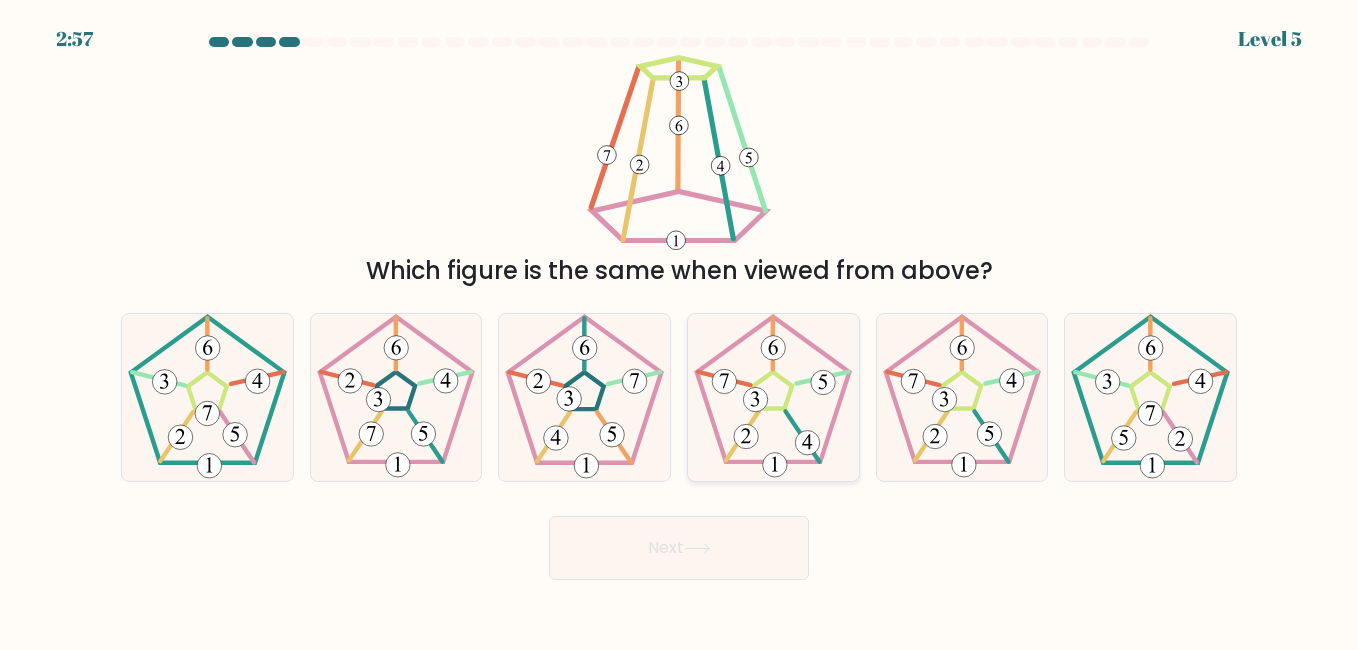 click at bounding box center (773, 397) 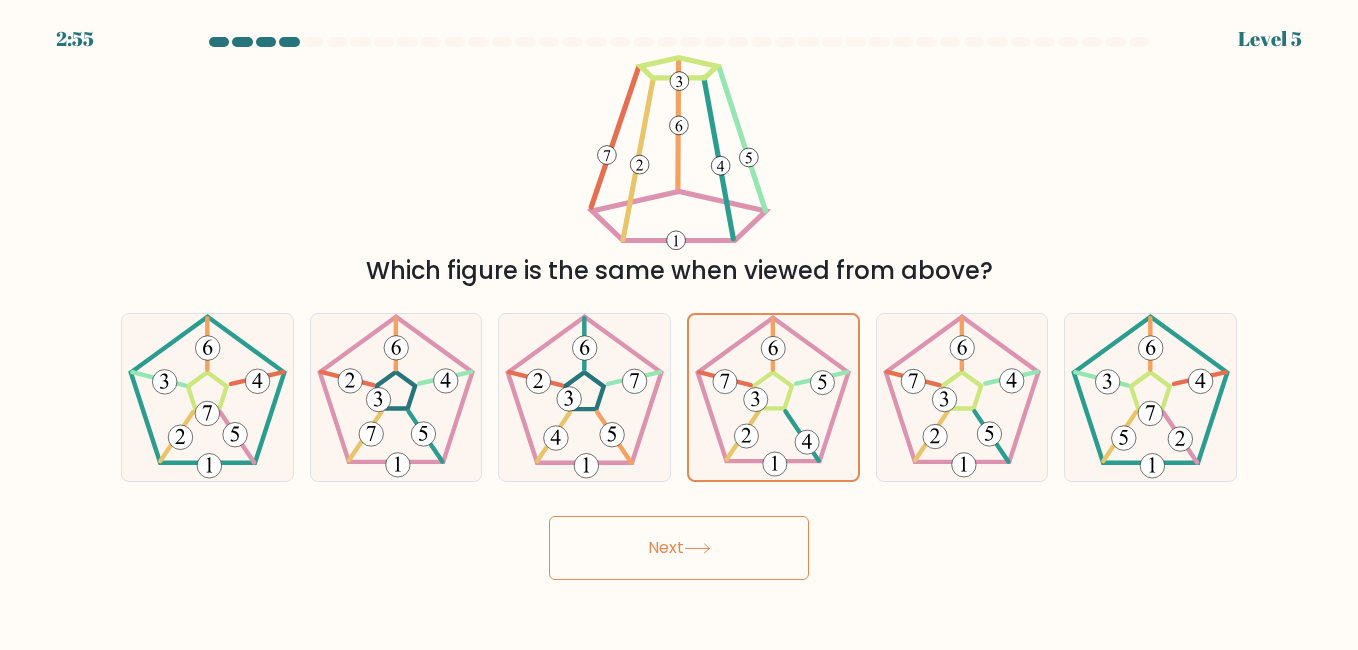 click on "Next" at bounding box center [679, 548] 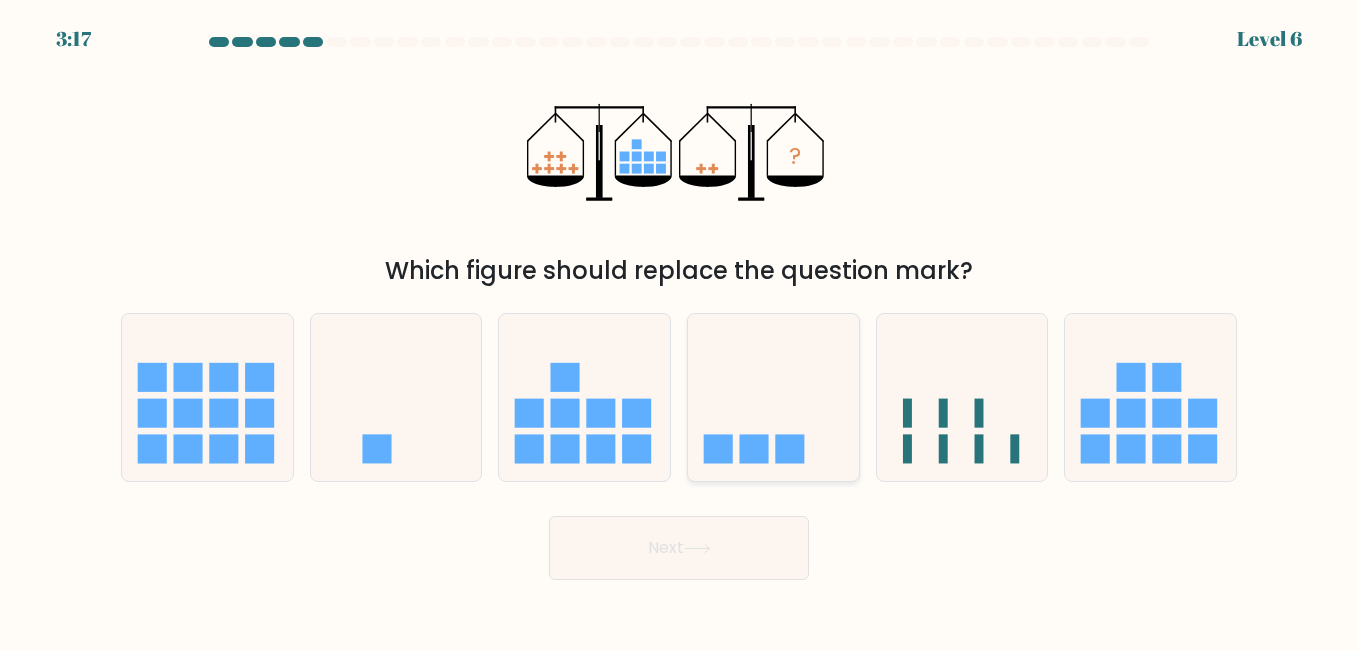 click at bounding box center [773, 397] 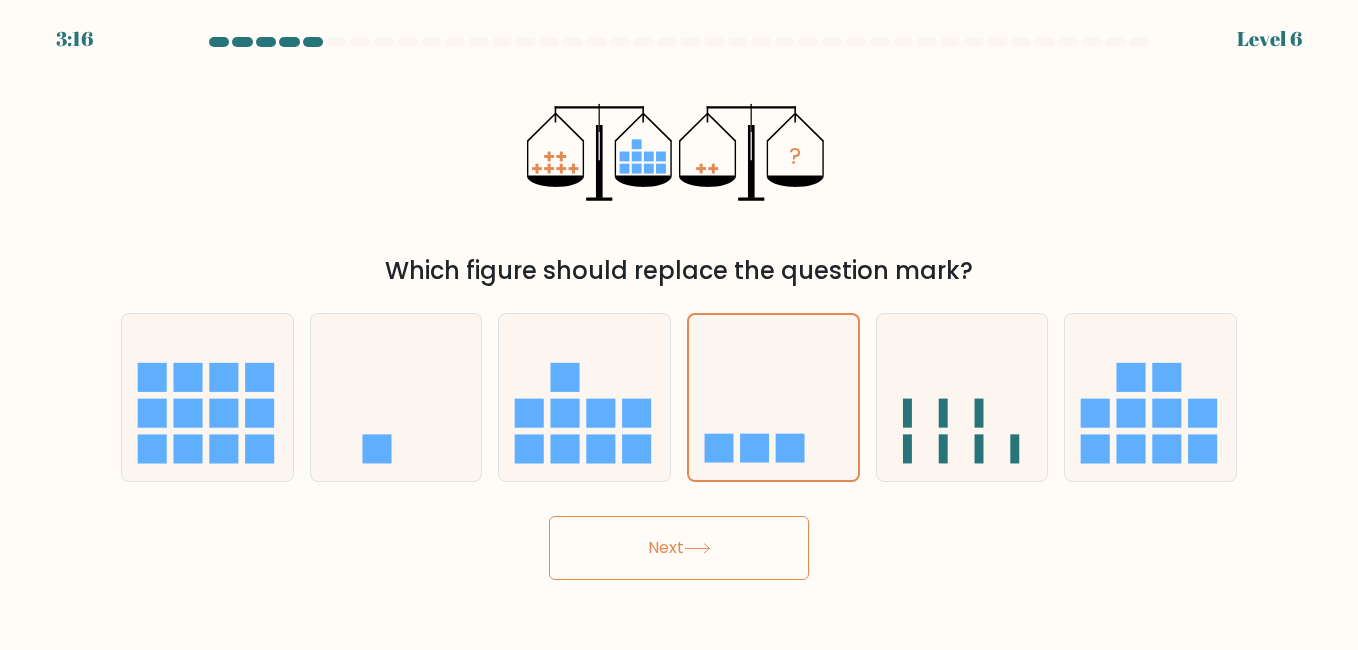 click on "Next" at bounding box center (679, 548) 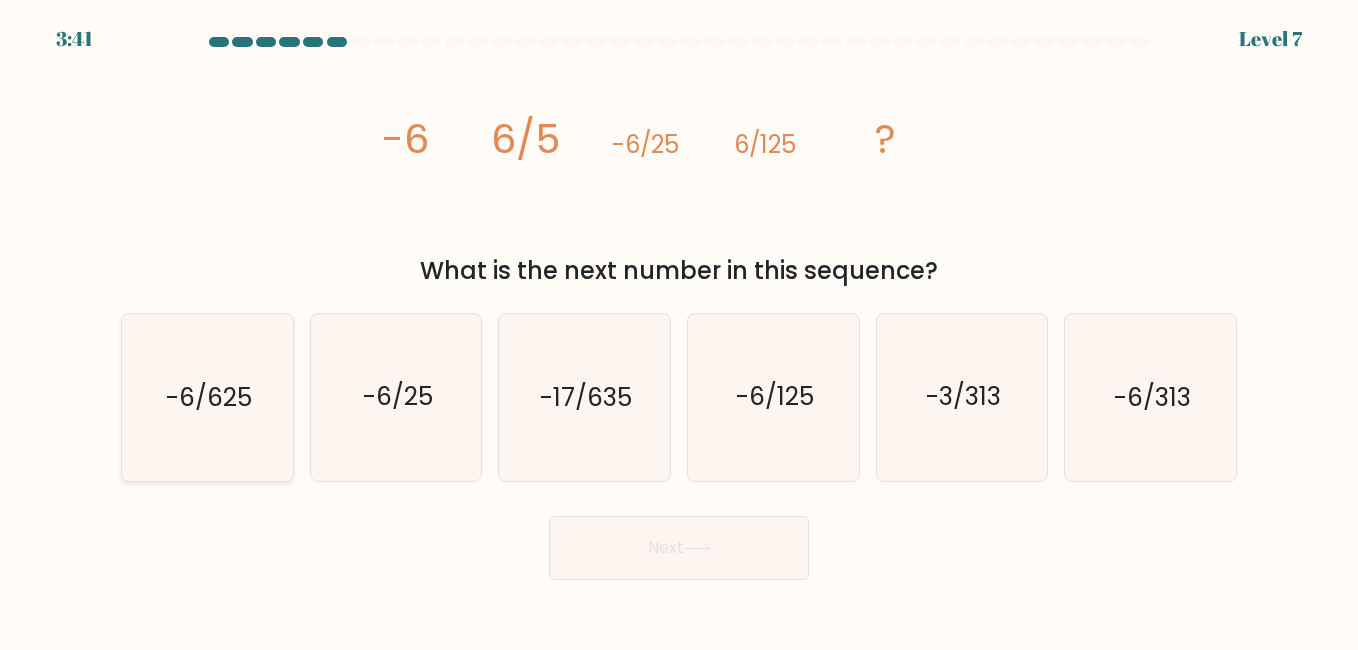 click on "-6/625" at bounding box center [209, 397] 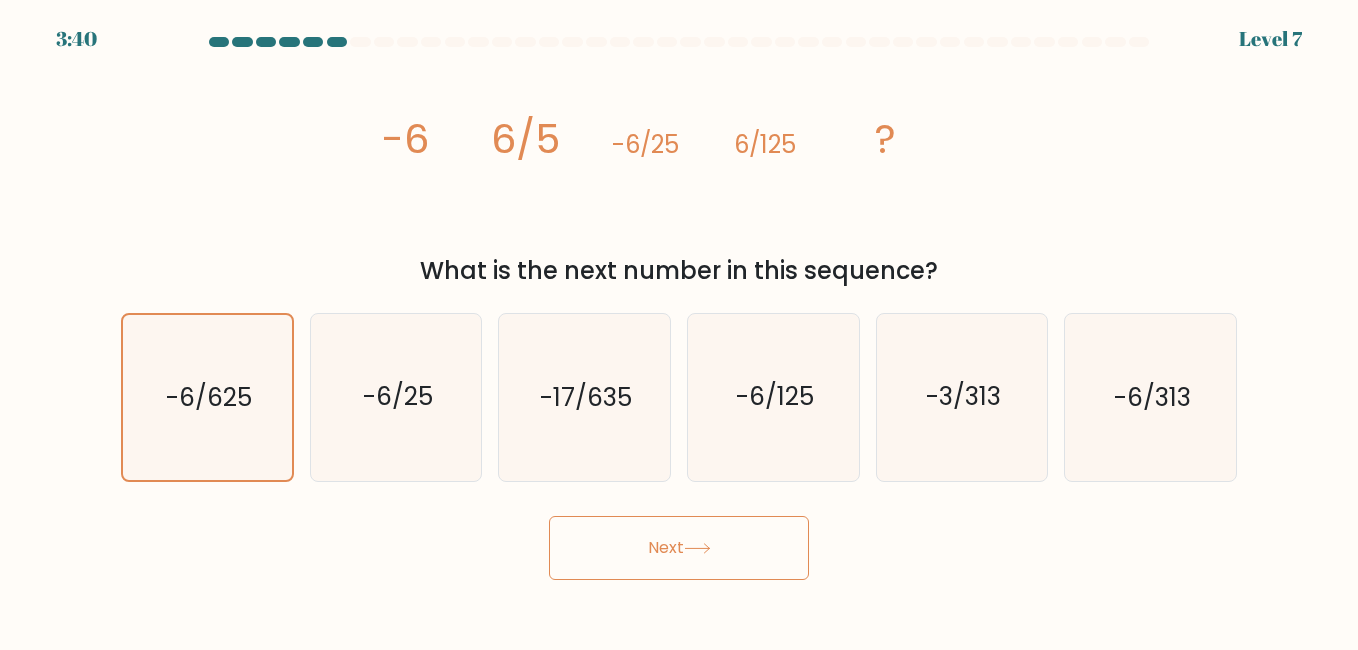 click on "Next" at bounding box center (679, 548) 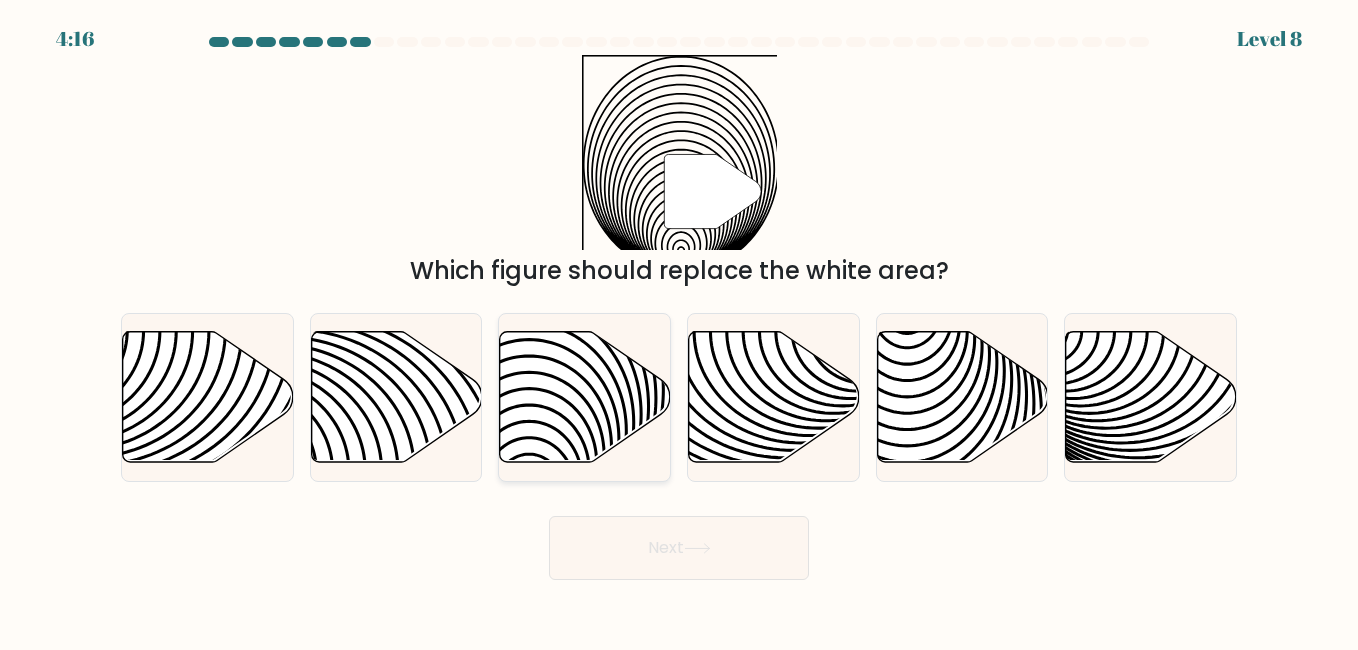 click at bounding box center [585, 396] 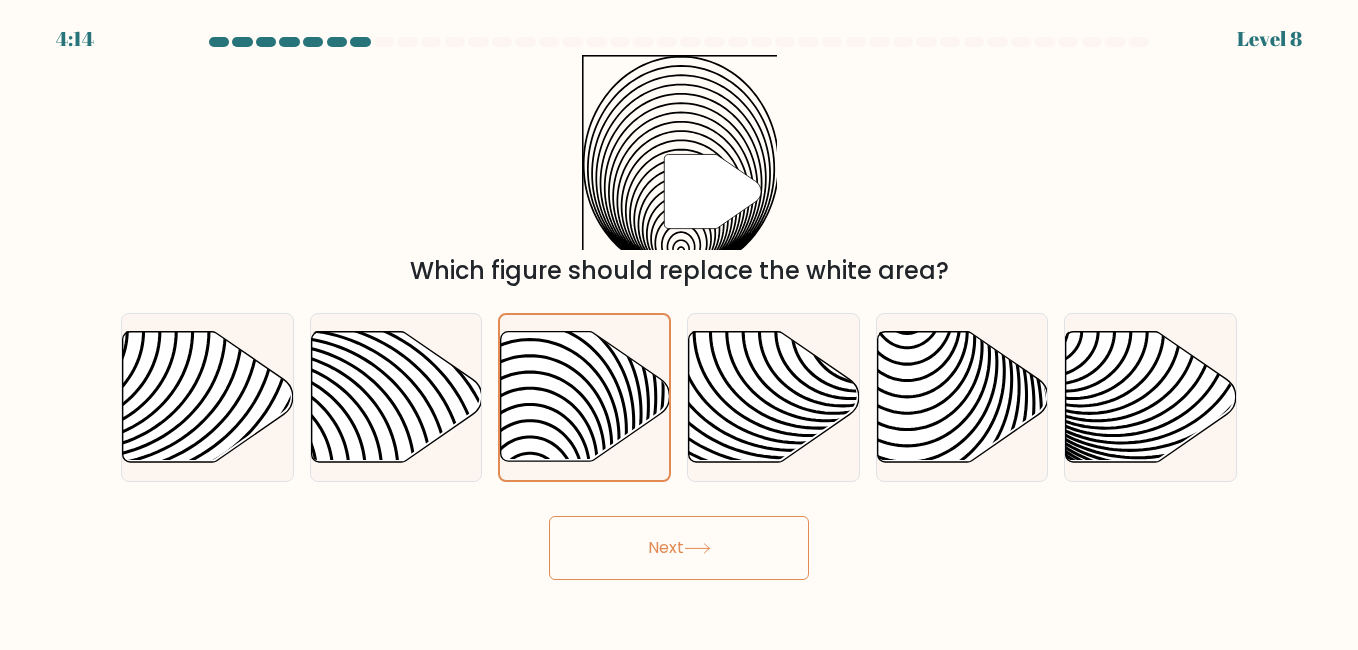 click on "Next" at bounding box center (679, 548) 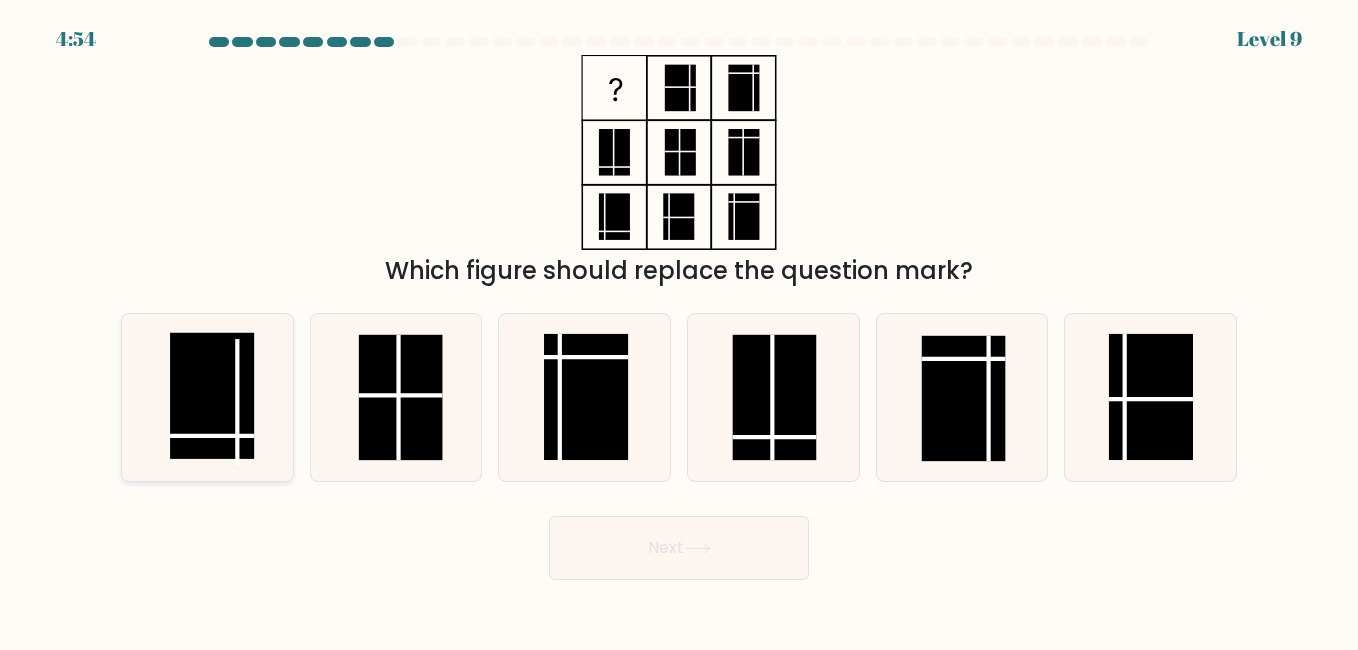 click at bounding box center [212, 396] 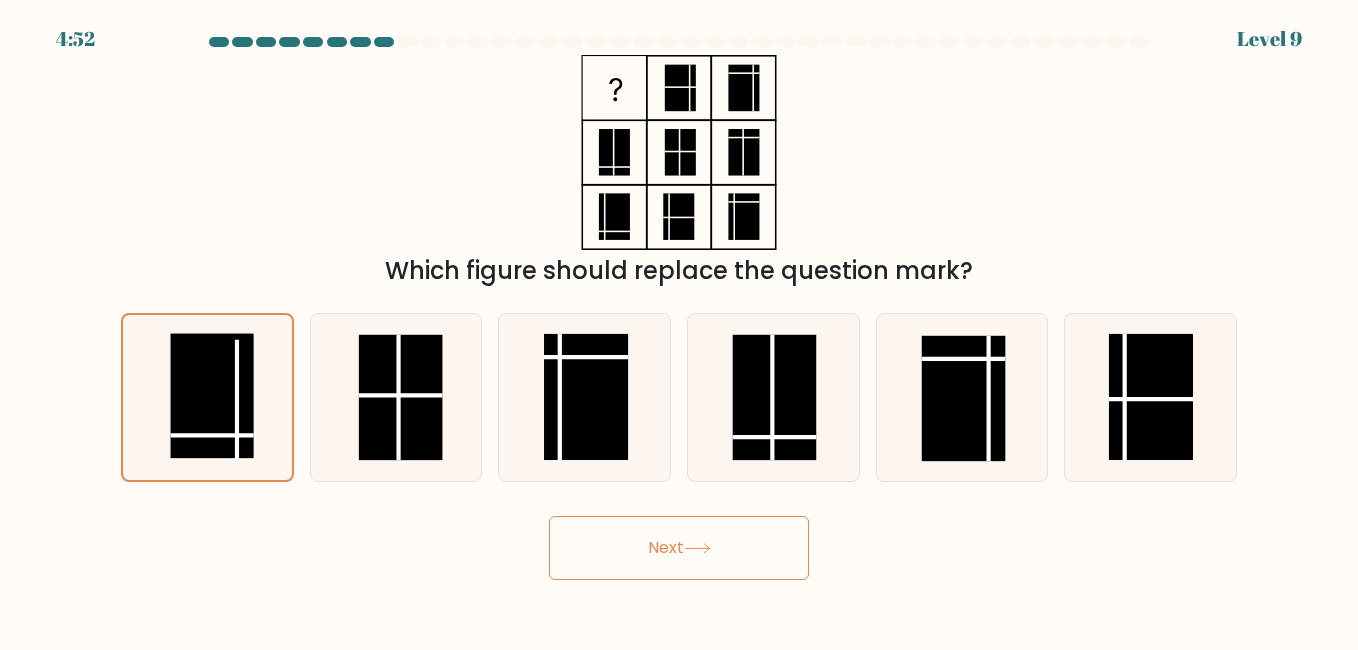 click on "Next" at bounding box center (679, 548) 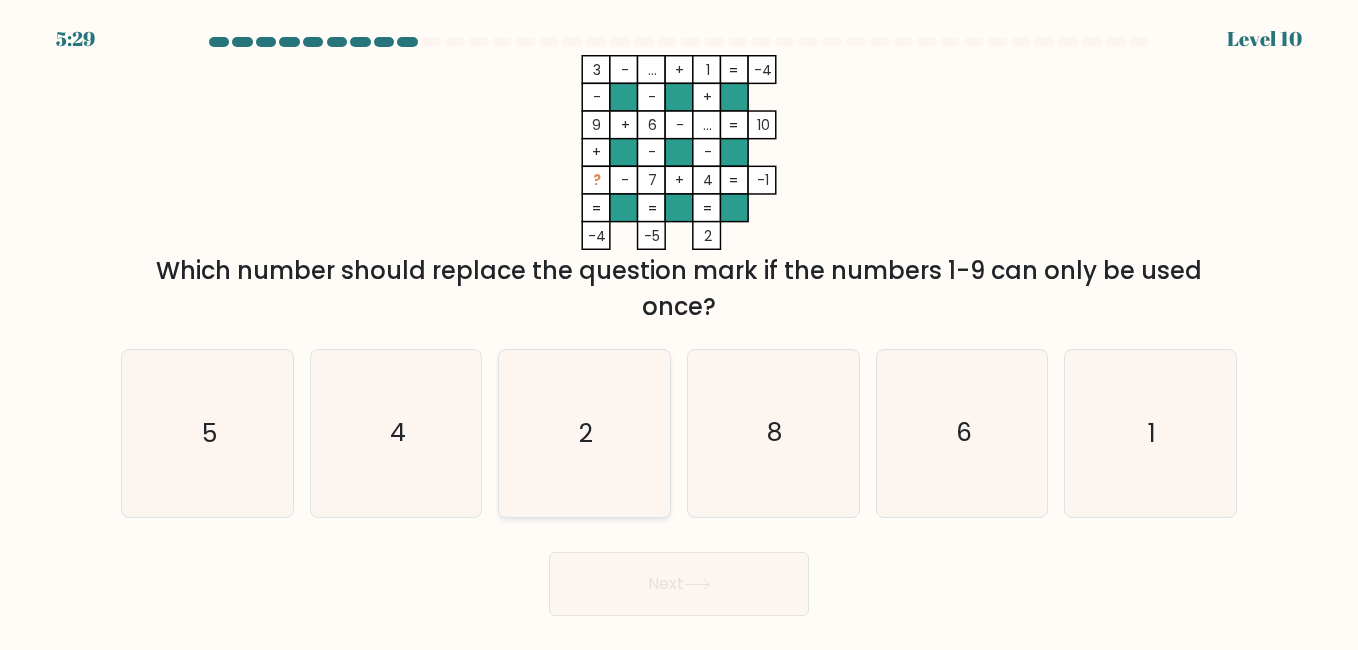 click on "2" at bounding box center [584, 433] 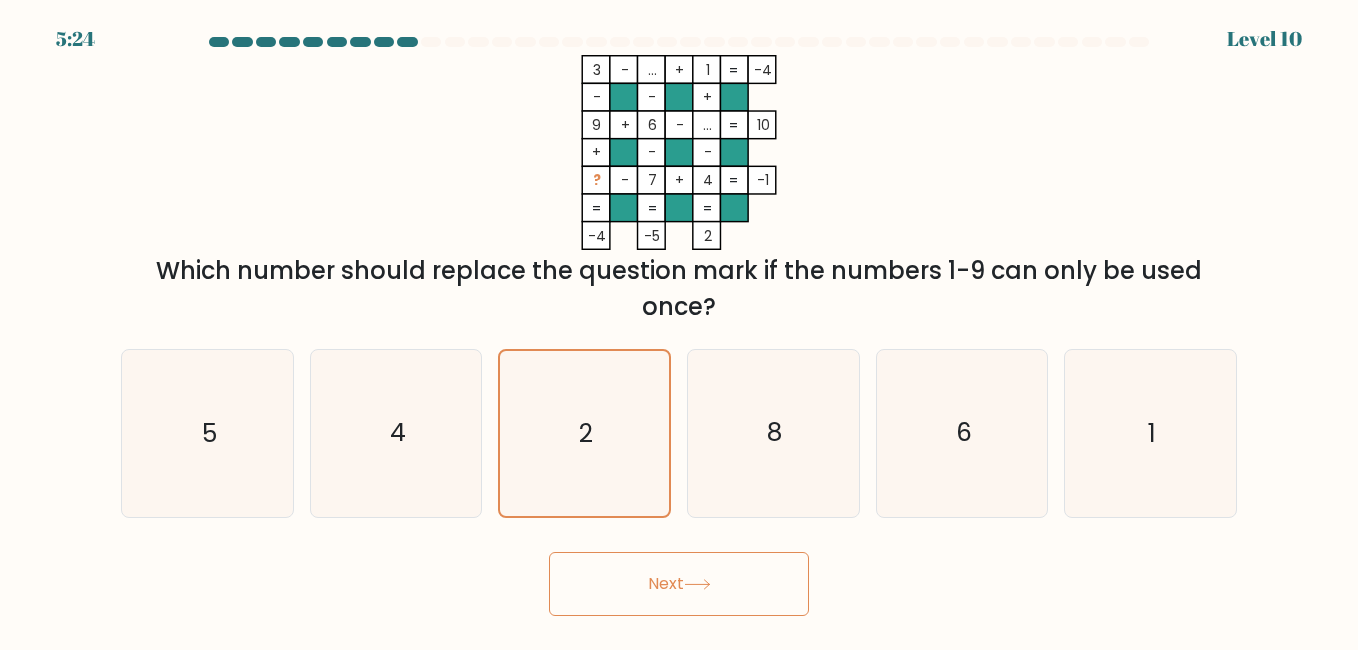 click at bounding box center [697, 584] 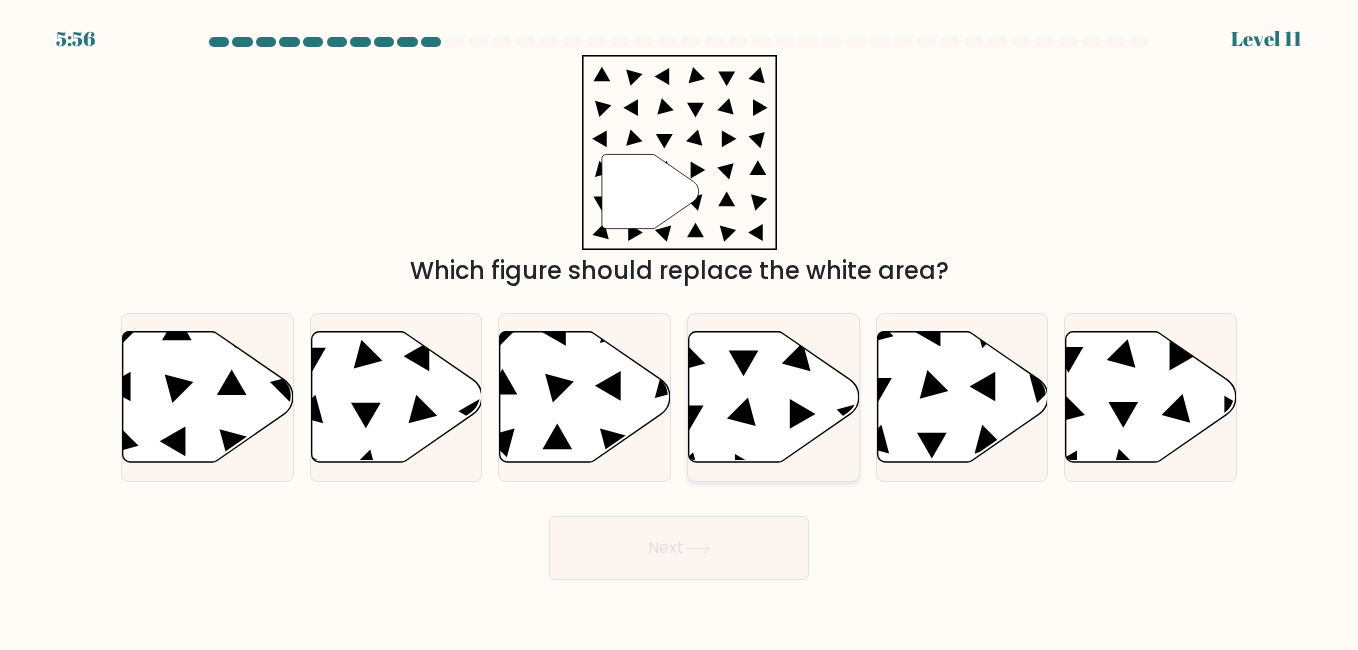 click at bounding box center [774, 396] 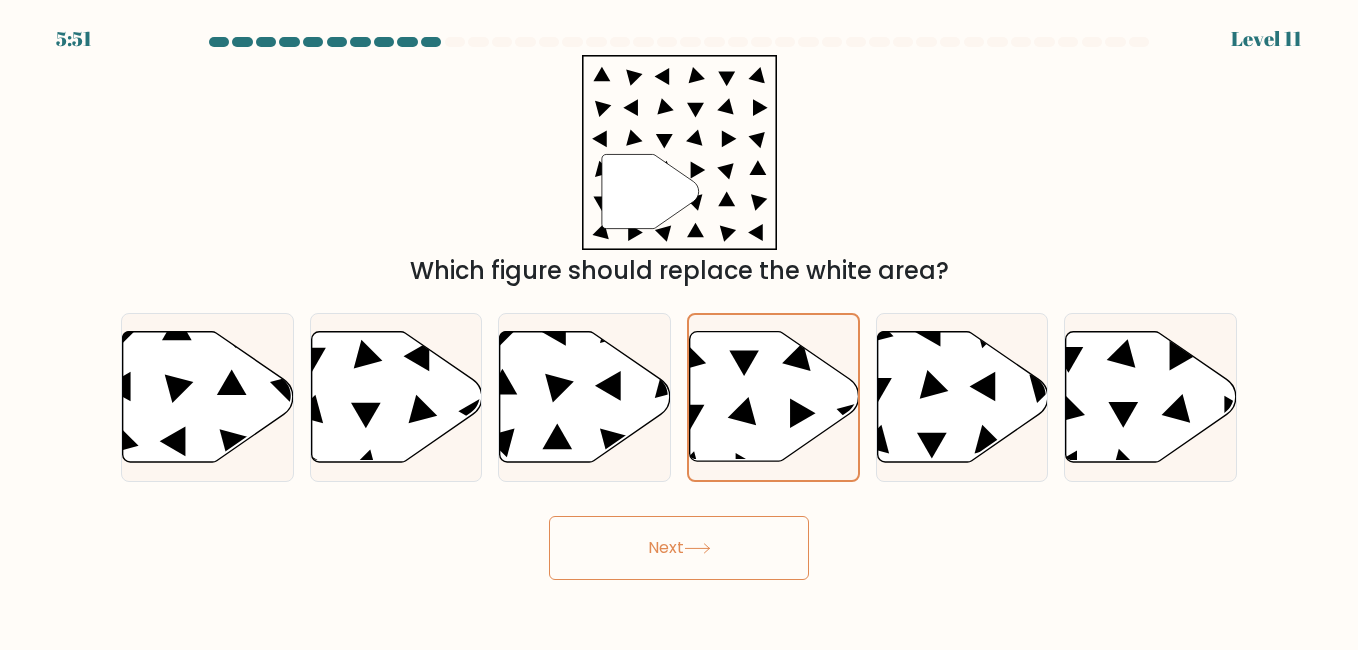 click on "Next" at bounding box center (679, 548) 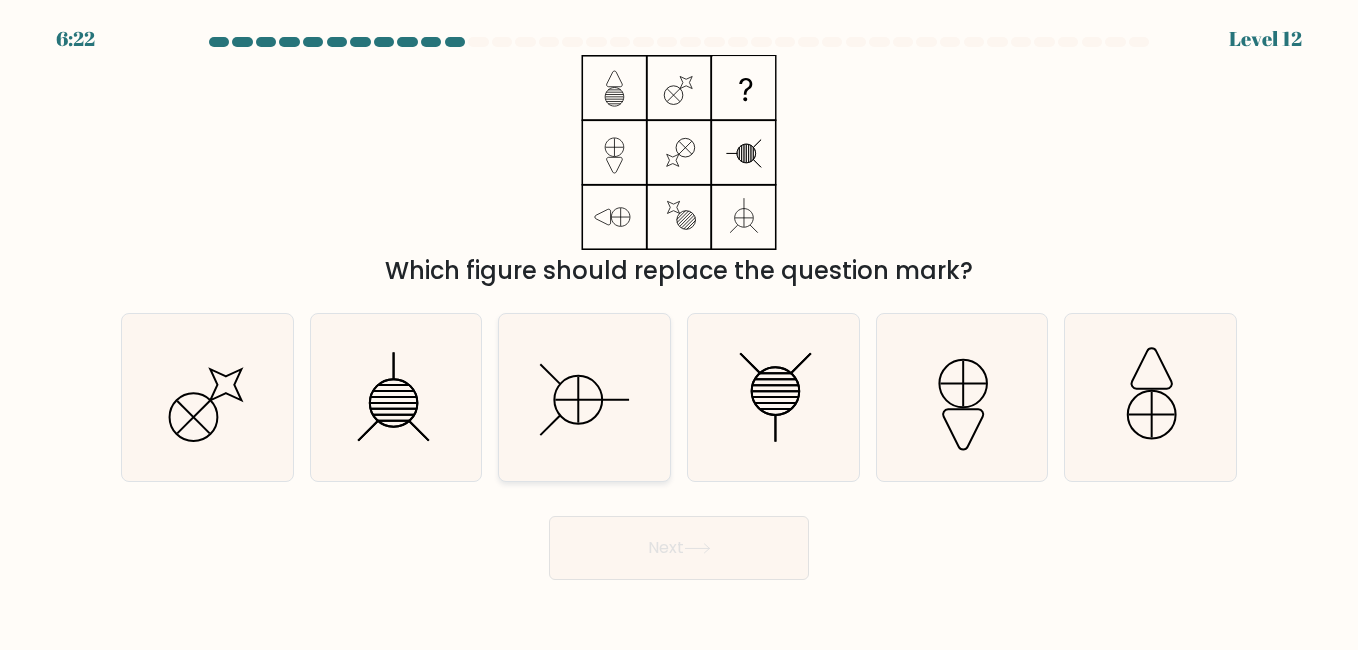 click at bounding box center [584, 397] 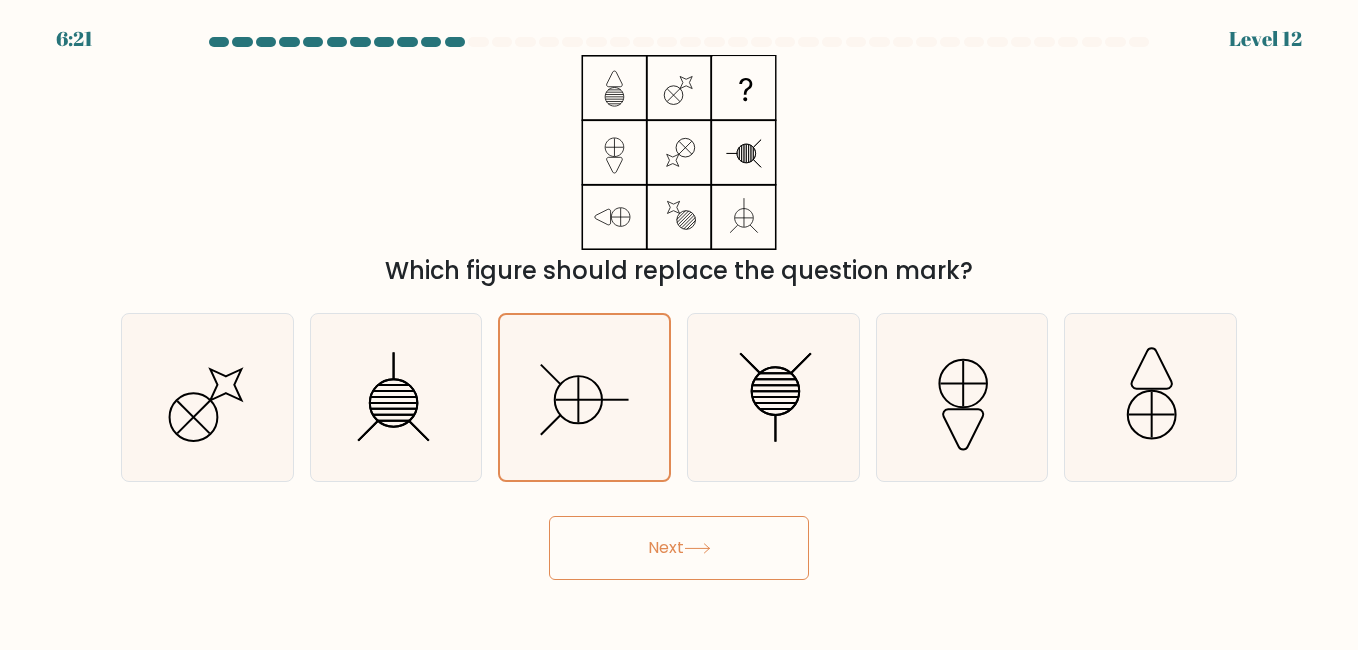 click on "Next" at bounding box center [679, 548] 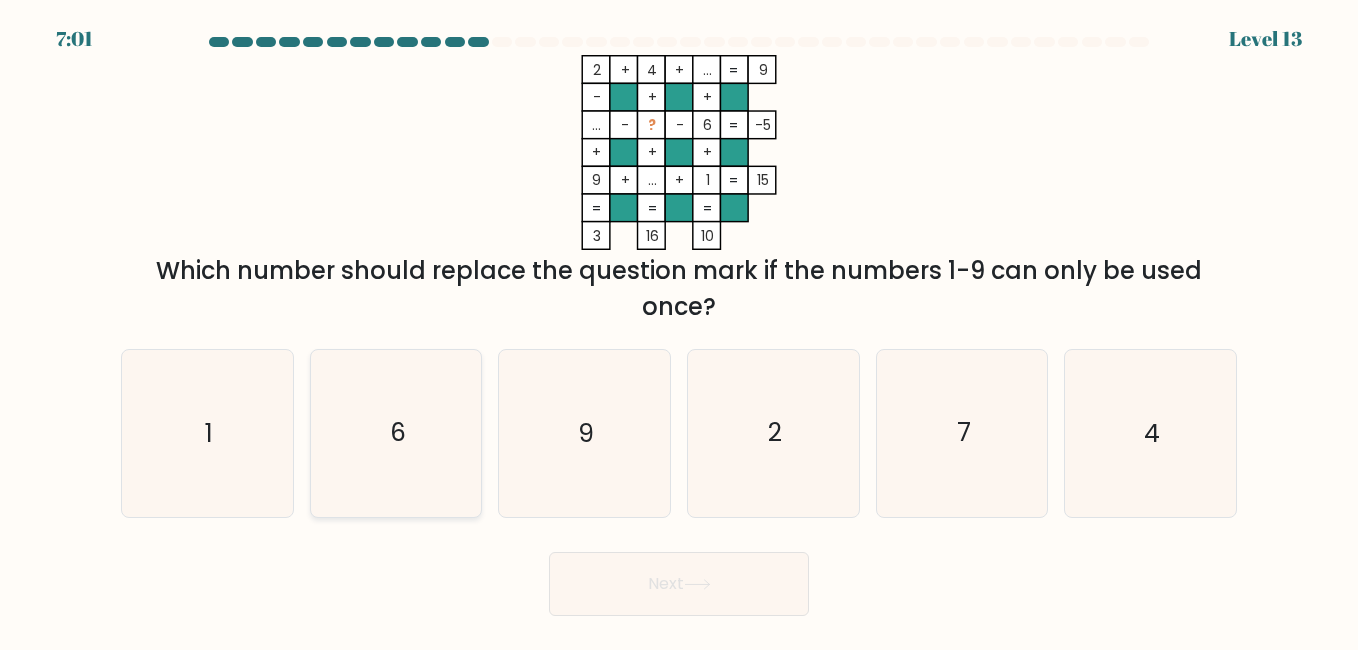 click on "6" at bounding box center (396, 433) 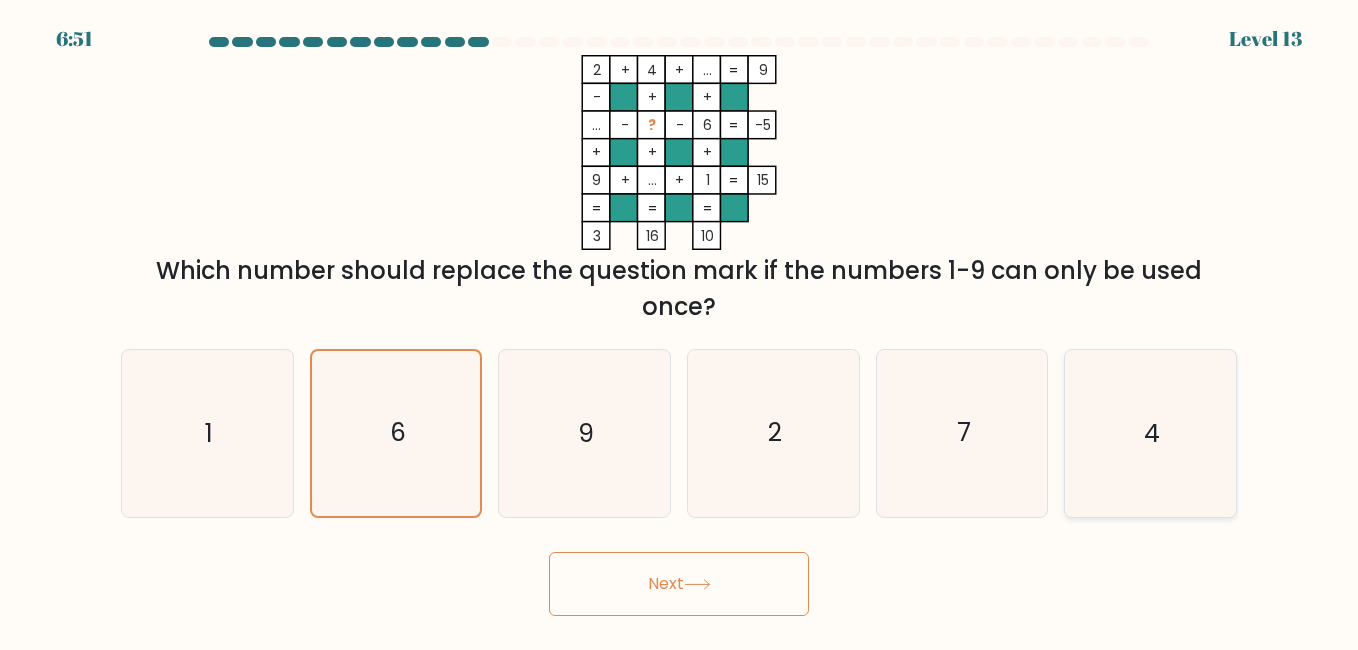 click on "4" at bounding box center [1150, 433] 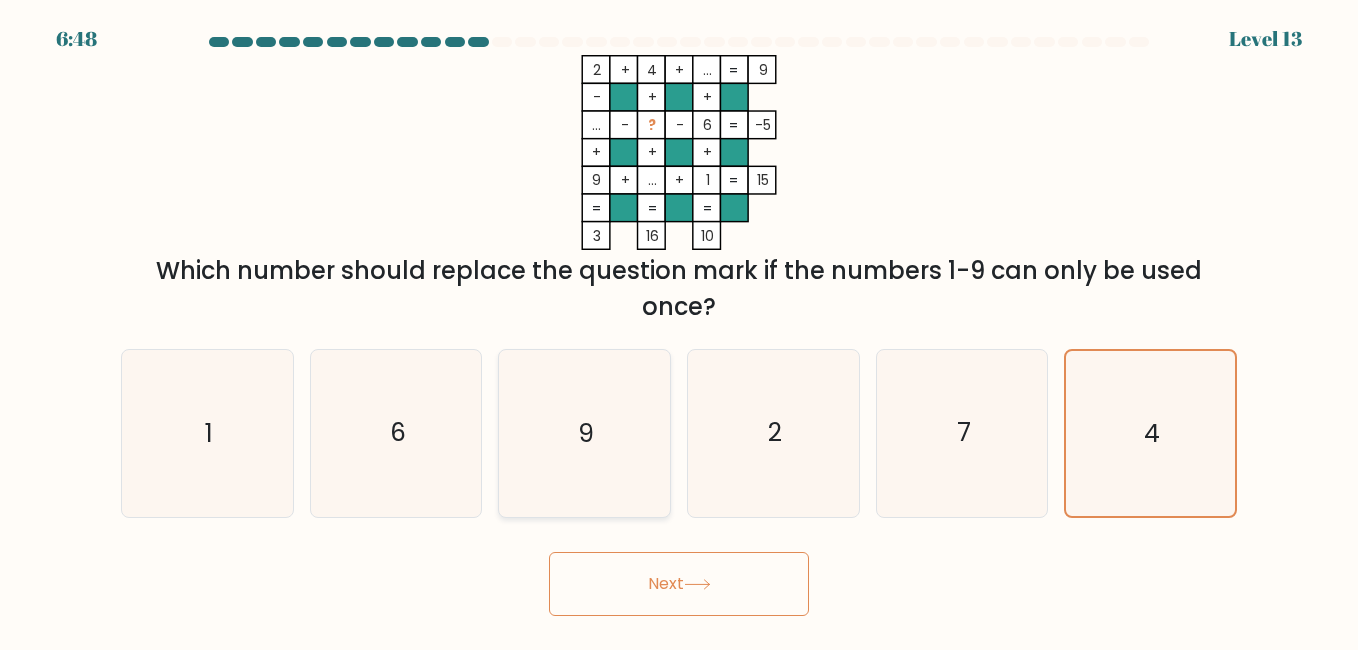 click on "9" at bounding box center [584, 433] 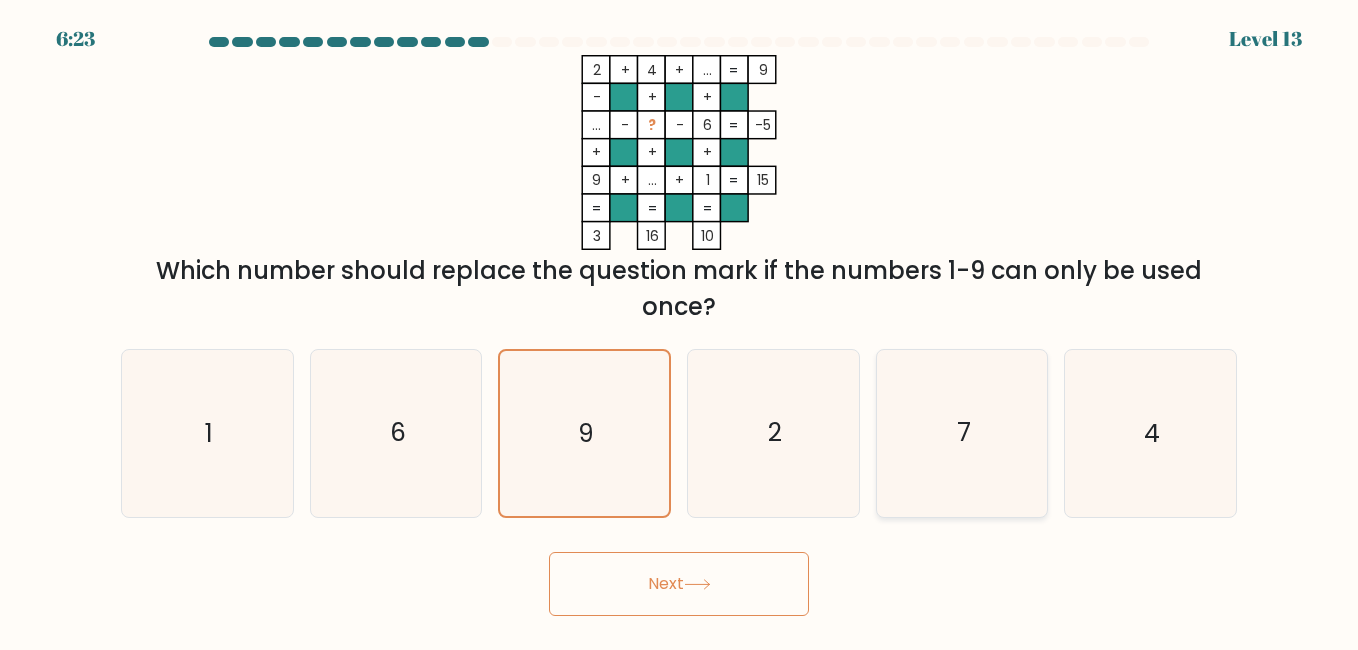 click on "7" at bounding box center [962, 433] 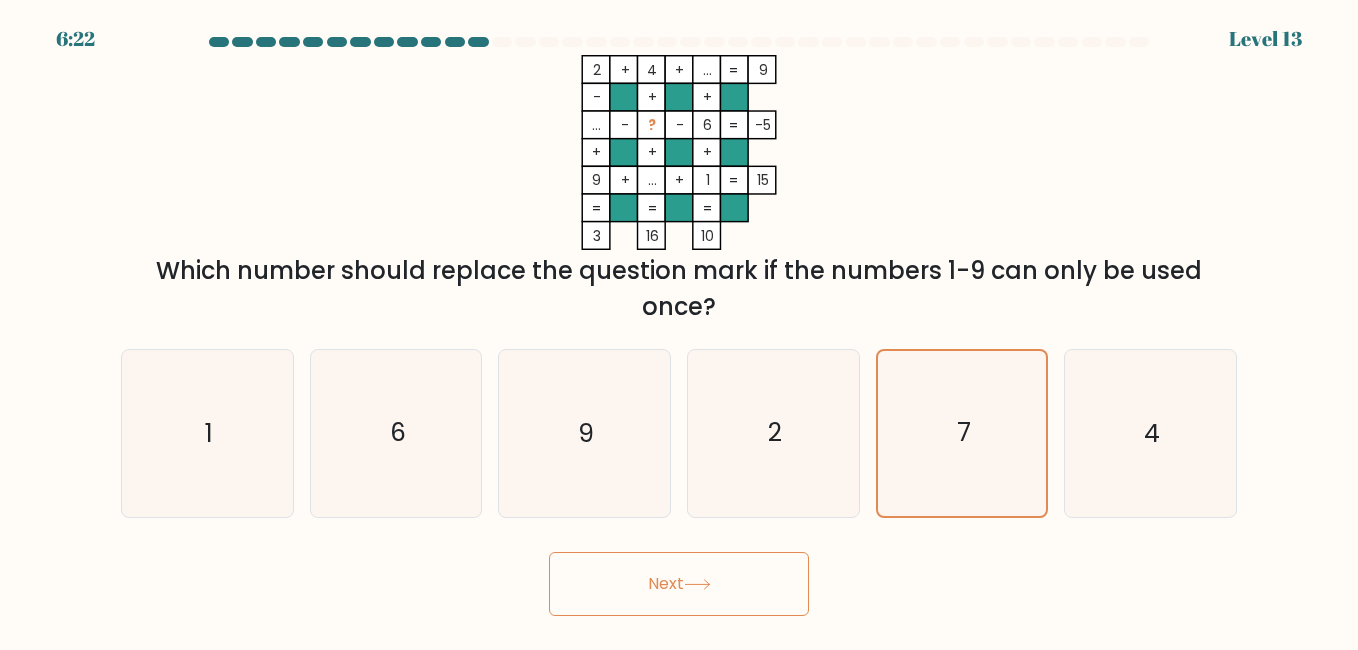 click on "Next" at bounding box center [679, 584] 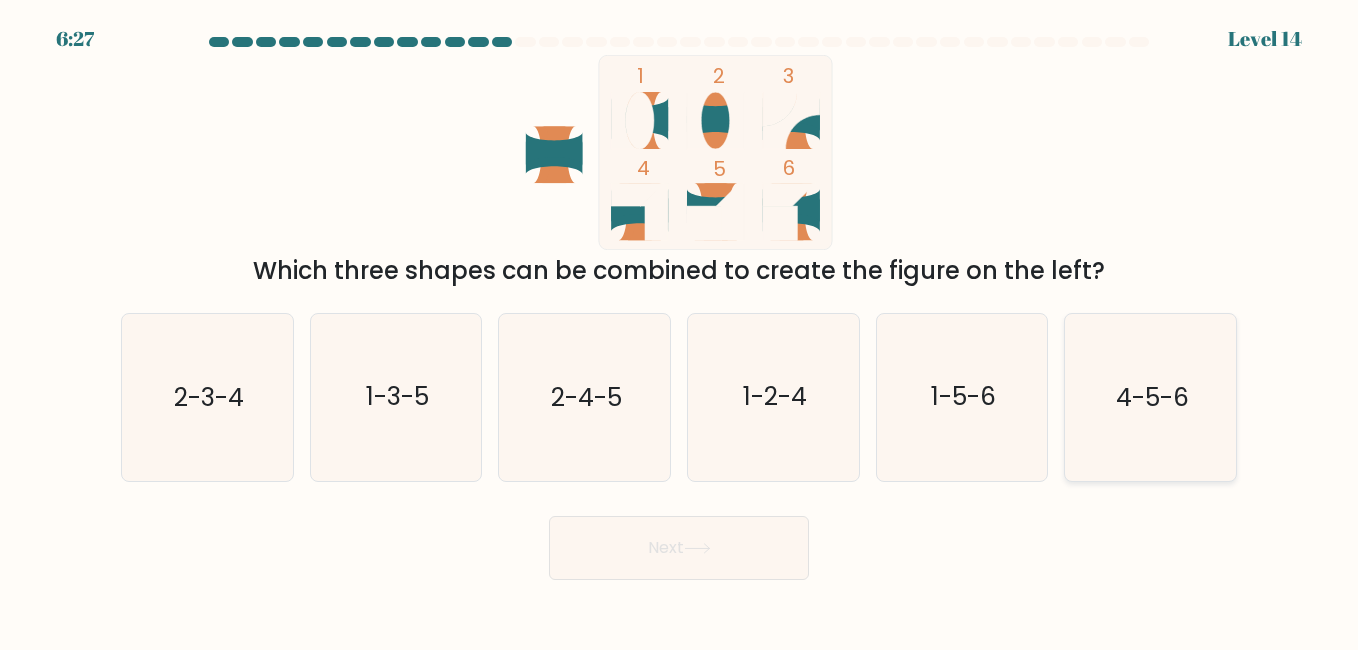 click on "4-5-6" at bounding box center [1152, 397] 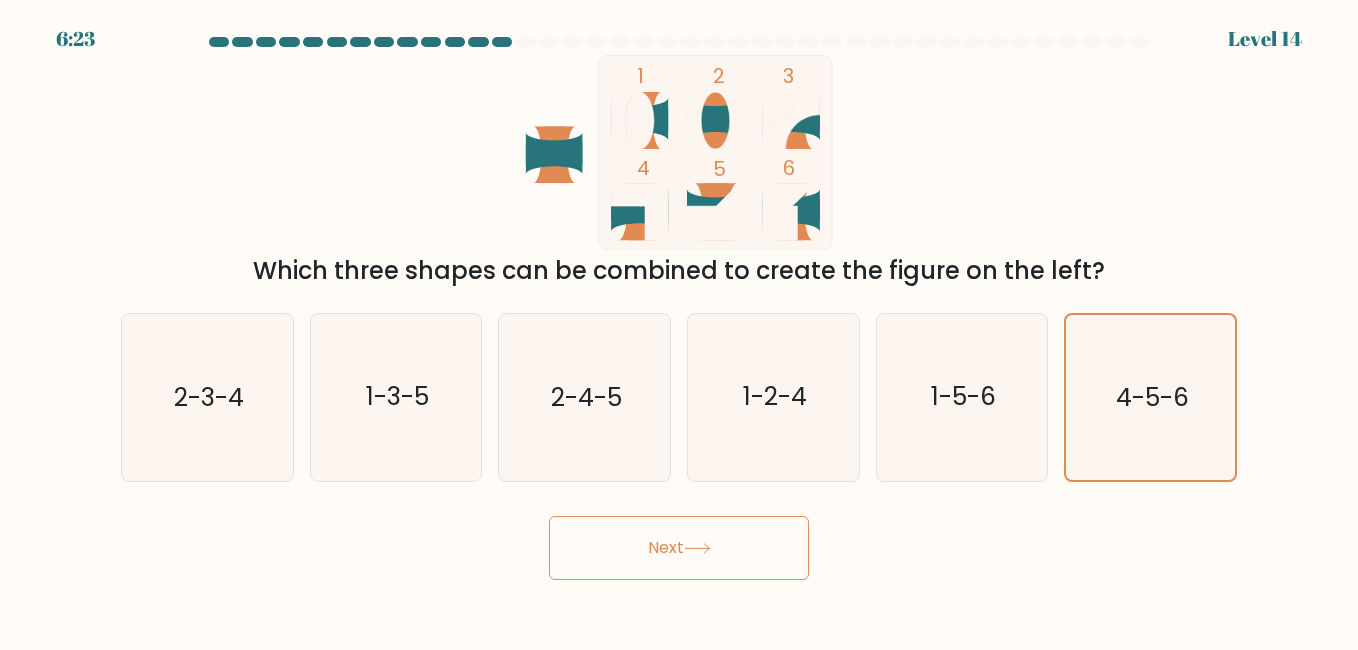 click on "Next" at bounding box center (679, 548) 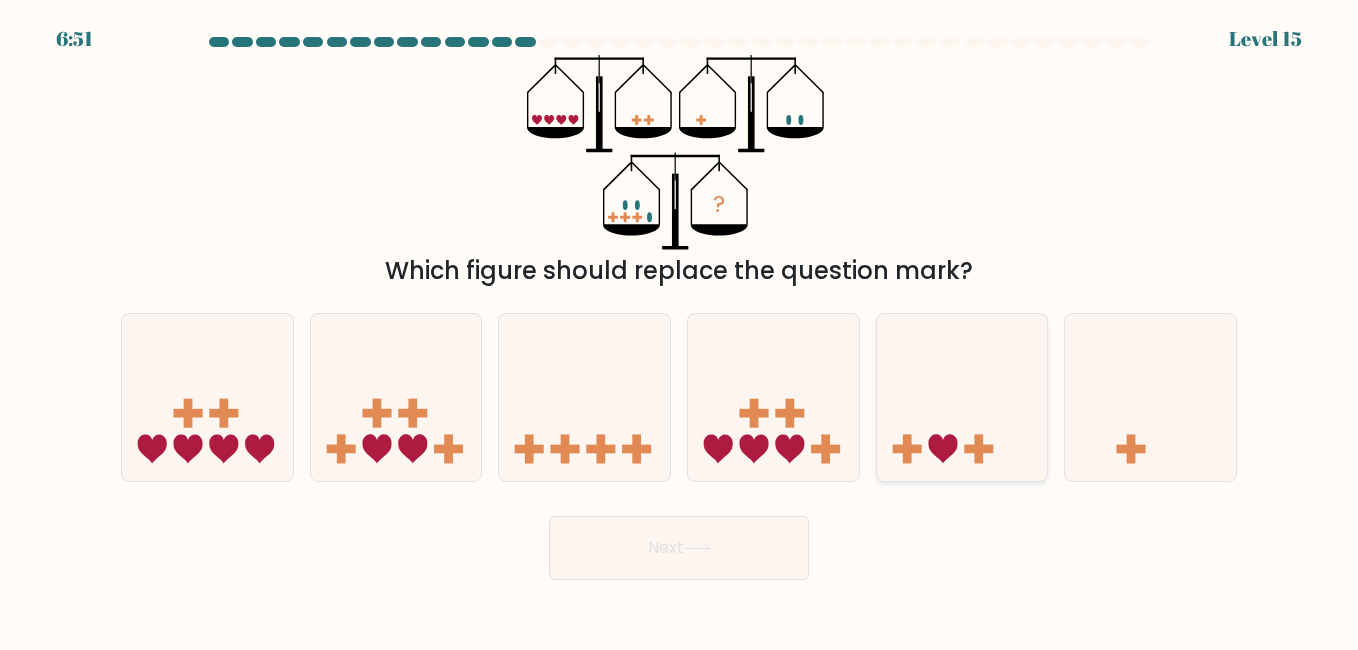 click at bounding box center [962, 397] 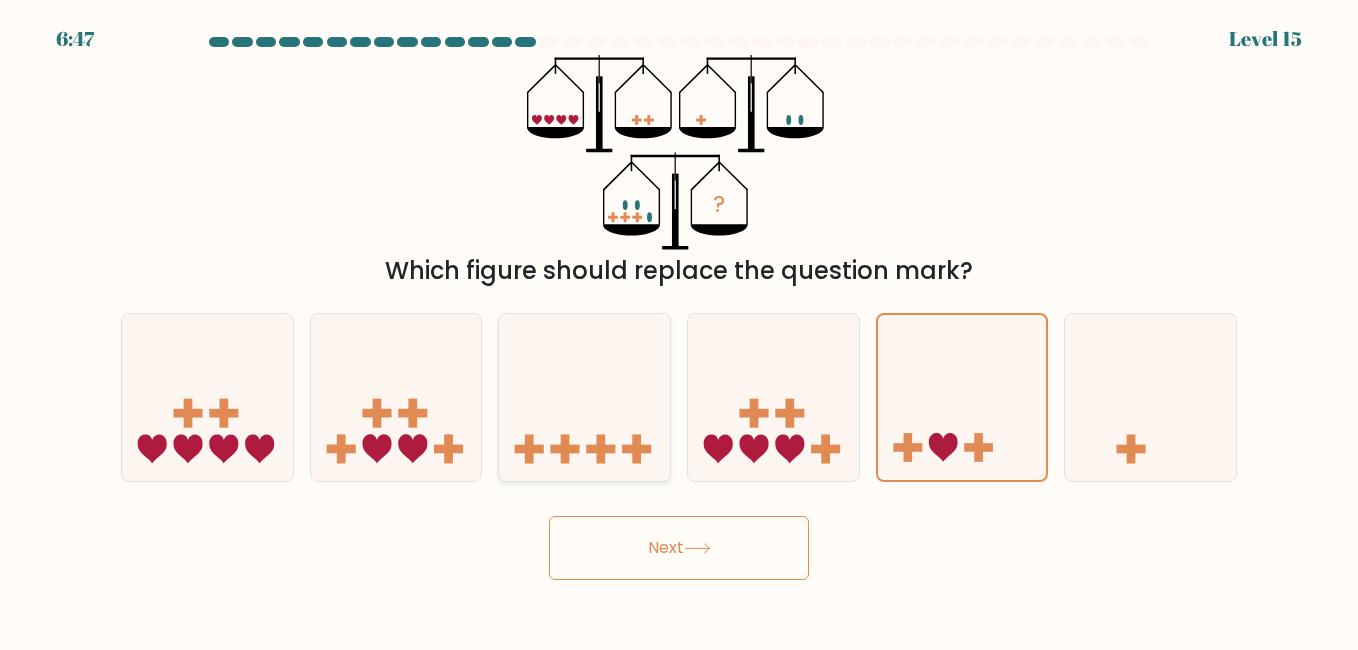 click at bounding box center [584, 397] 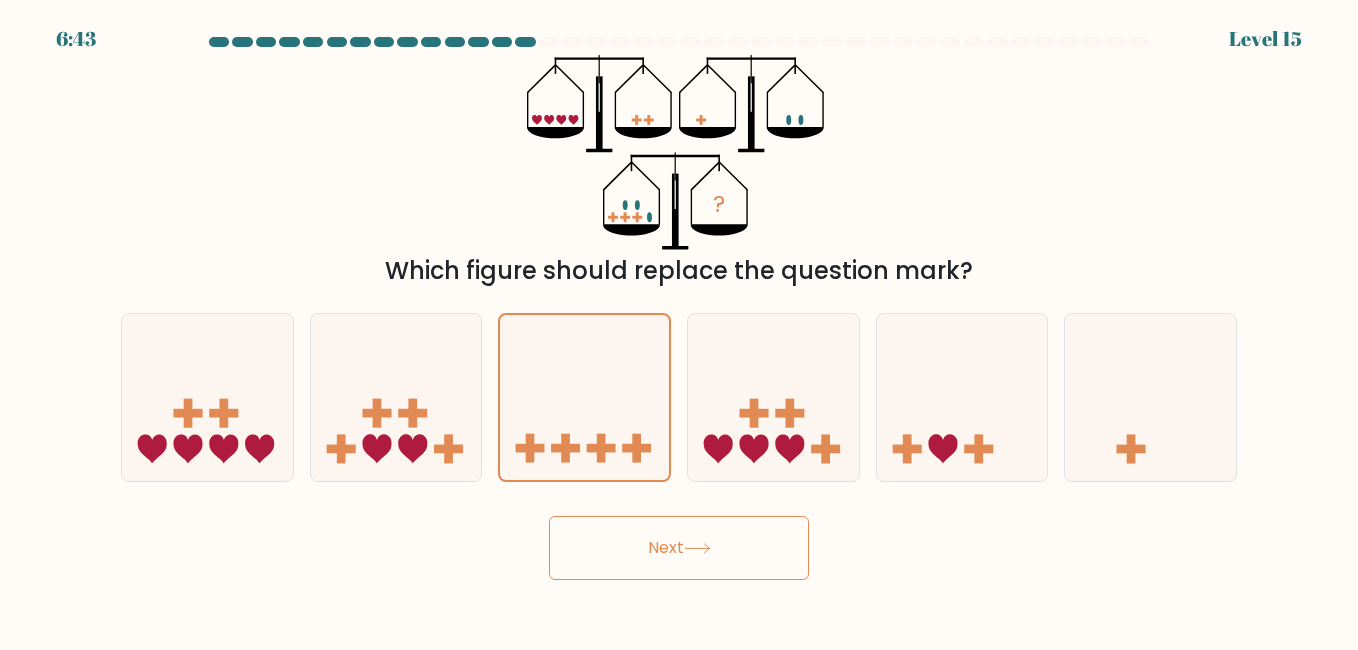 click on "Next" at bounding box center [679, 548] 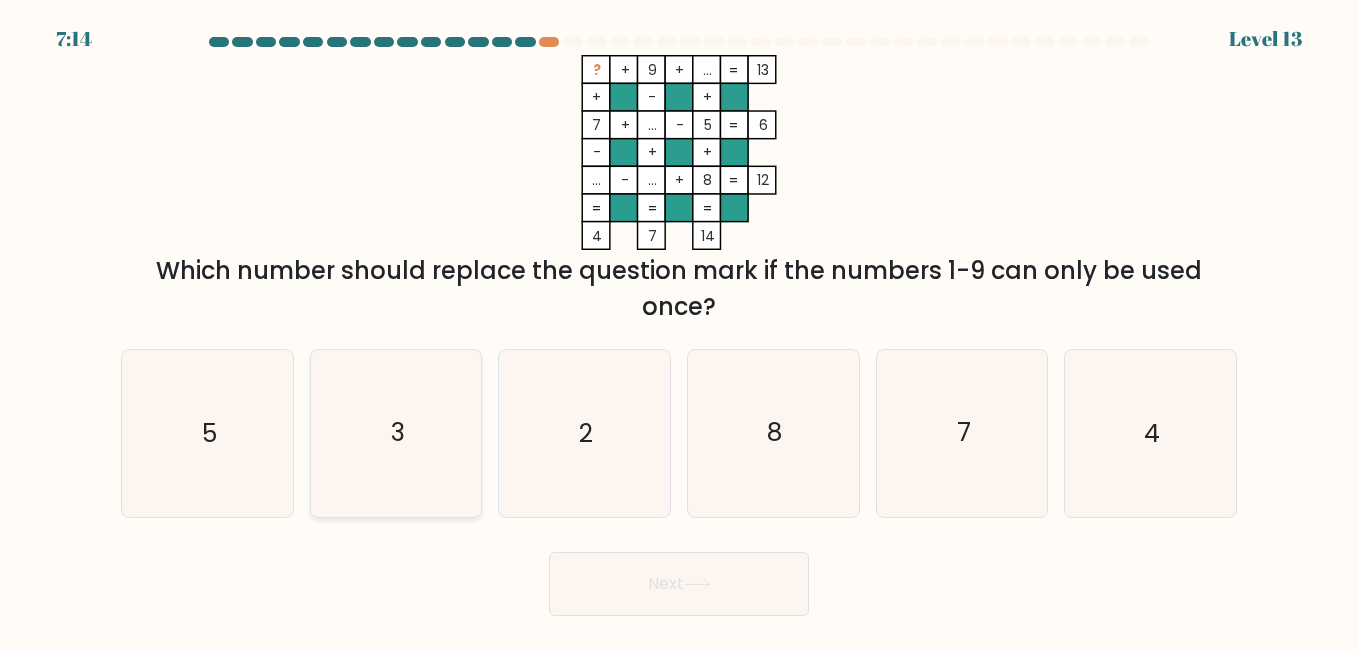 click on "3" at bounding box center (396, 433) 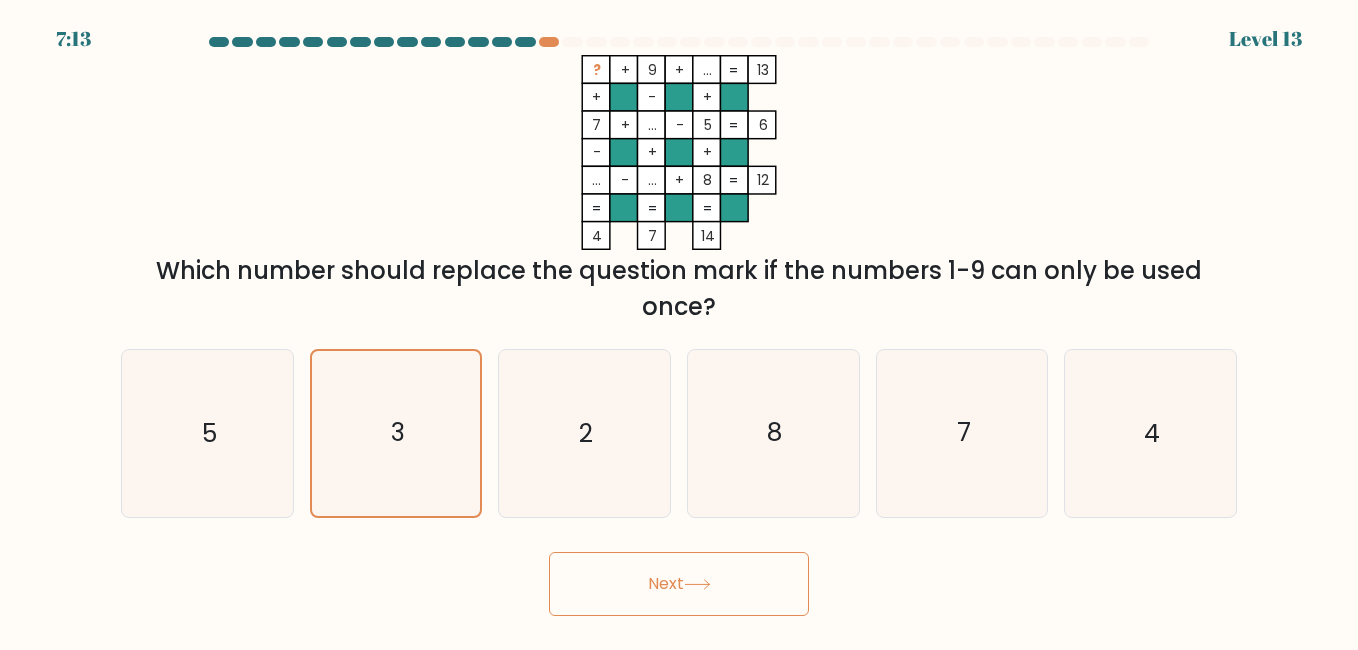 click on "Next" at bounding box center [679, 584] 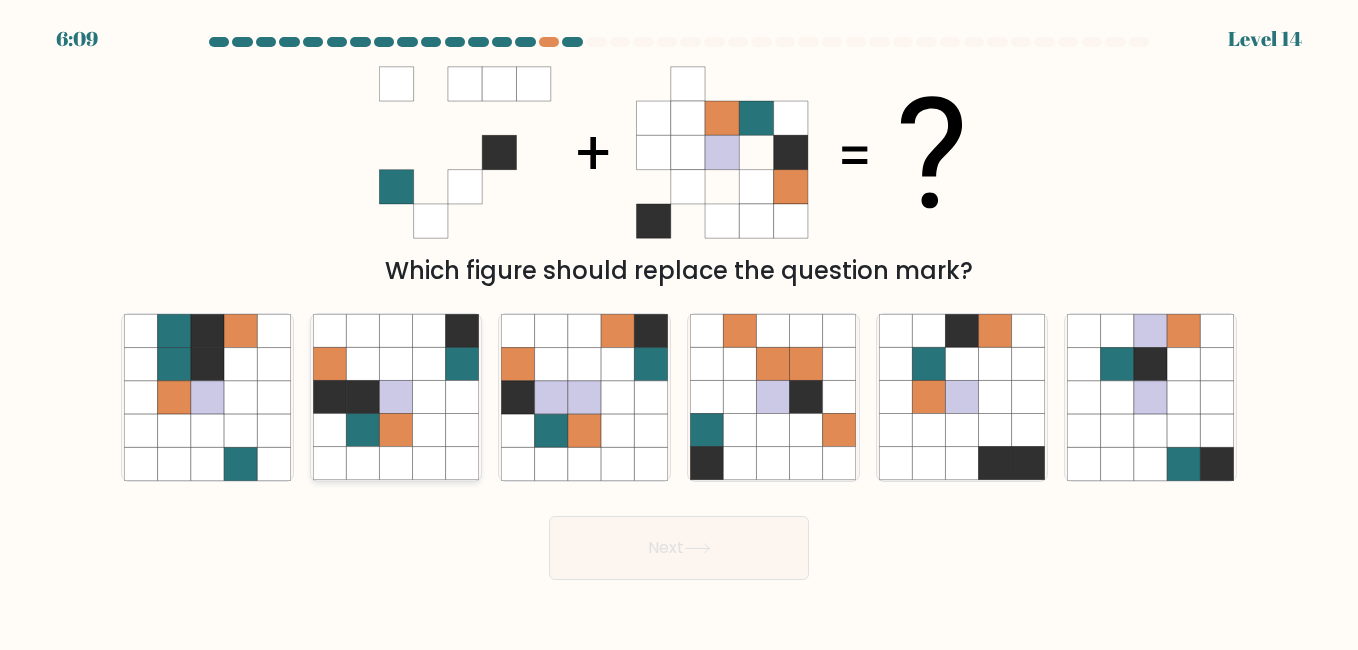 click at bounding box center (462, 397) 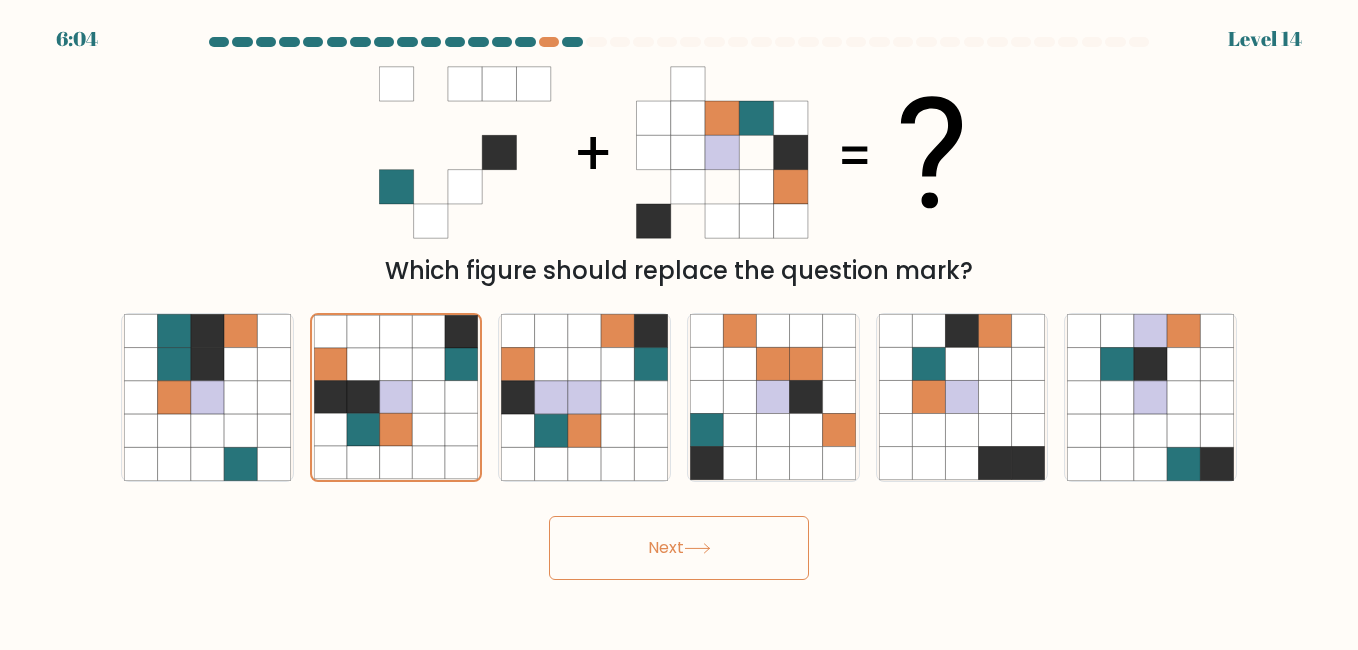 click on "Next" at bounding box center (679, 548) 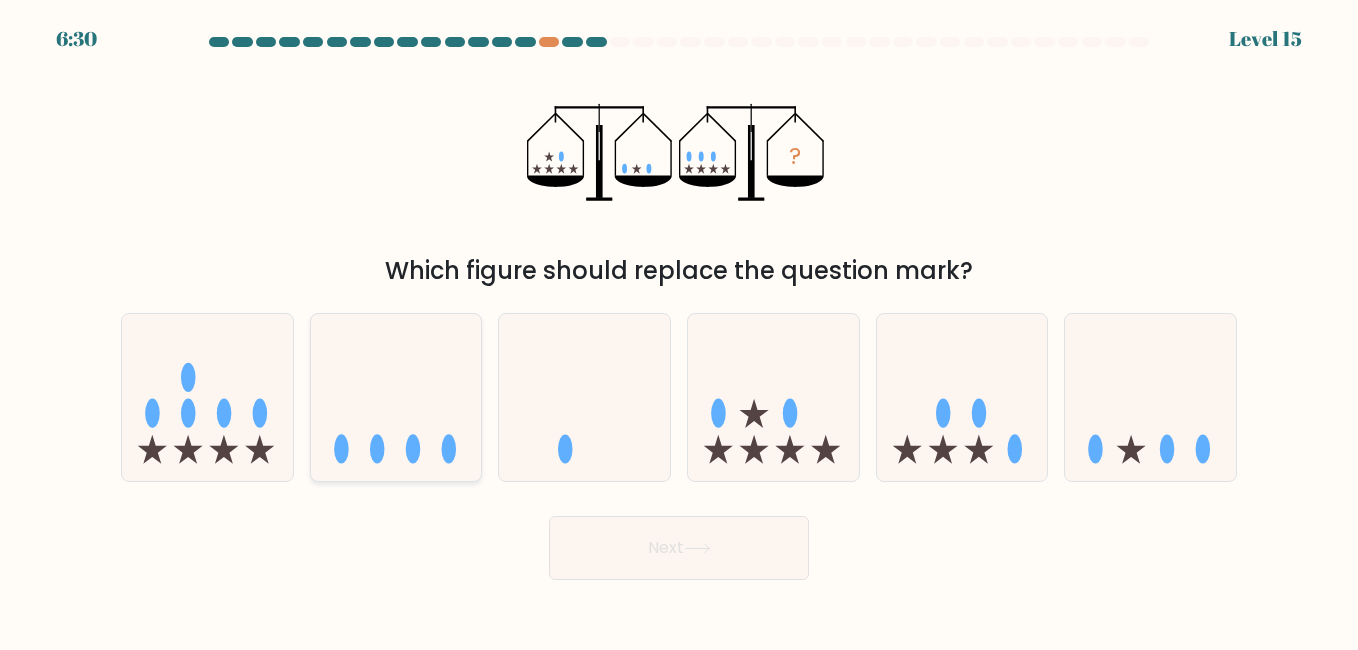 click at bounding box center [396, 397] 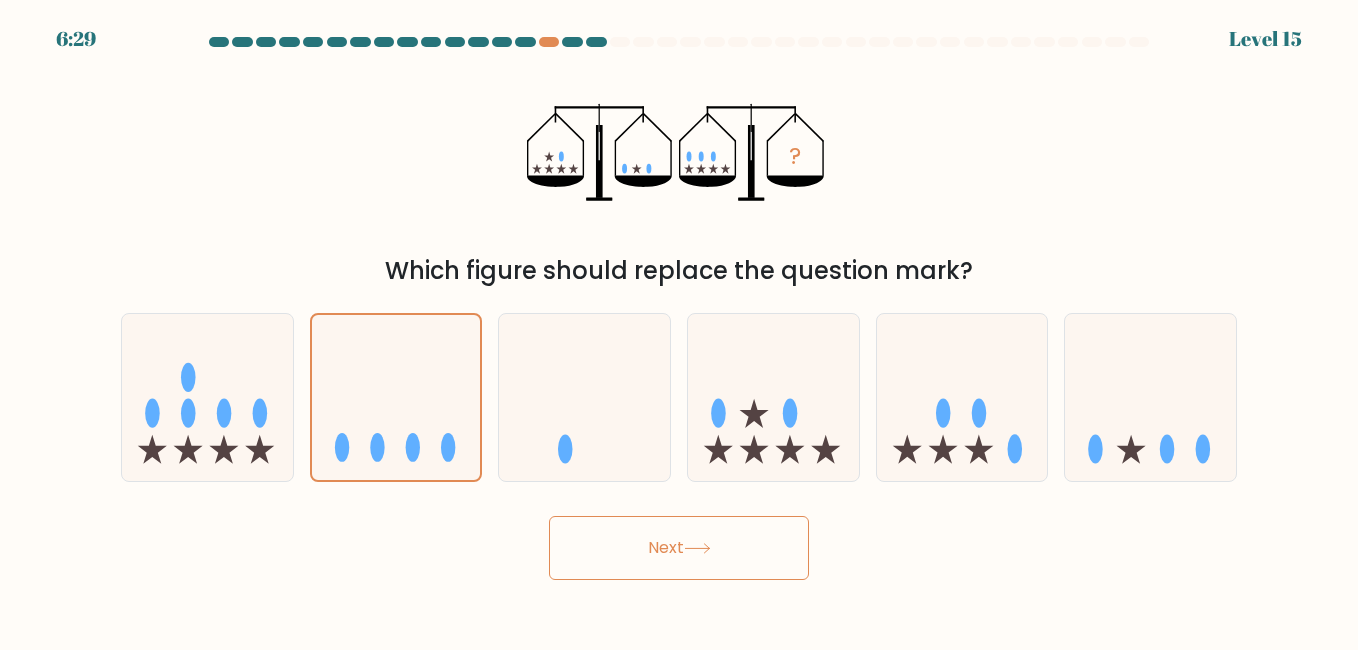 click on "Next" at bounding box center [679, 548] 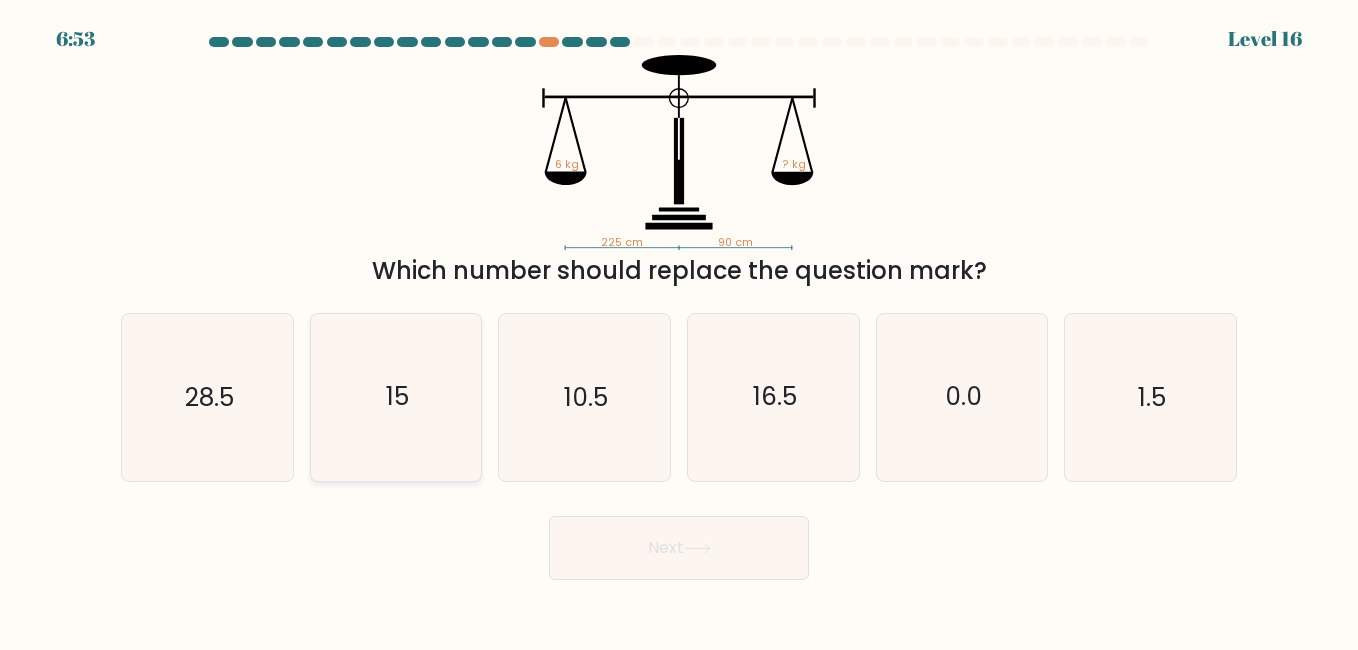 click on "15" at bounding box center (396, 397) 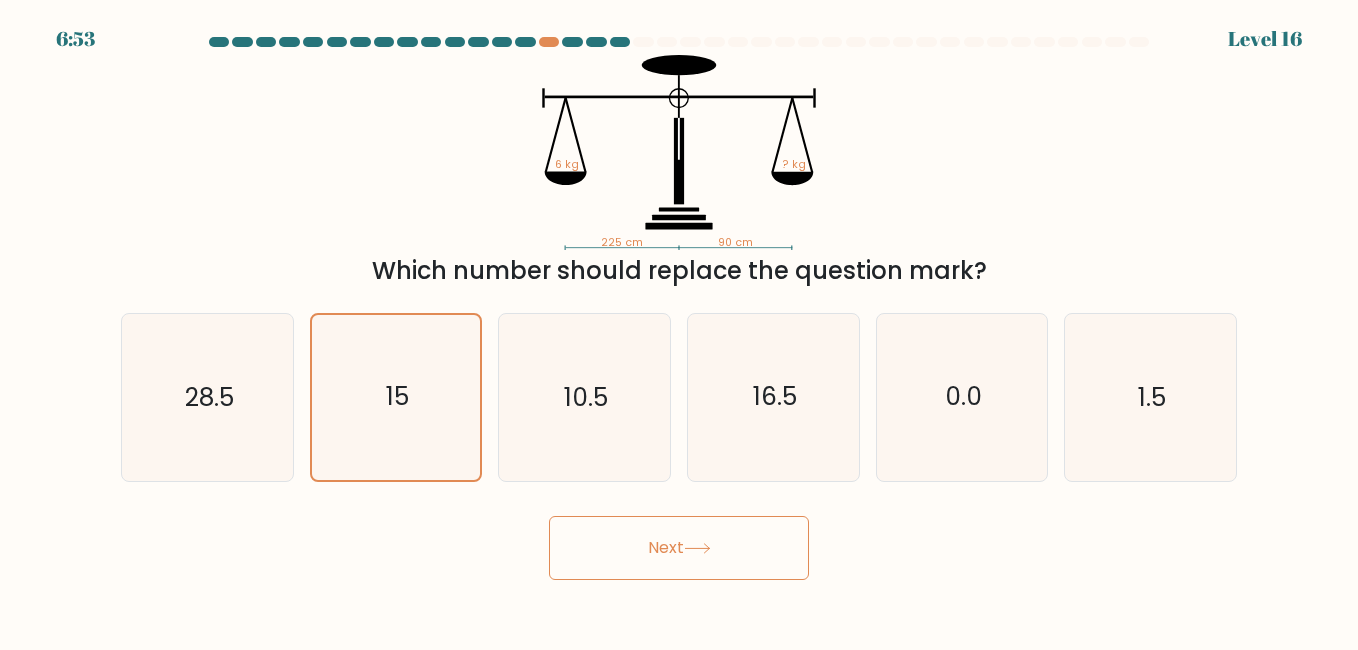 click on "Next" at bounding box center [679, 548] 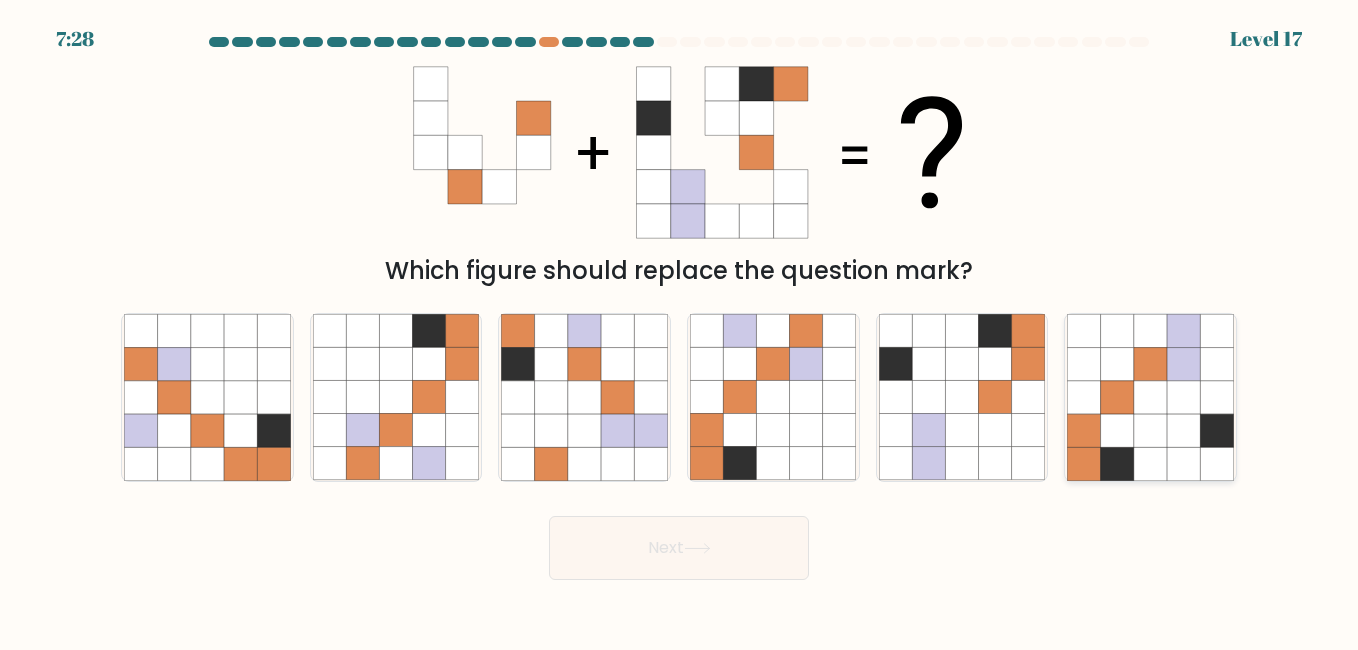 click at bounding box center (1150, 397) 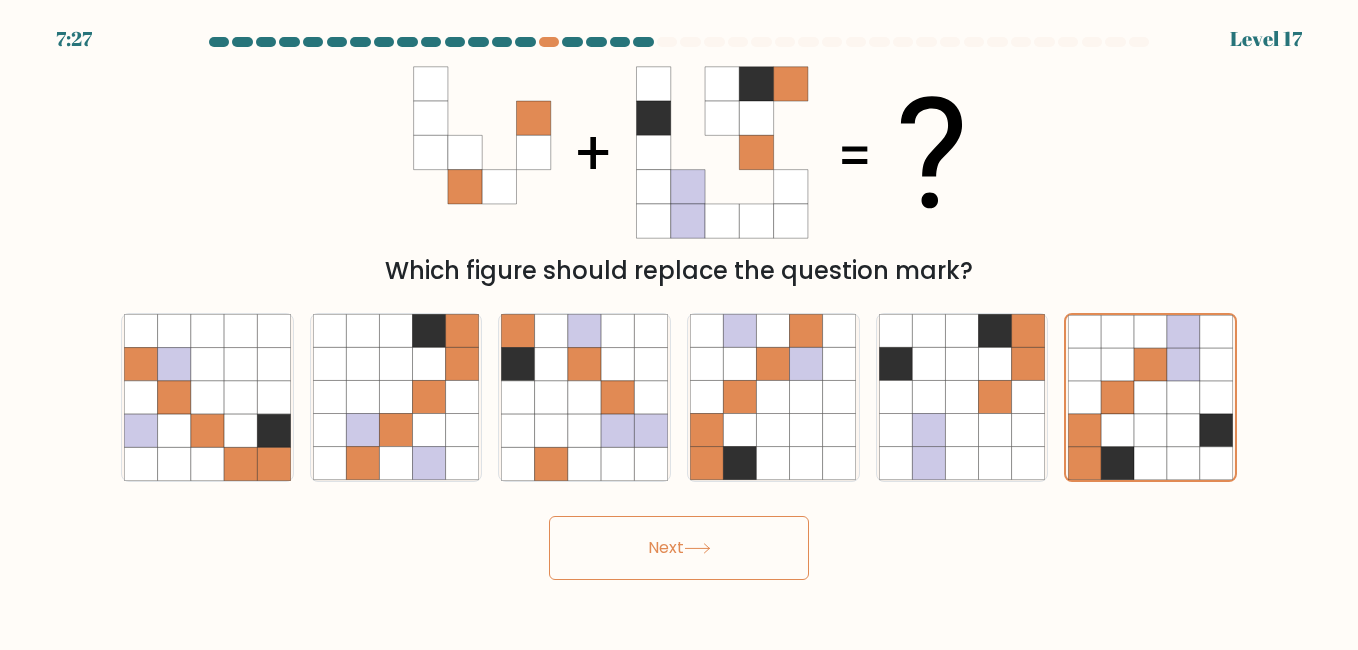 click on "Next" at bounding box center [679, 548] 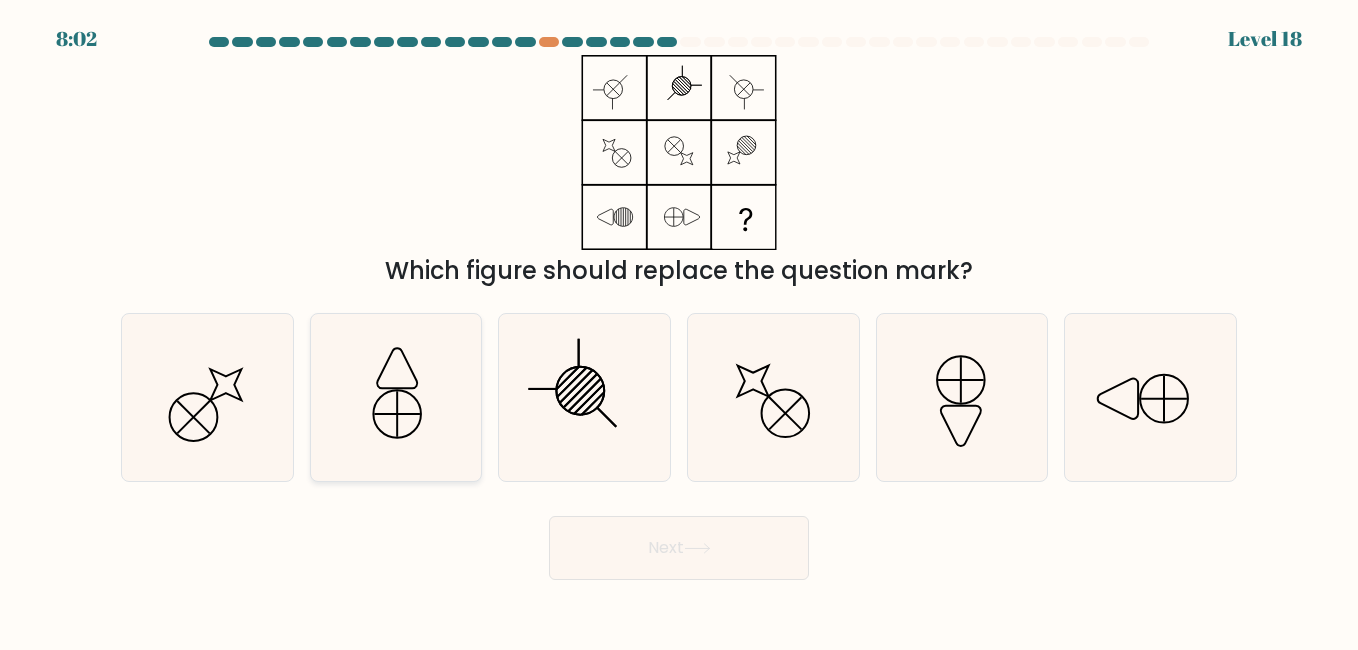 click at bounding box center (396, 397) 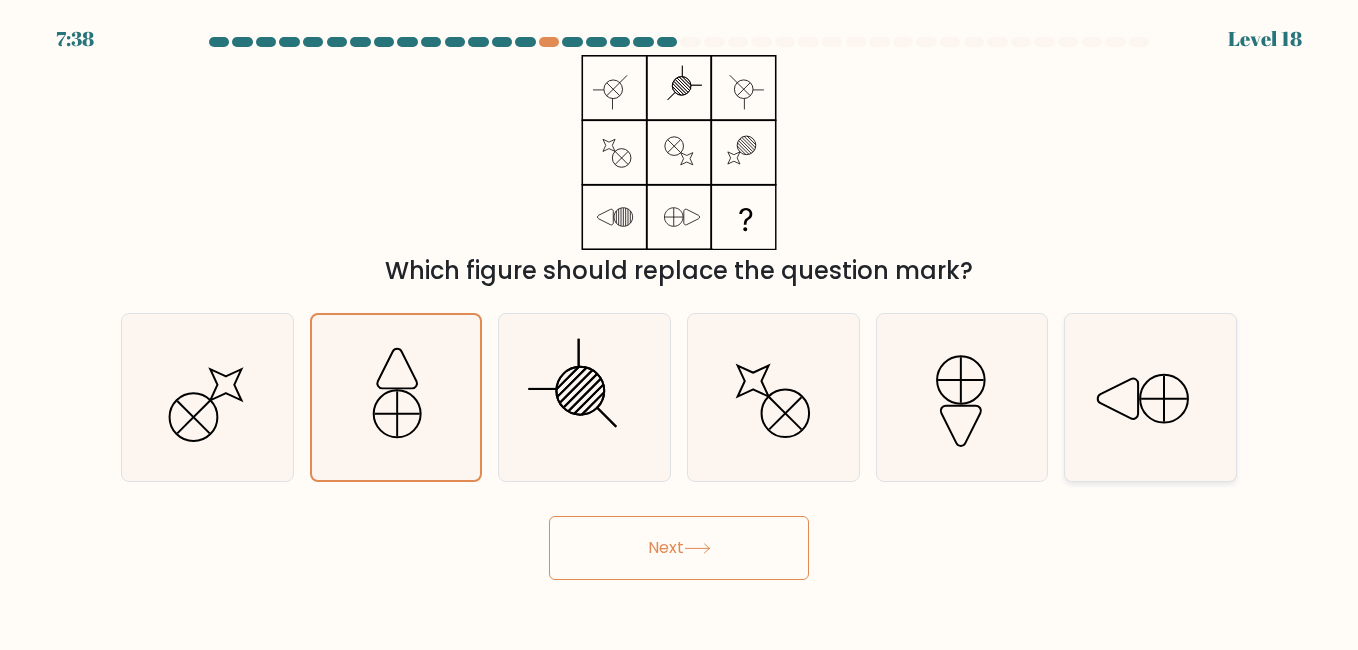 click at bounding box center (1150, 397) 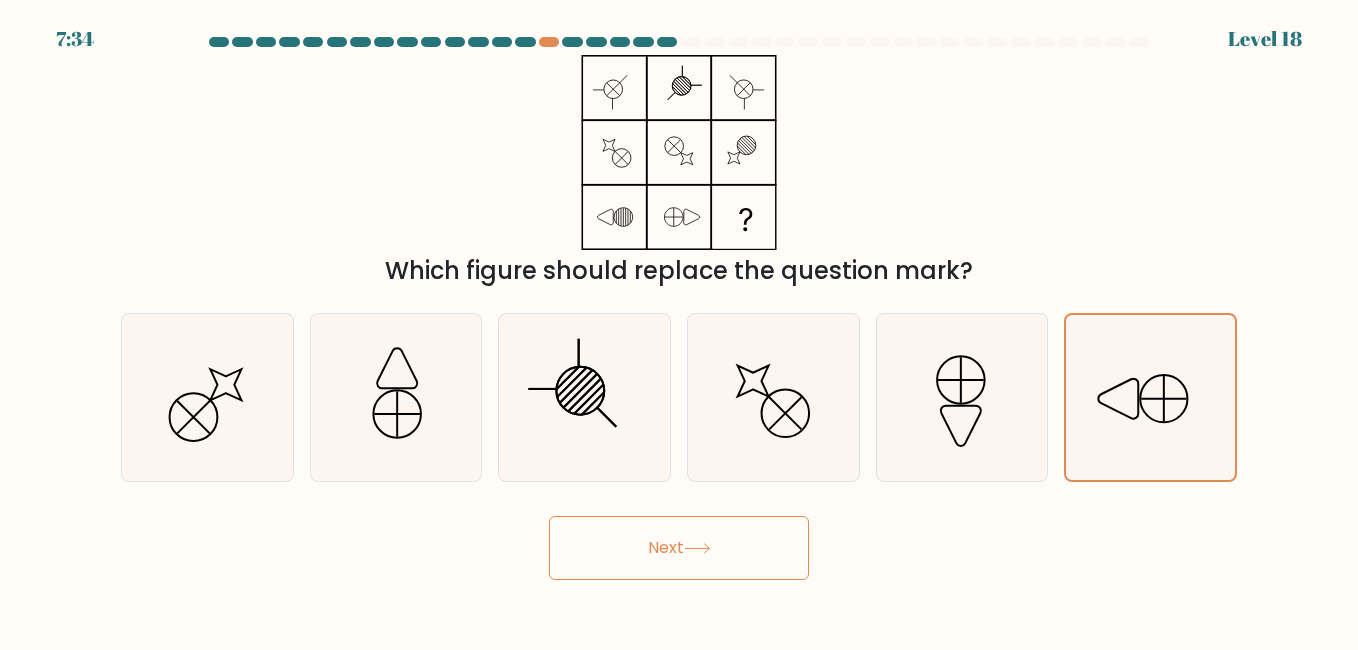 click at bounding box center (697, 548) 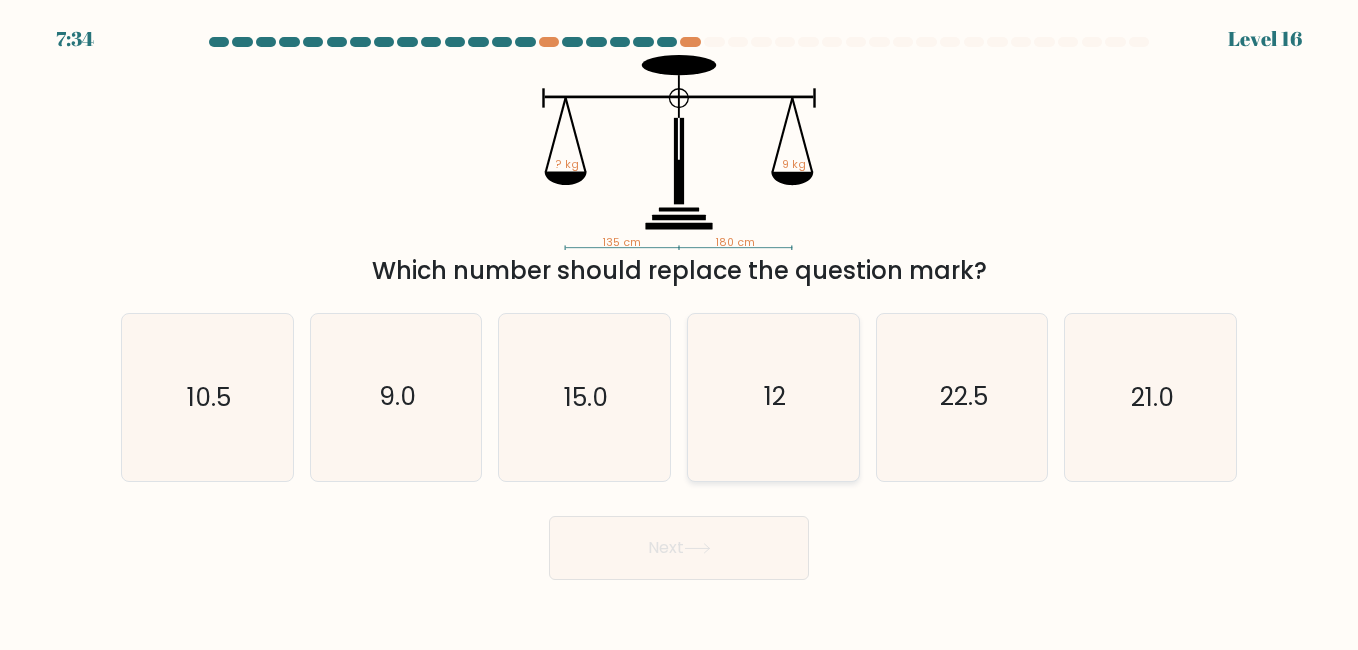 click on "12" at bounding box center [773, 397] 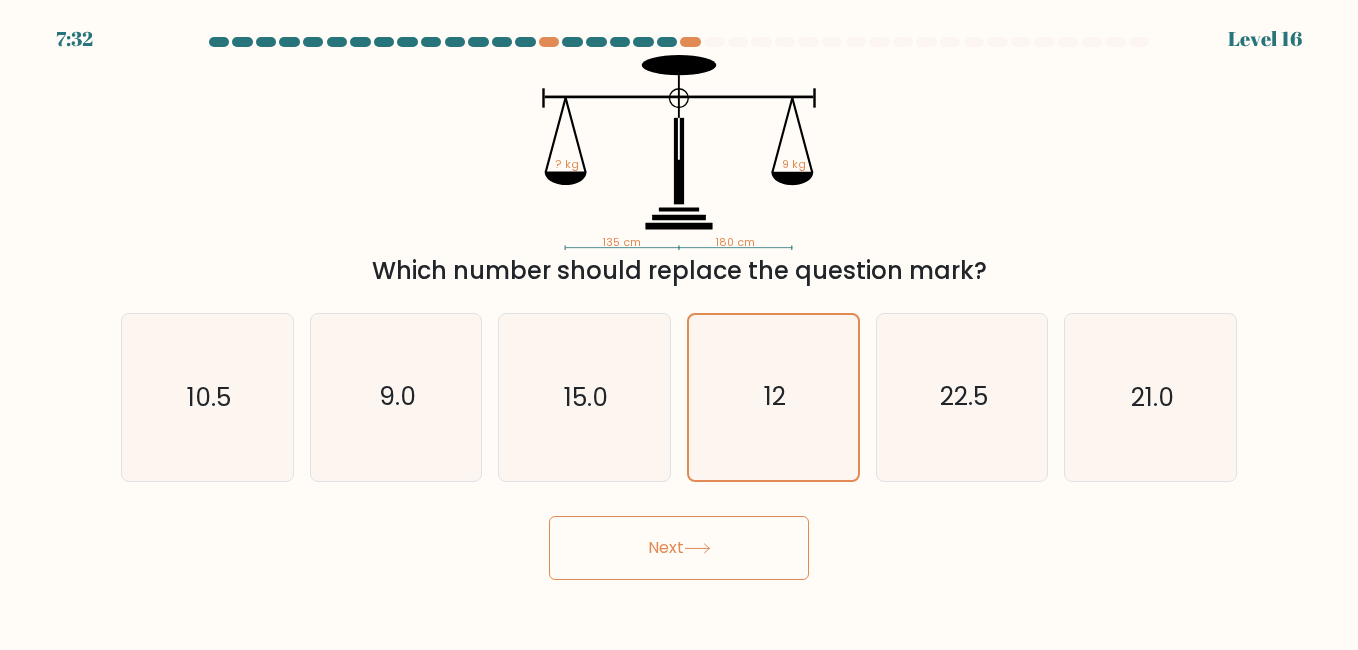 click on "Next" at bounding box center (679, 548) 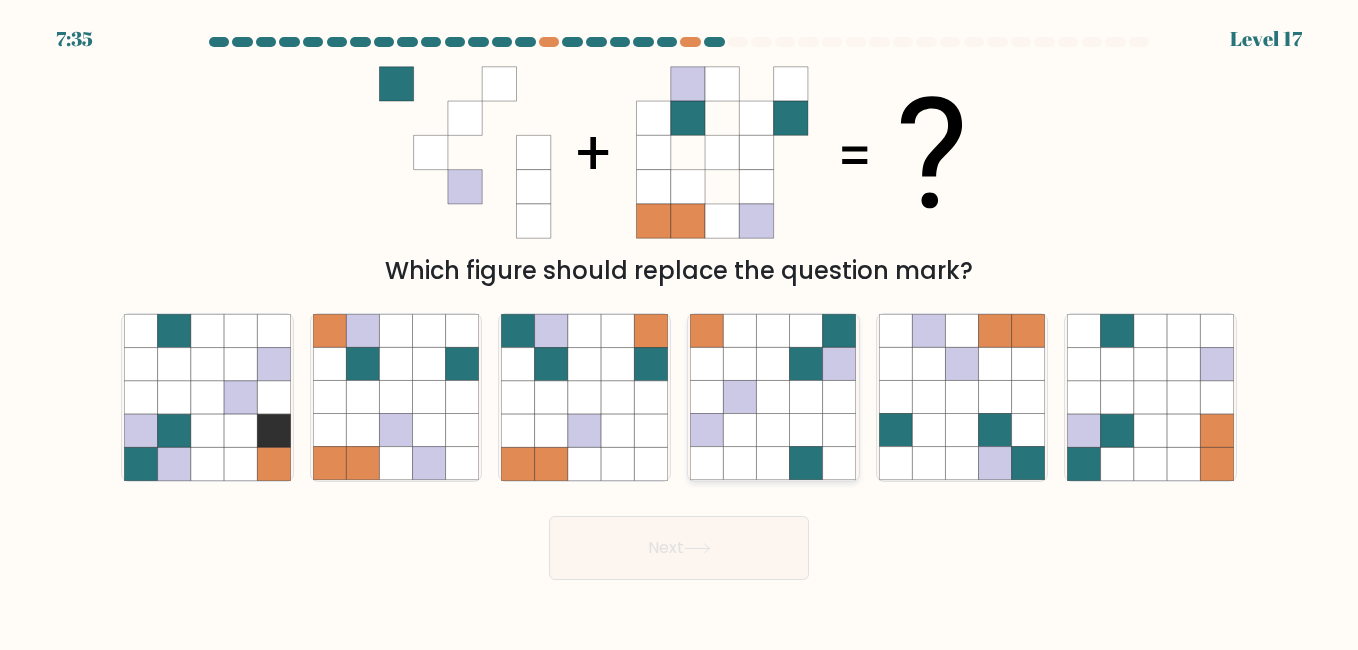 click at bounding box center (773, 397) 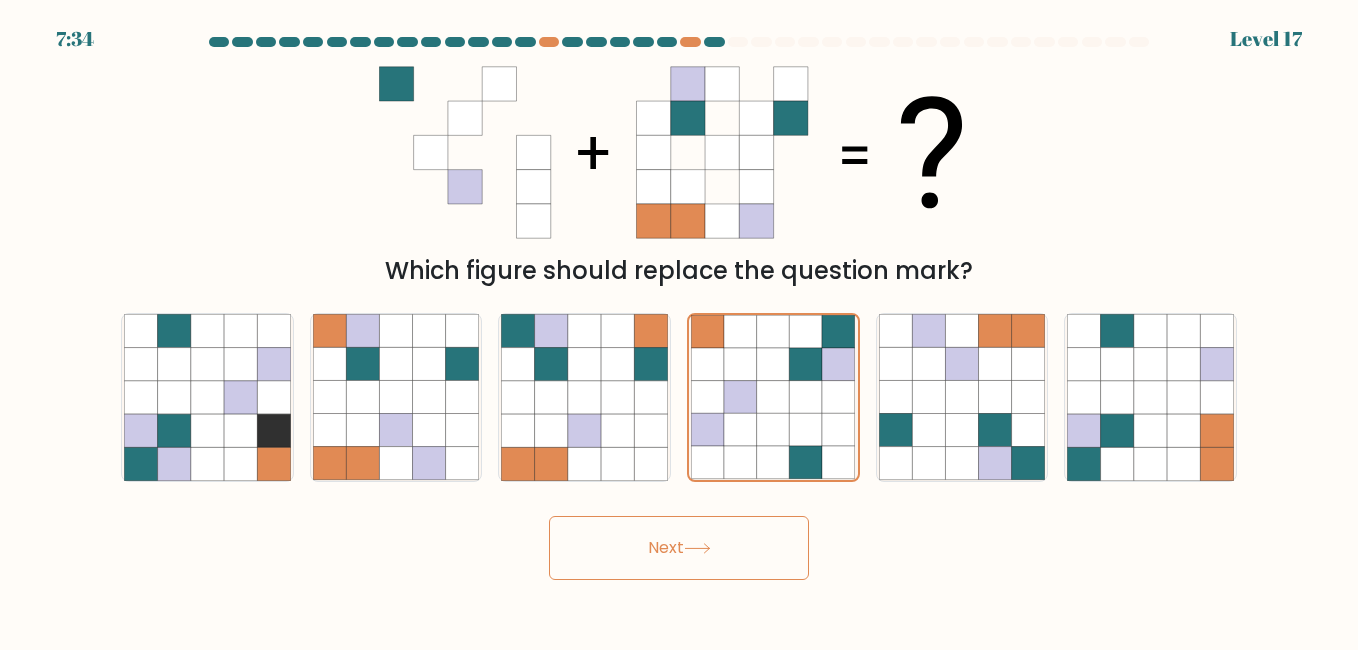 click on "Next" at bounding box center [679, 548] 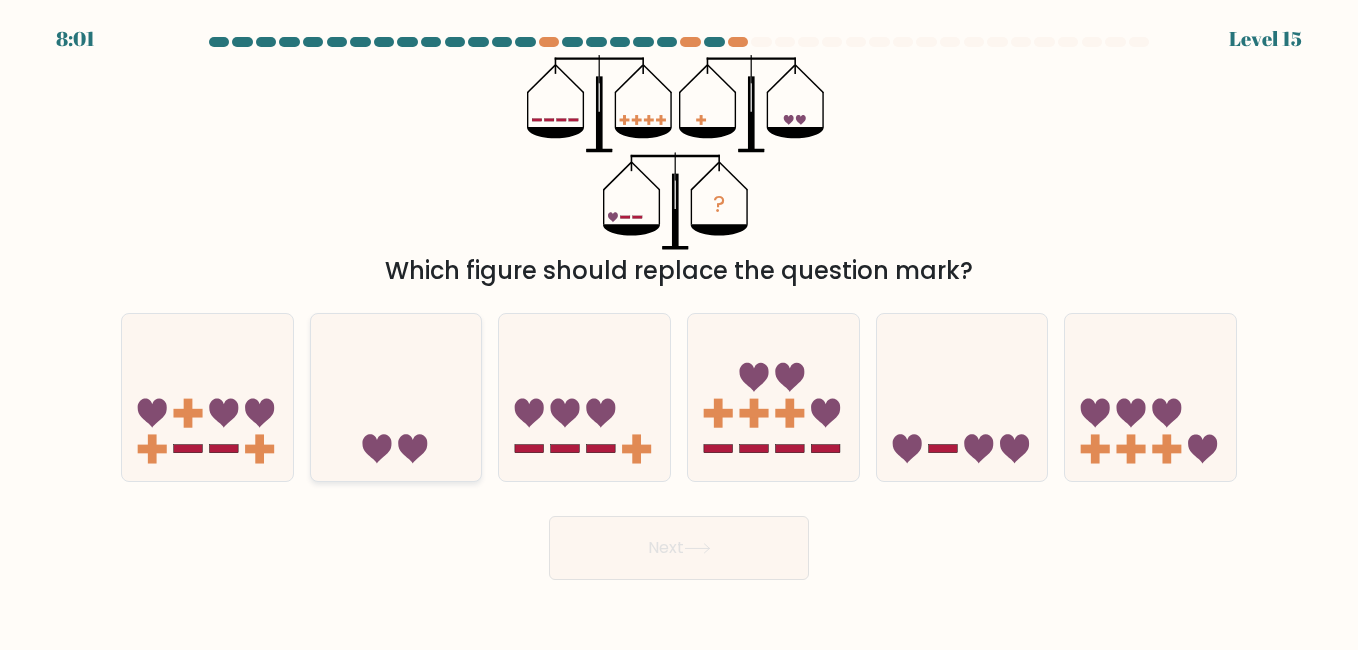 click at bounding box center [396, 397] 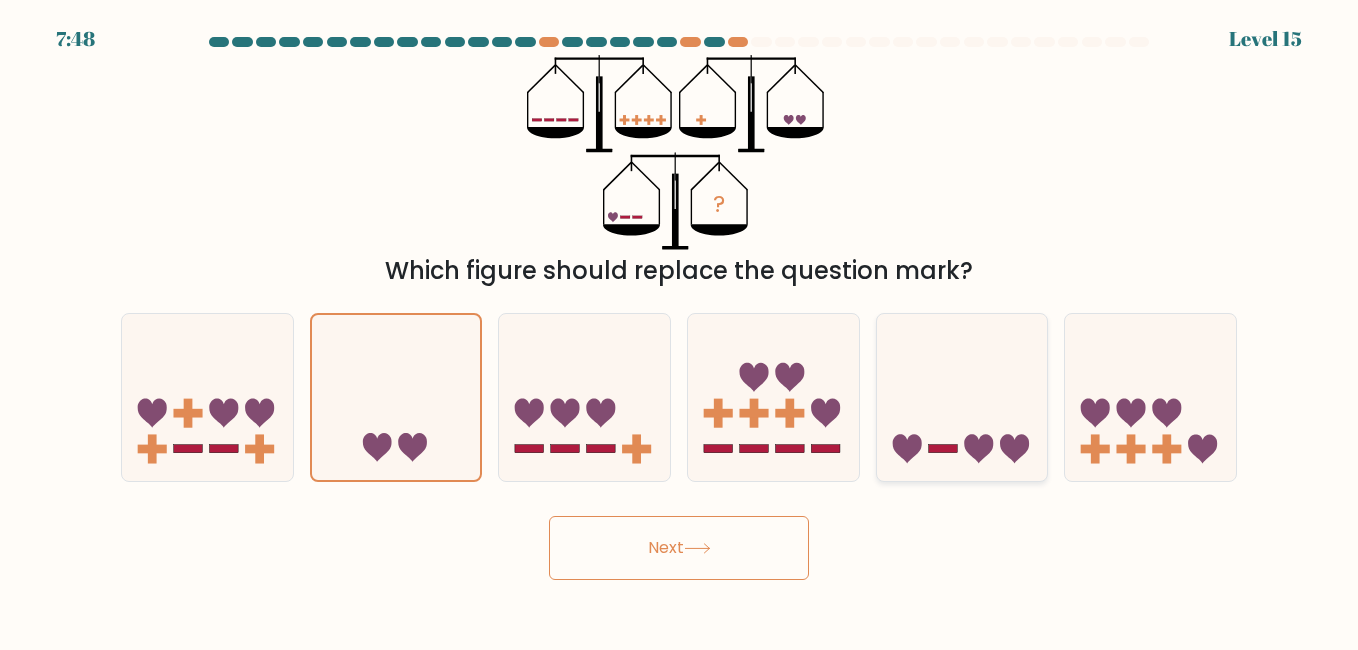click at bounding box center (962, 397) 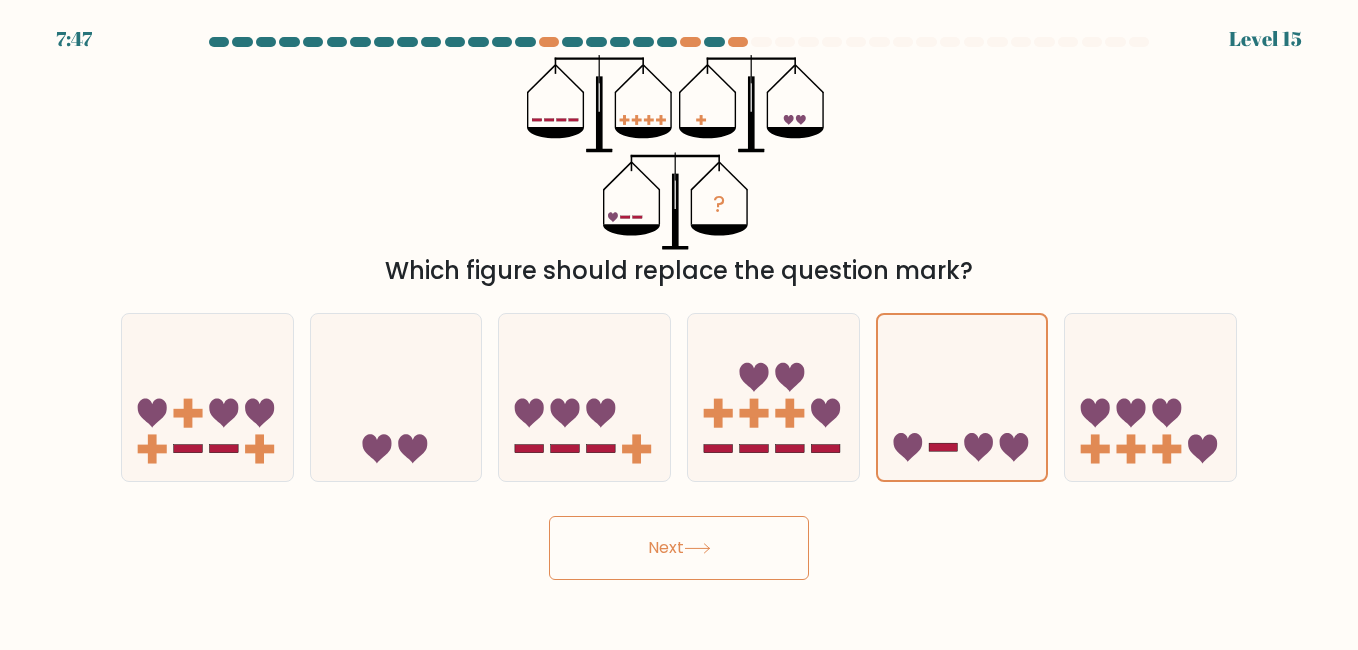 click on "Next" at bounding box center [679, 548] 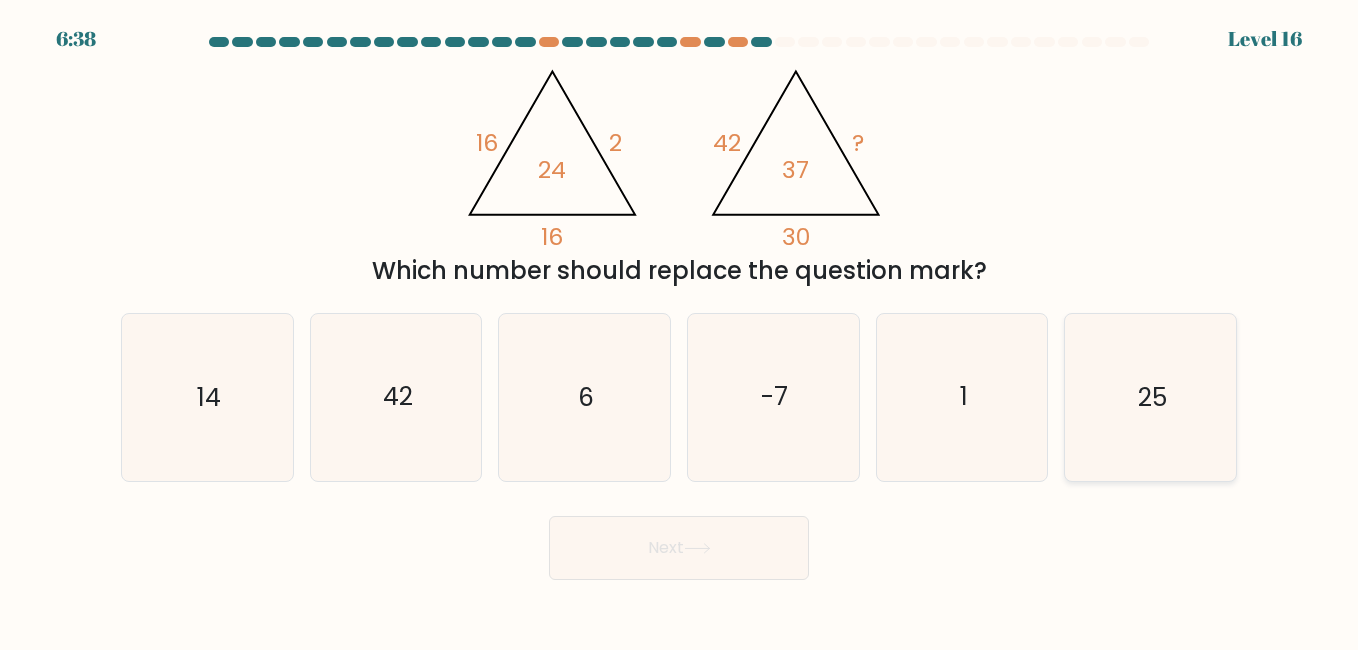 click on "25" at bounding box center (1150, 397) 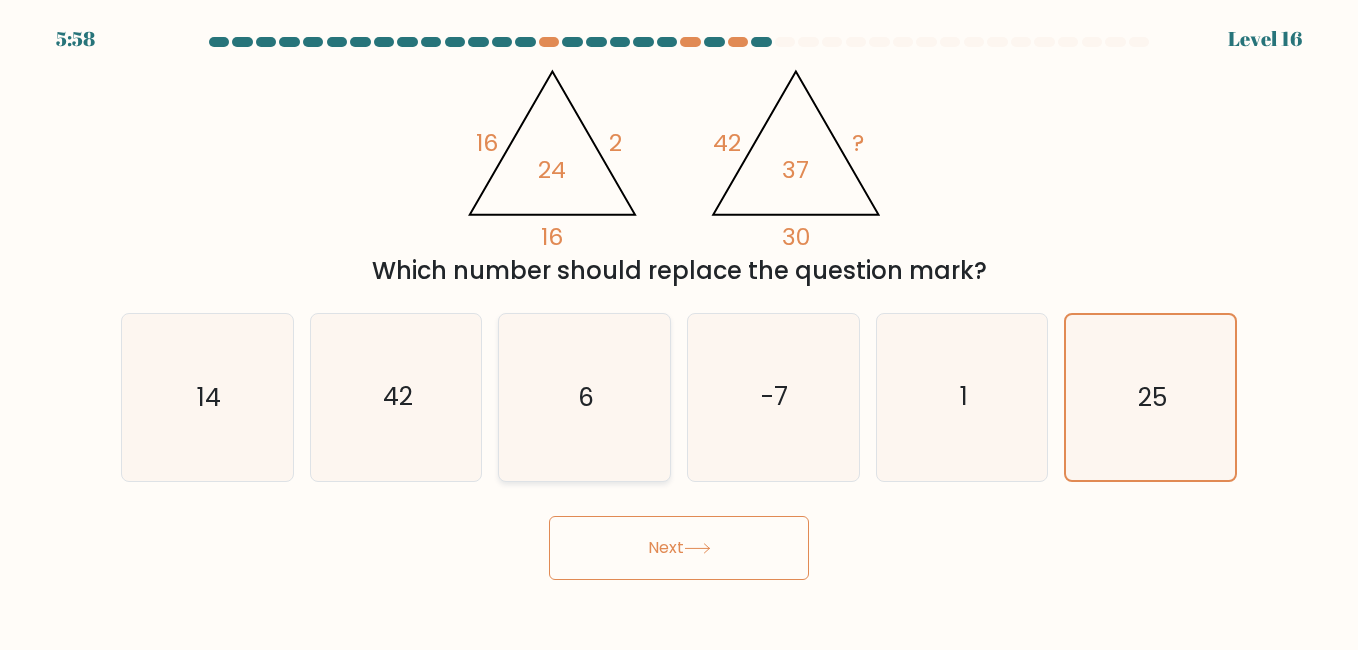 click on "6" at bounding box center (584, 397) 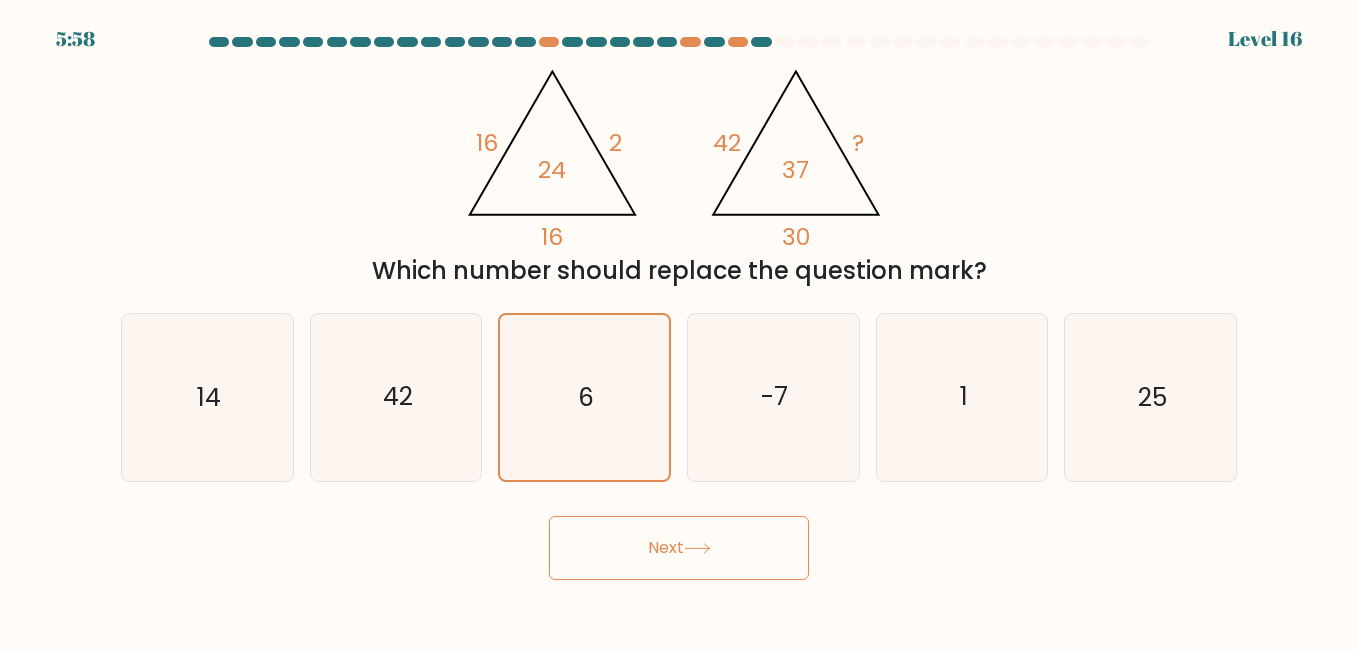 click on "Next" at bounding box center (679, 548) 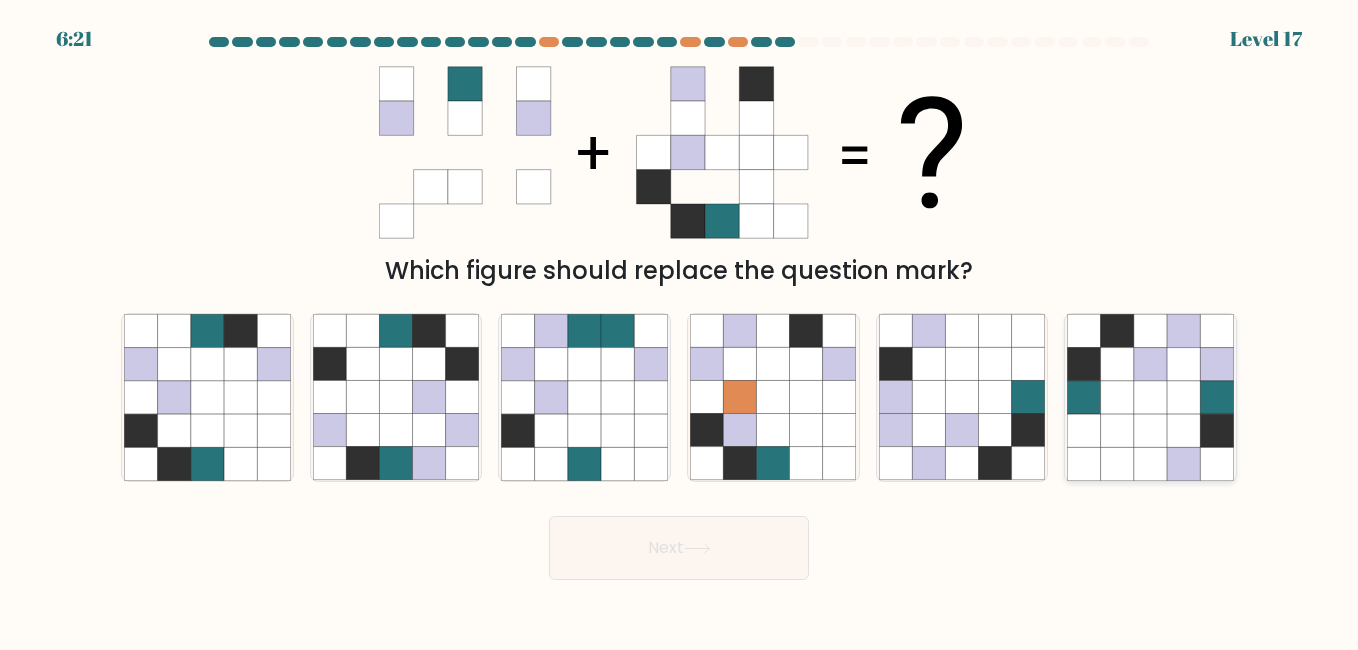 click at bounding box center [1150, 397] 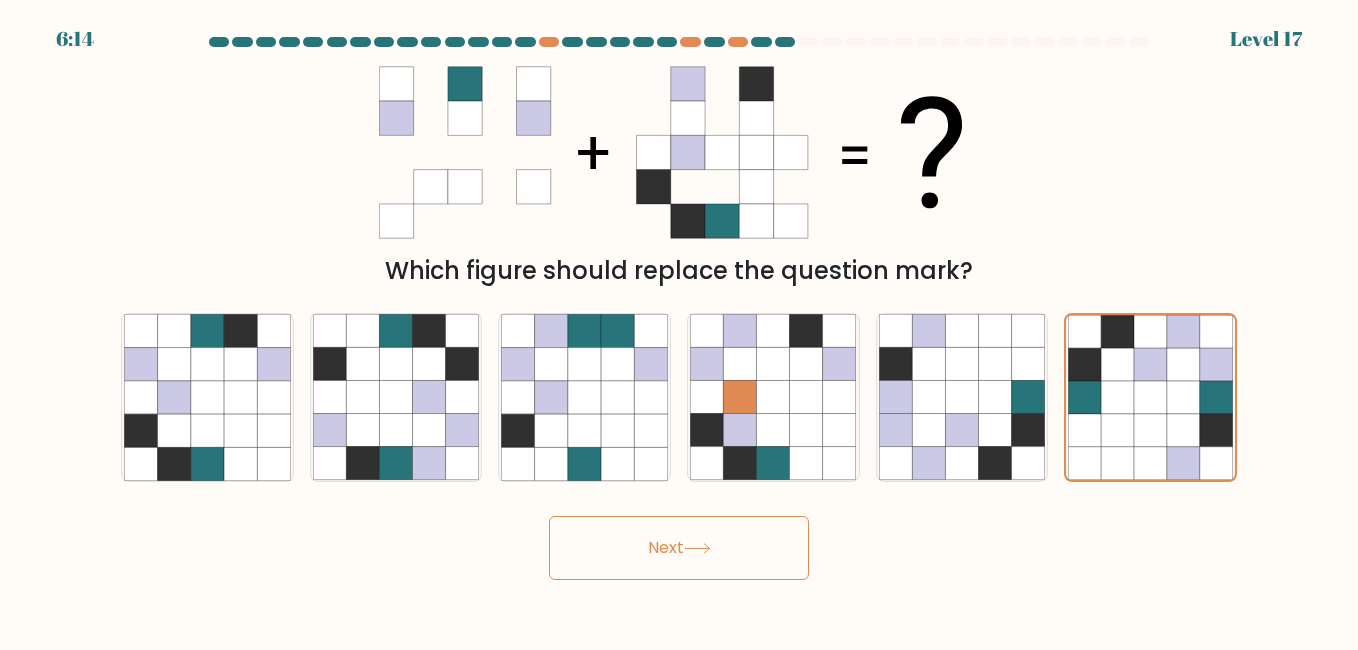 click on "Next" at bounding box center [679, 548] 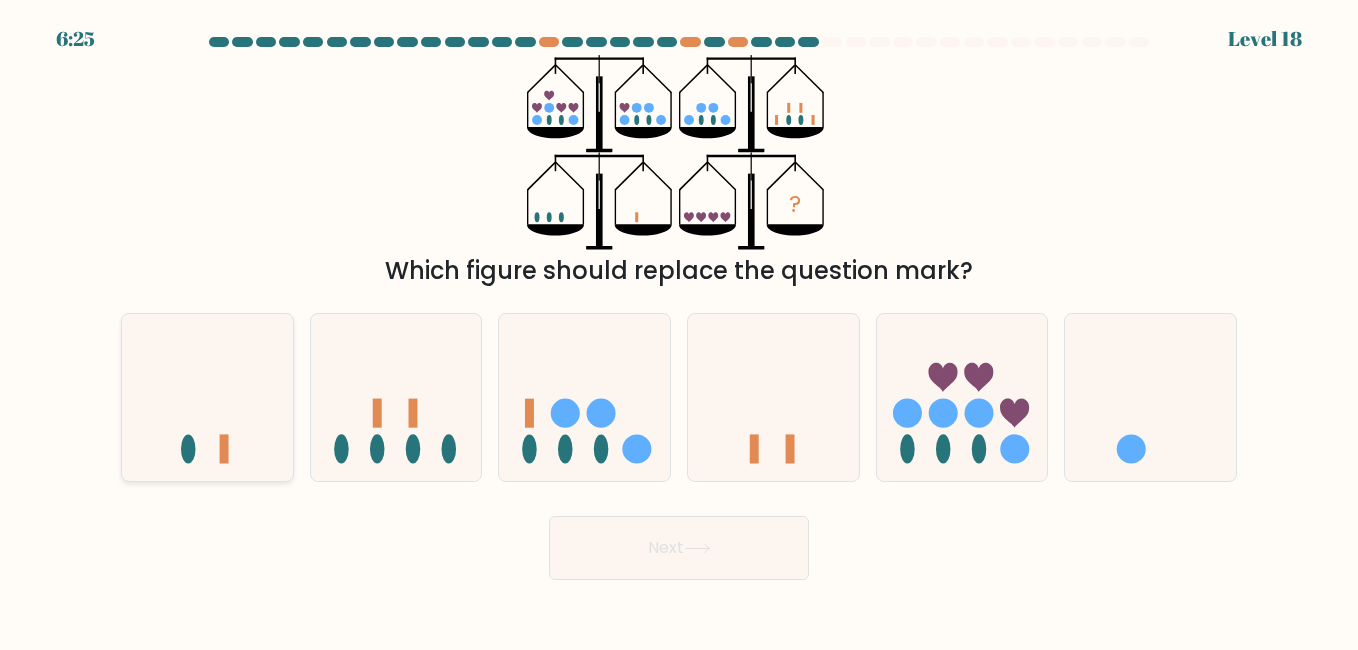 click at bounding box center [207, 397] 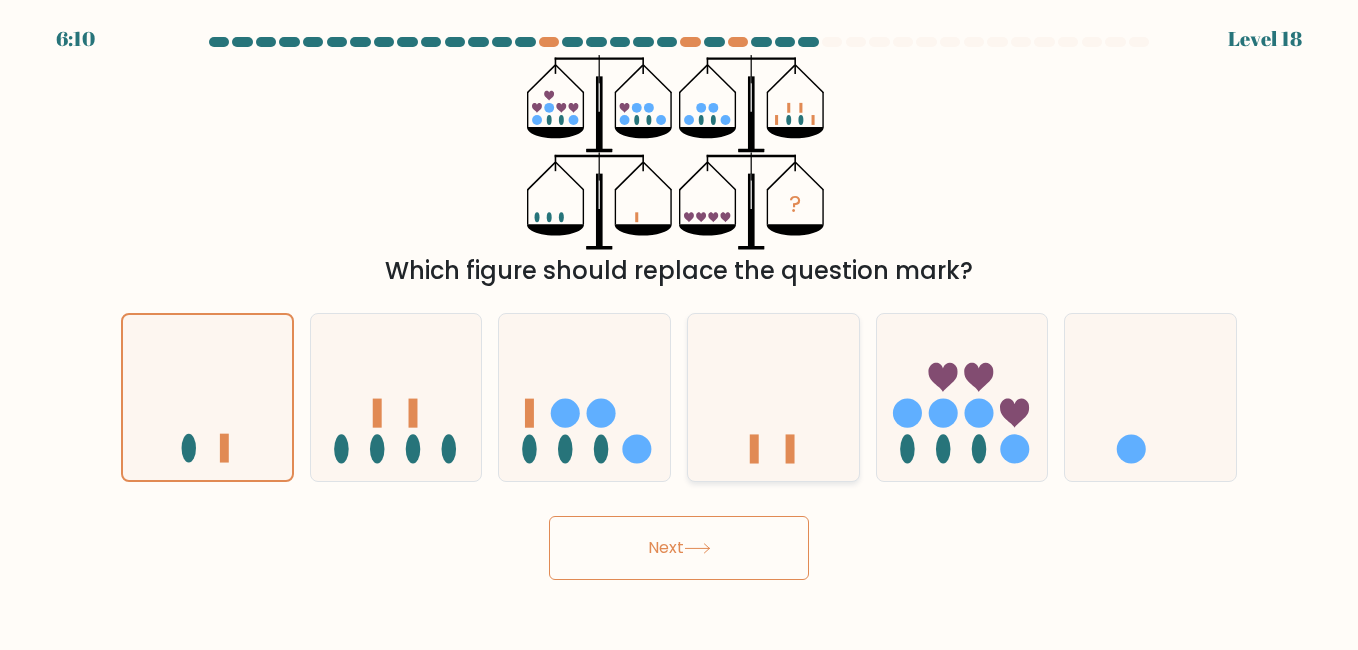 click at bounding box center (773, 397) 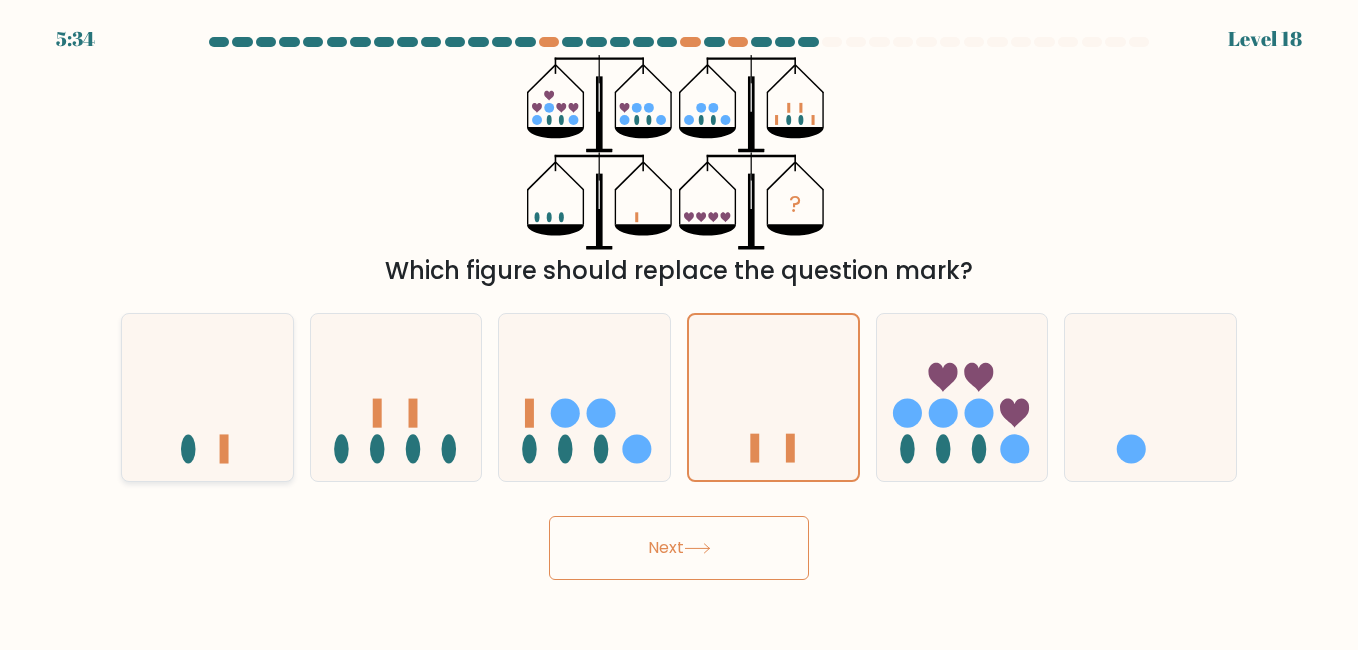 click at bounding box center [207, 397] 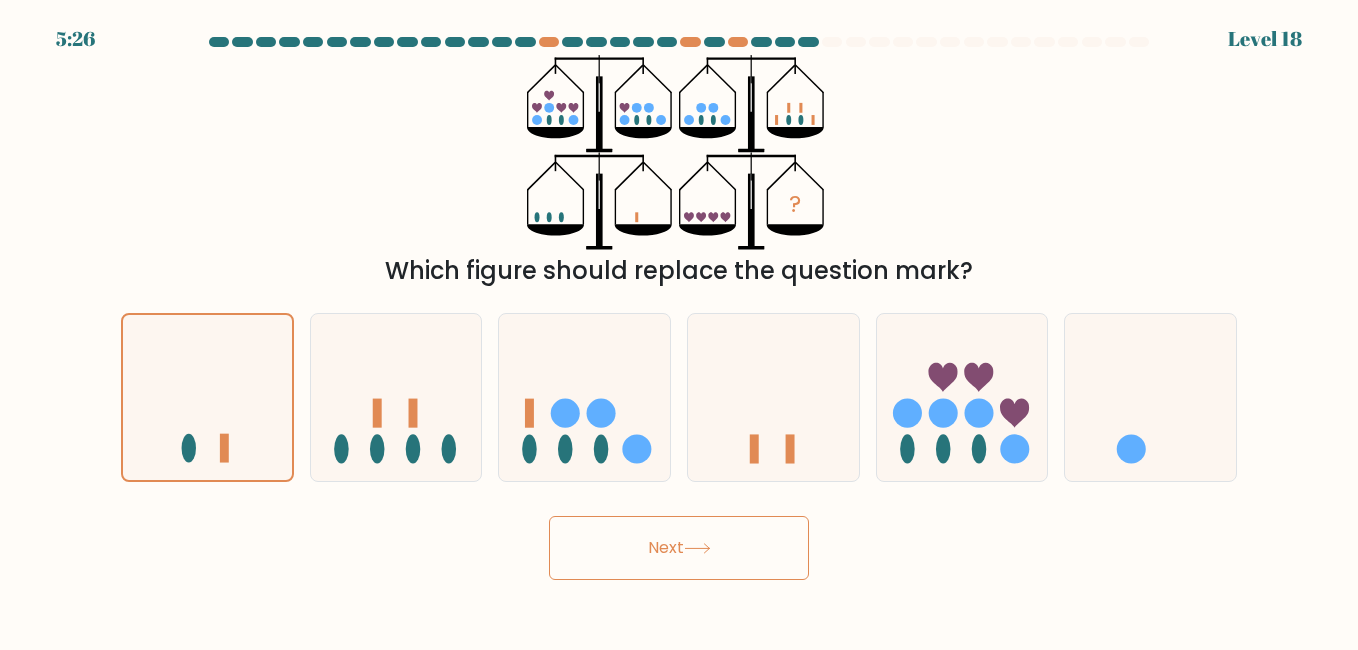 click on "Next" at bounding box center [679, 548] 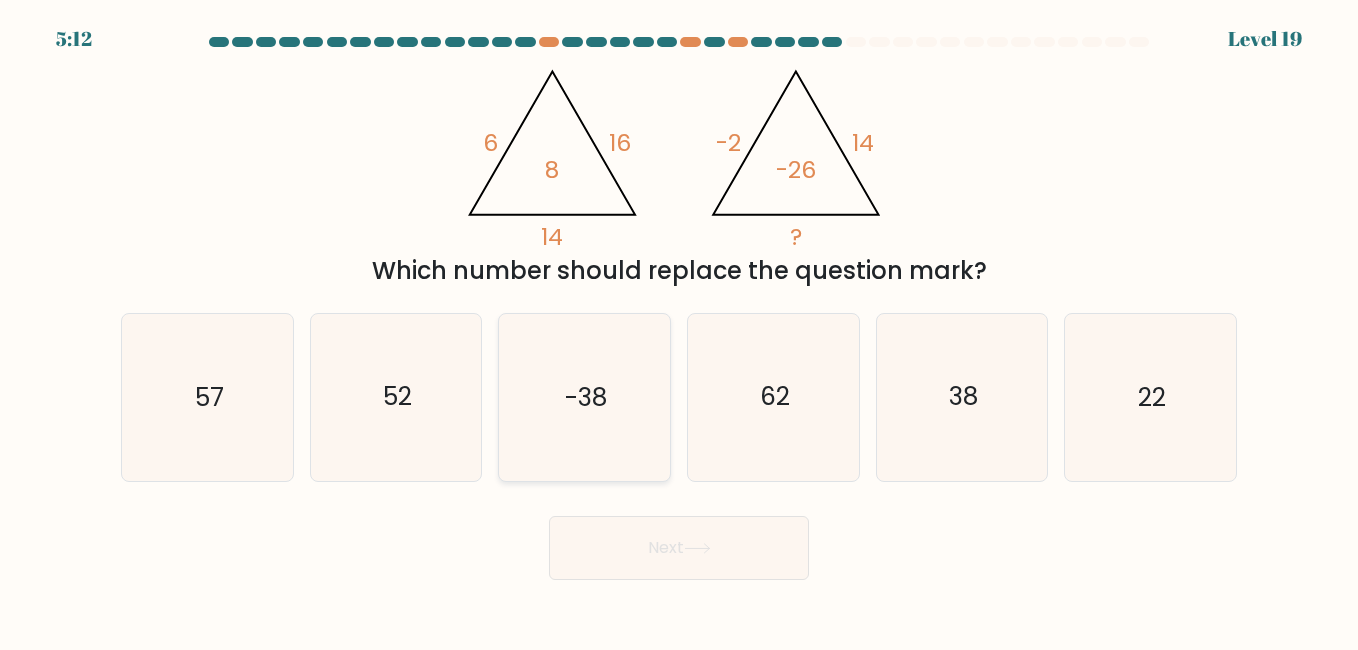 click on "-38" at bounding box center [584, 397] 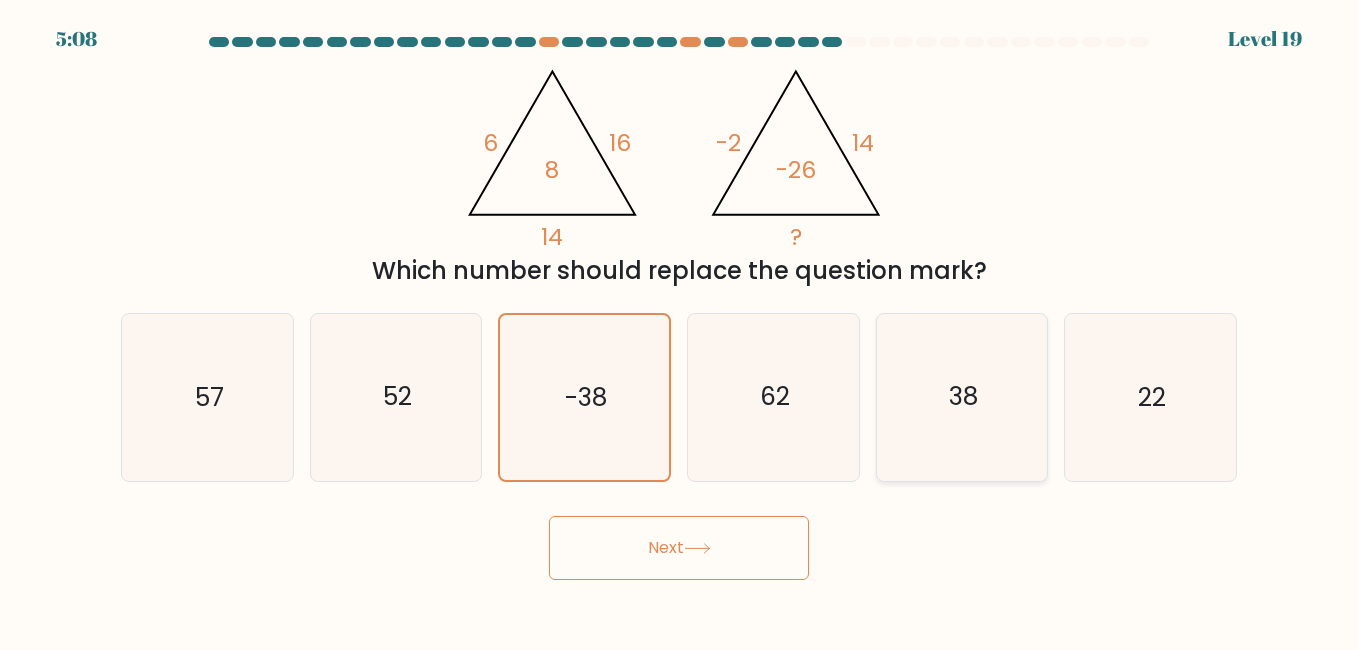 click on "38" at bounding box center [962, 397] 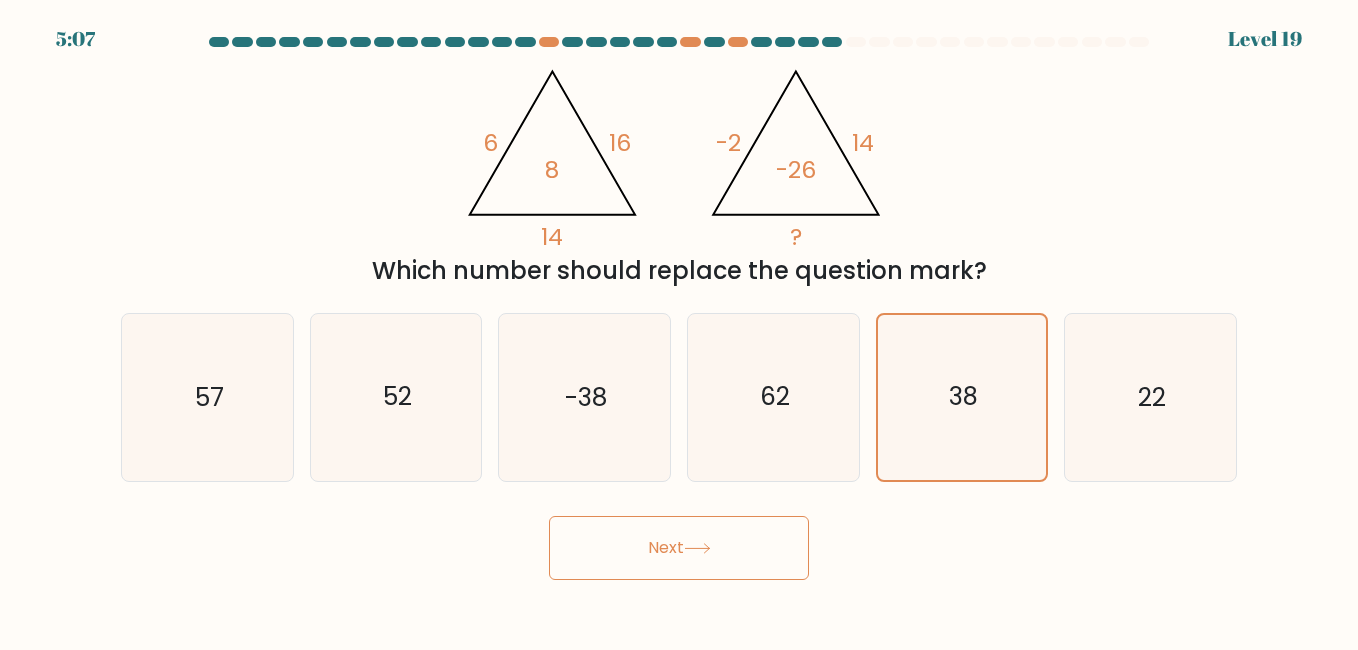 click on "Next" at bounding box center [679, 548] 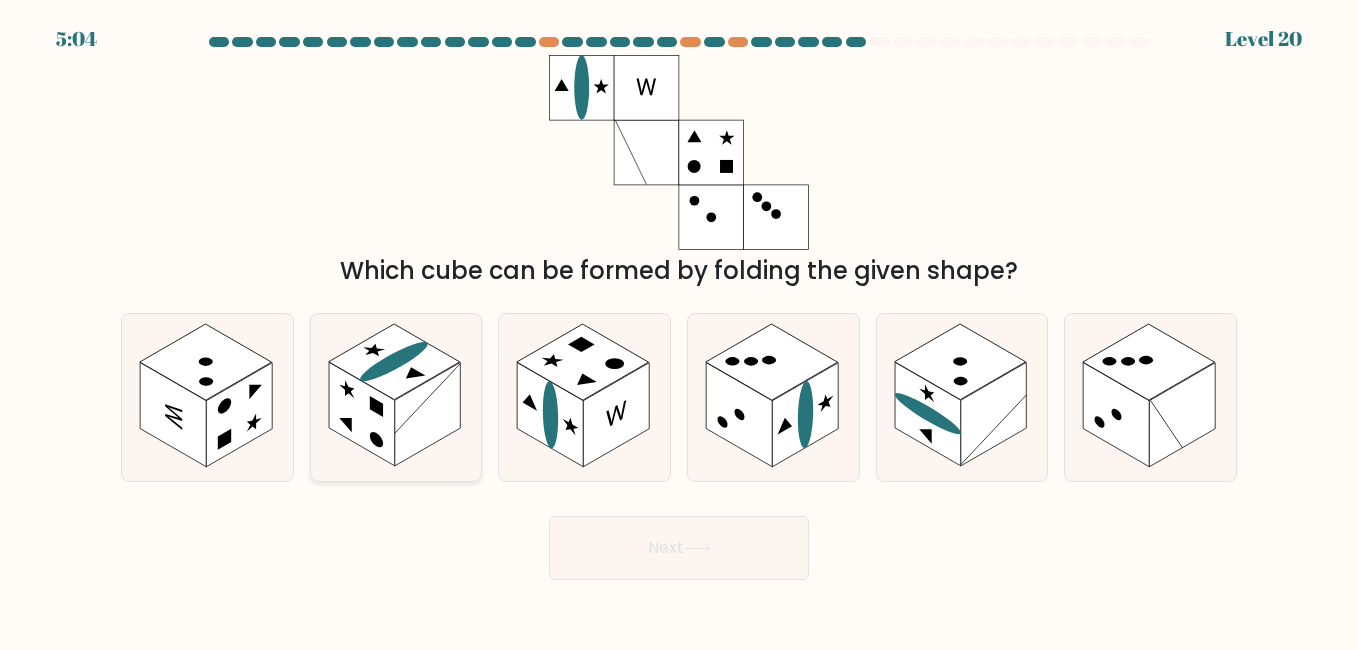 click at bounding box center [394, 362] 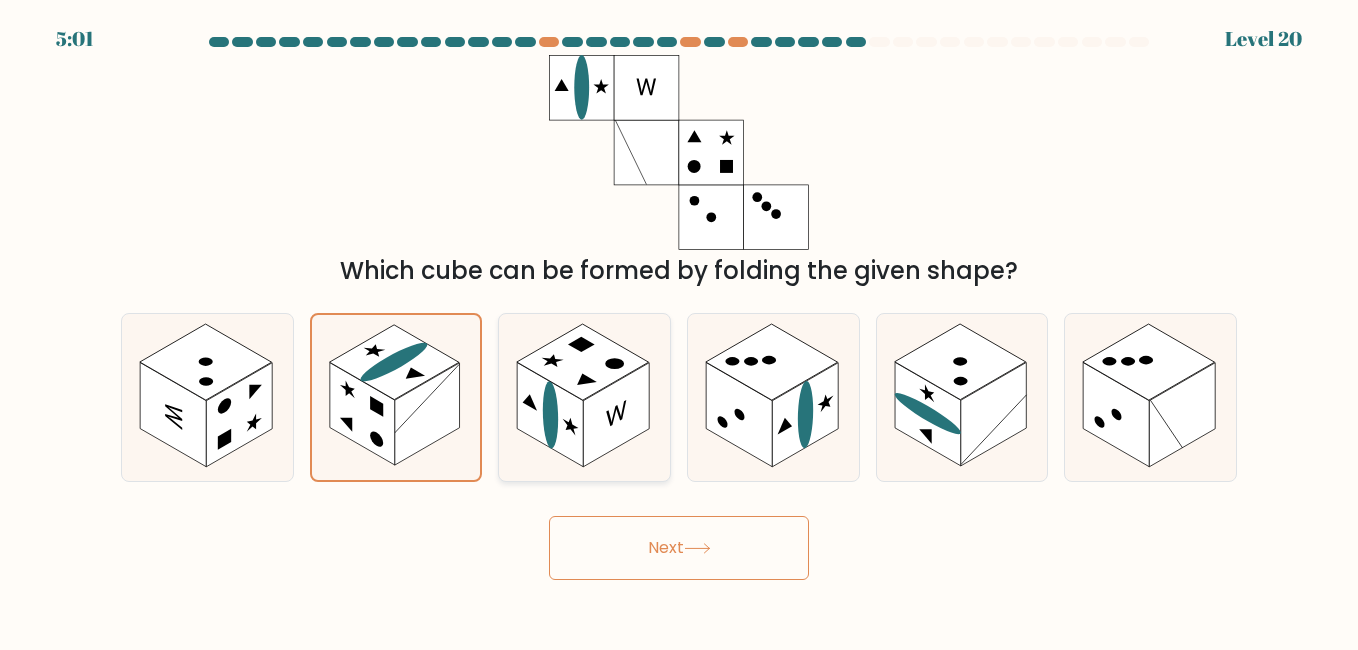 click at bounding box center [583, 362] 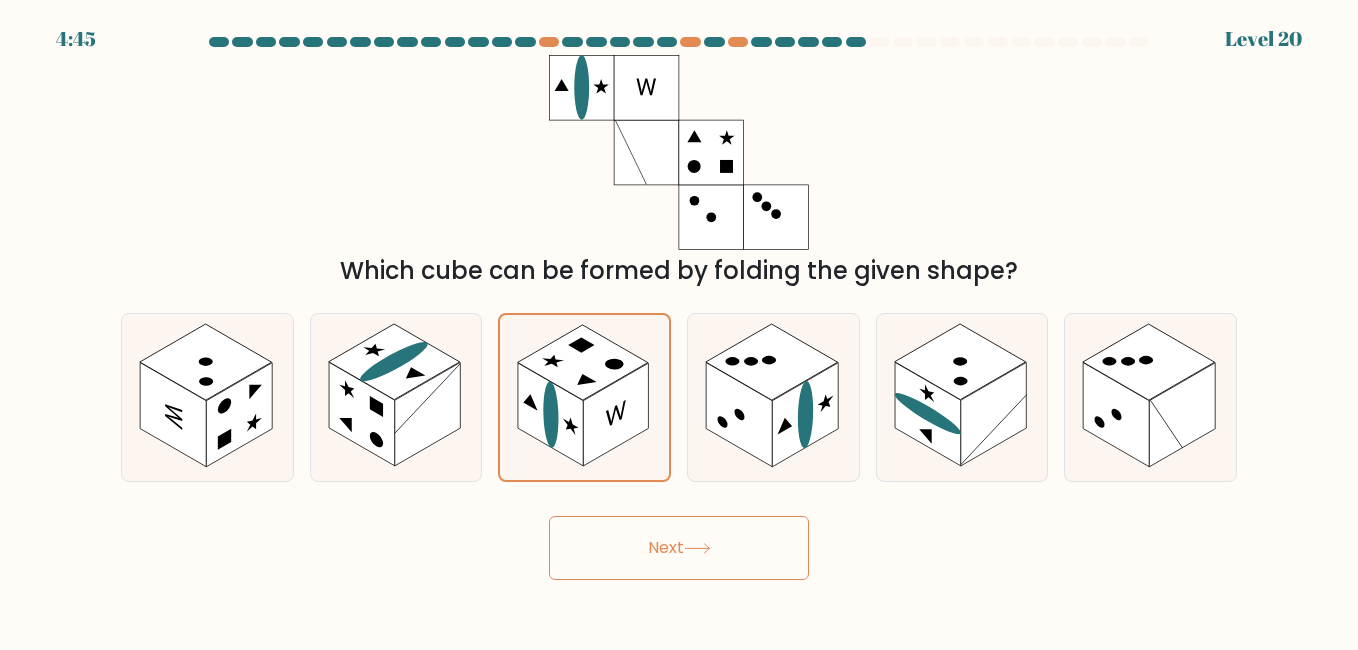 click on "Next" at bounding box center [679, 548] 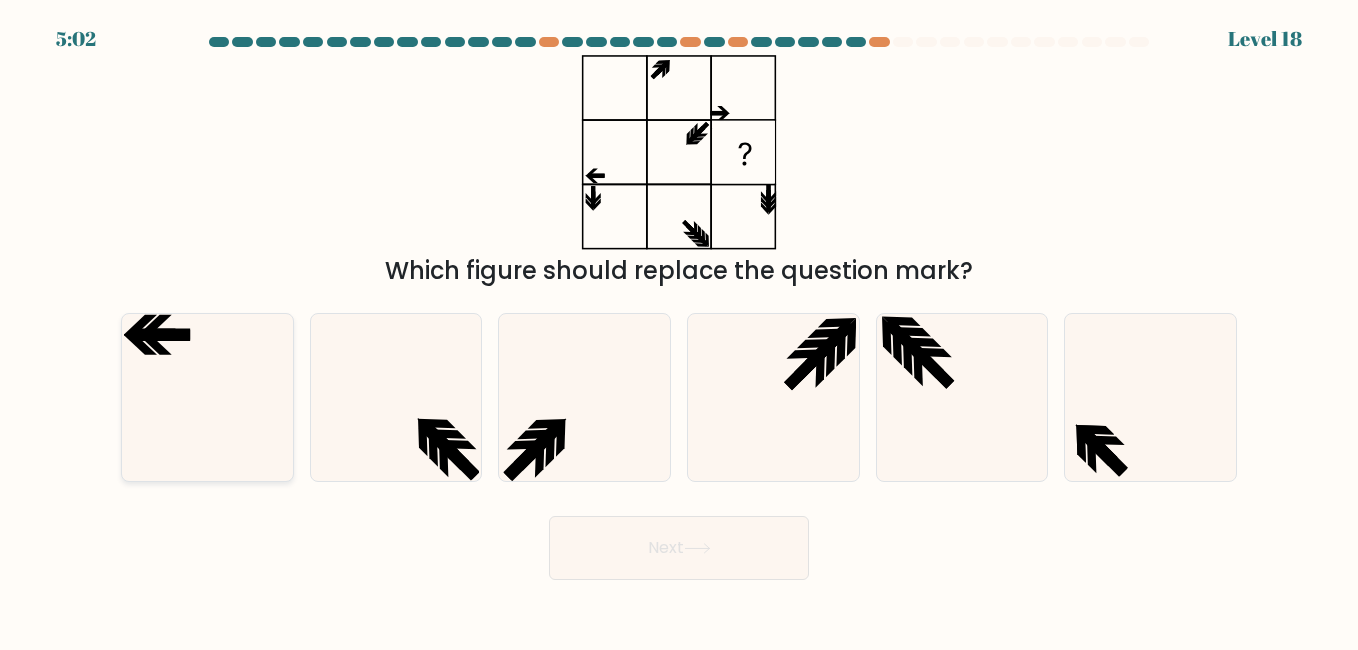 click at bounding box center (207, 397) 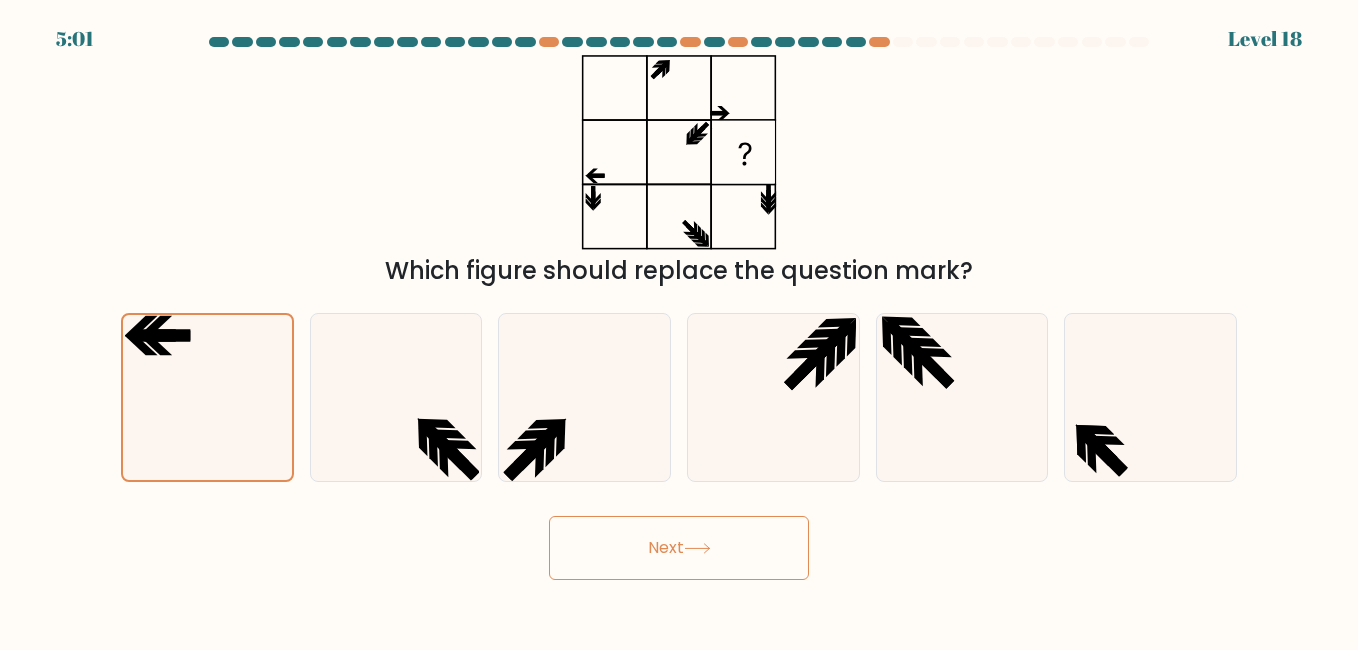 click on "Next" at bounding box center (679, 548) 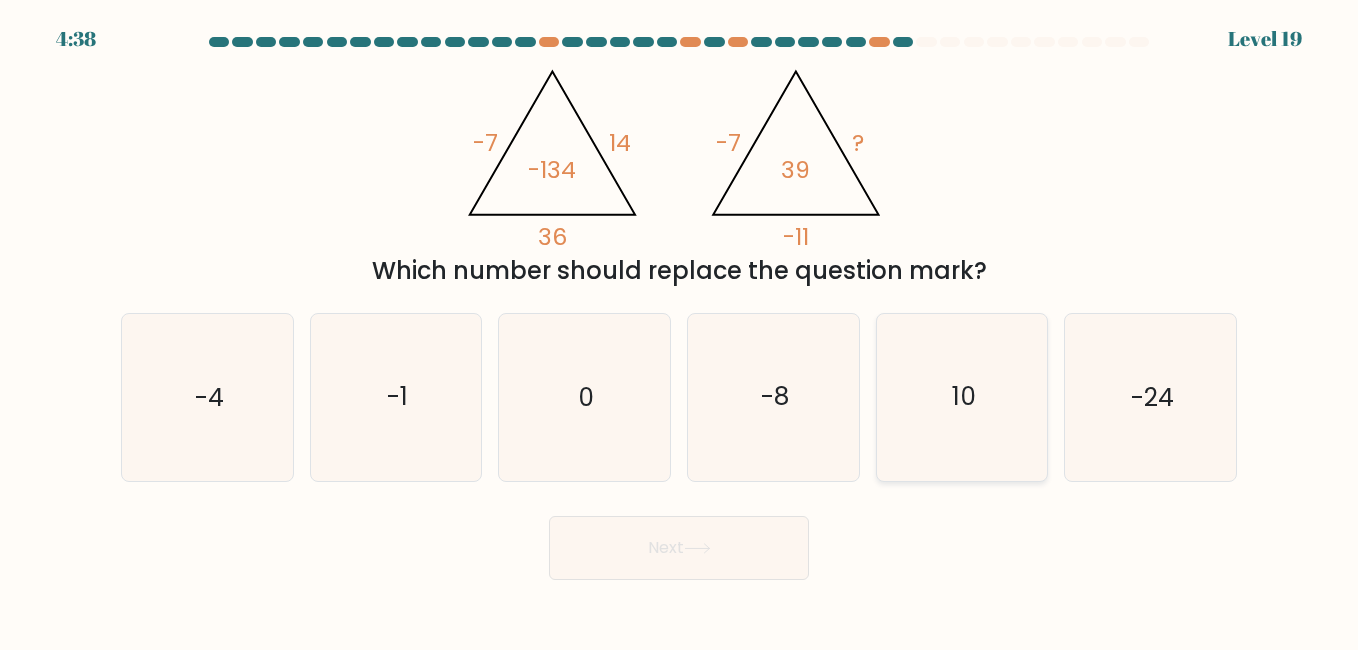 click on "10" at bounding box center (964, 397) 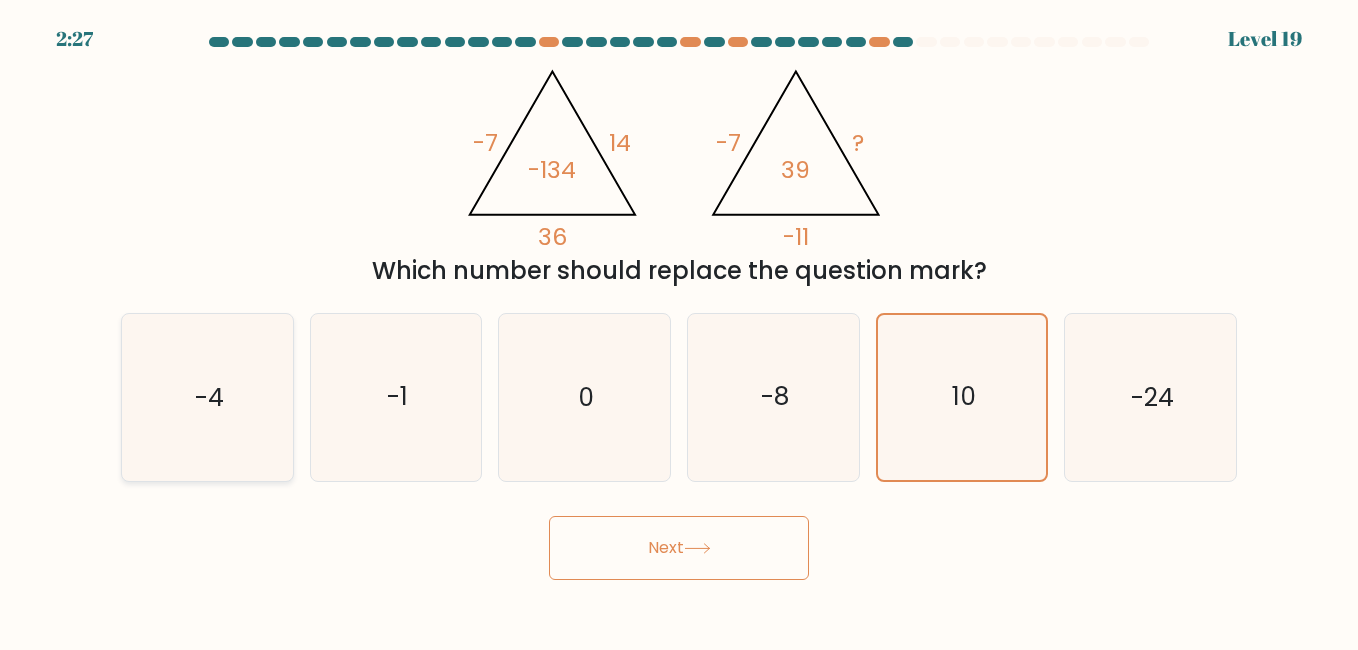 click on "-4" at bounding box center (207, 397) 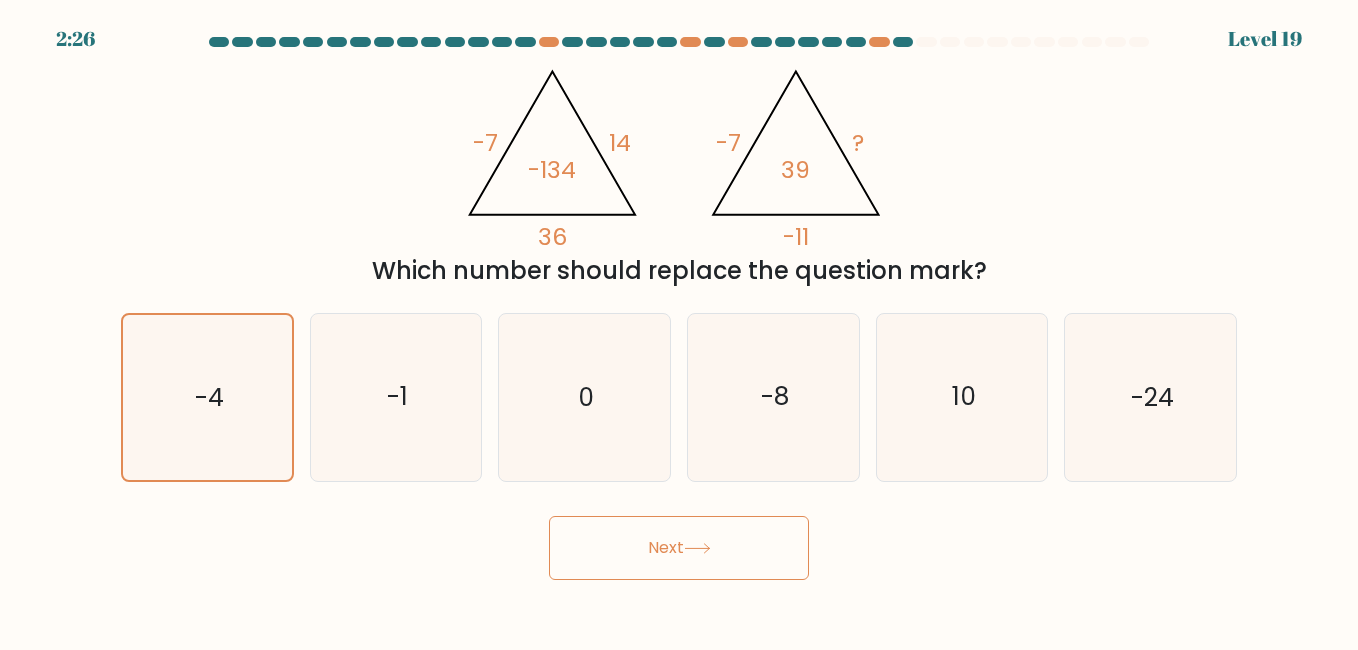 click on "Next" at bounding box center [679, 548] 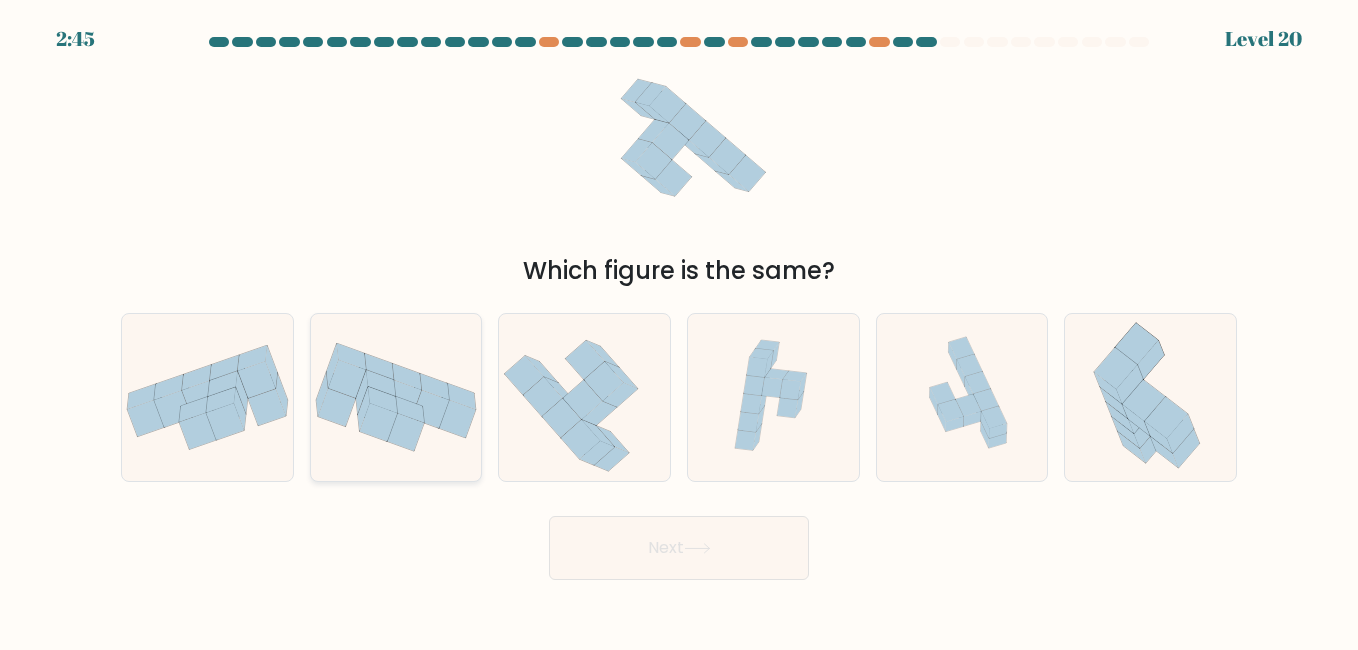 click at bounding box center (396, 397) 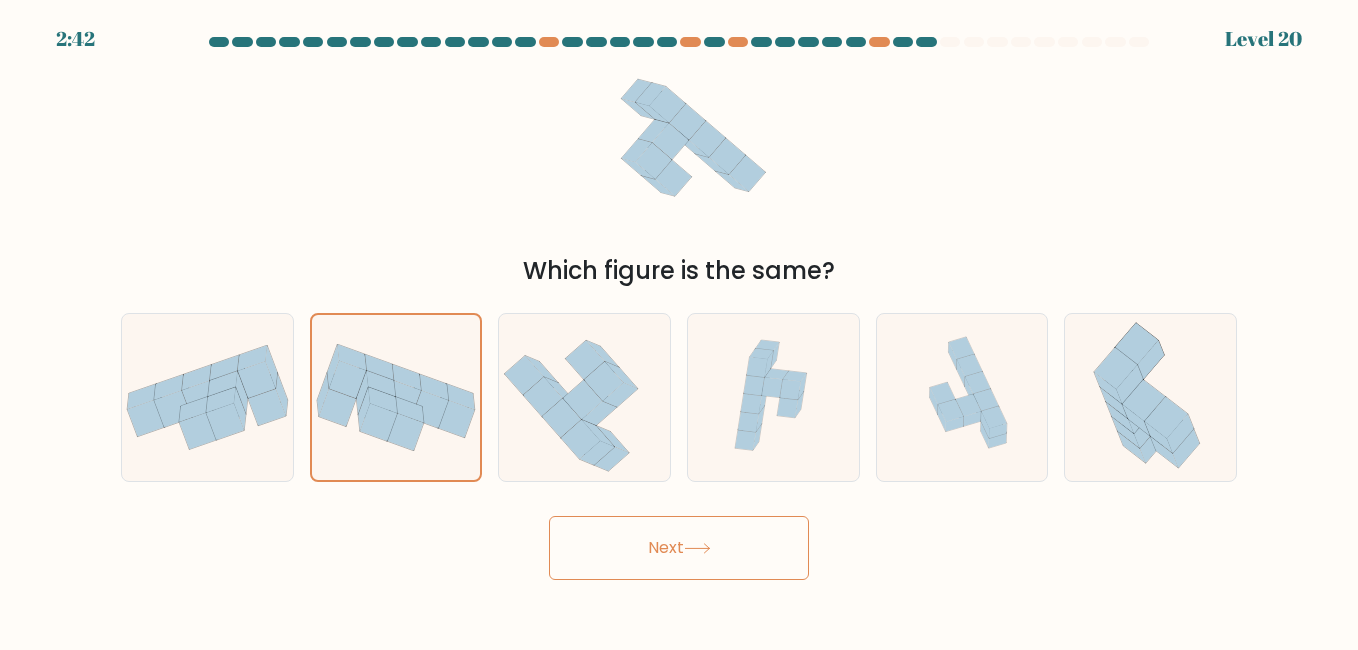 click on "Next" at bounding box center [679, 548] 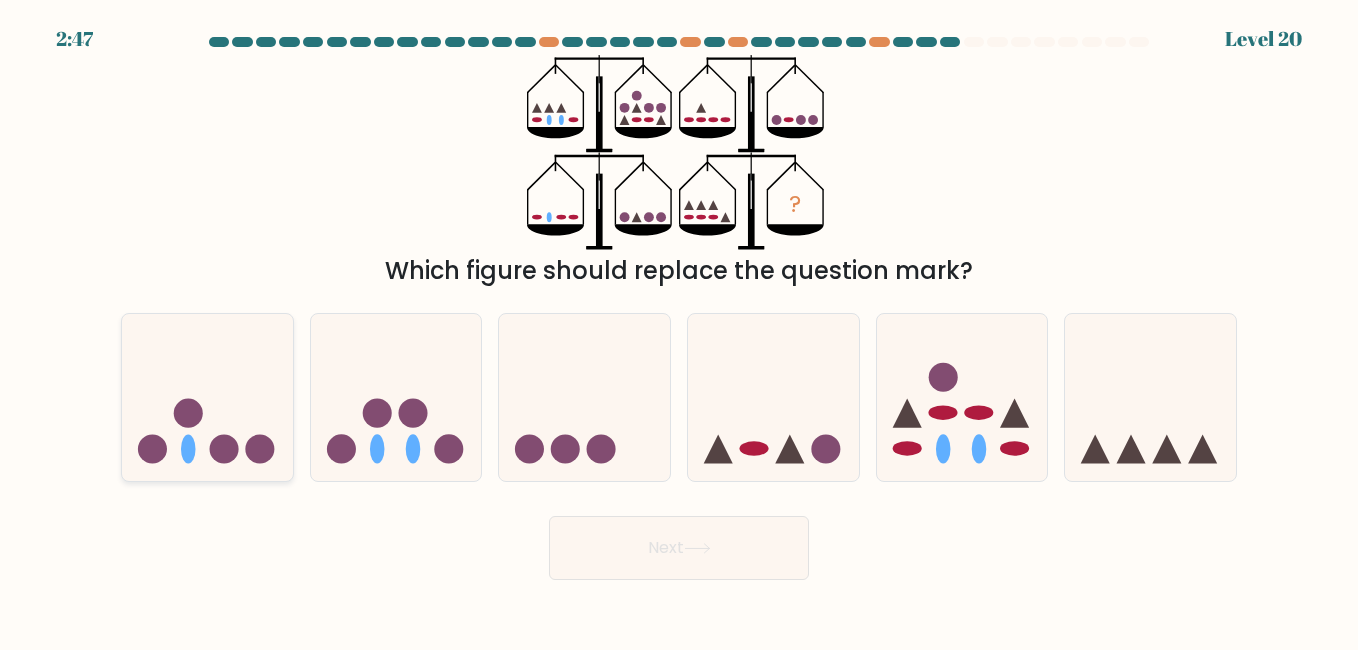 click at bounding box center [207, 397] 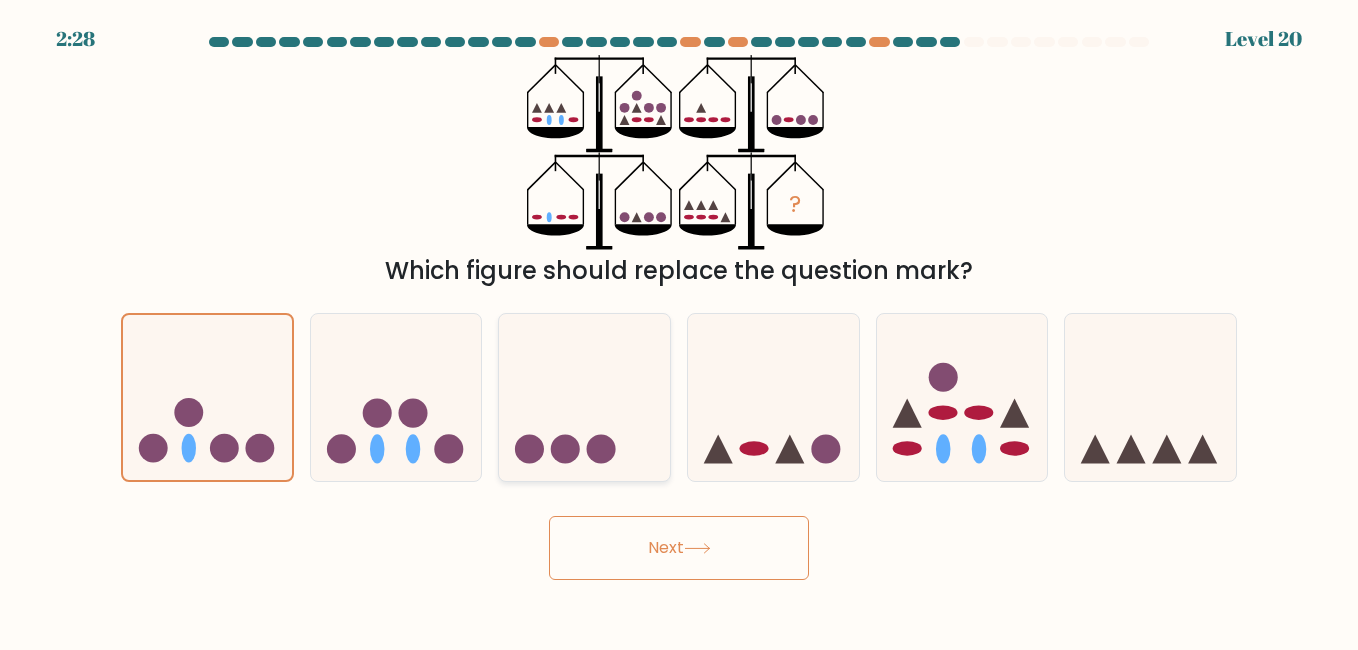 click at bounding box center [584, 397] 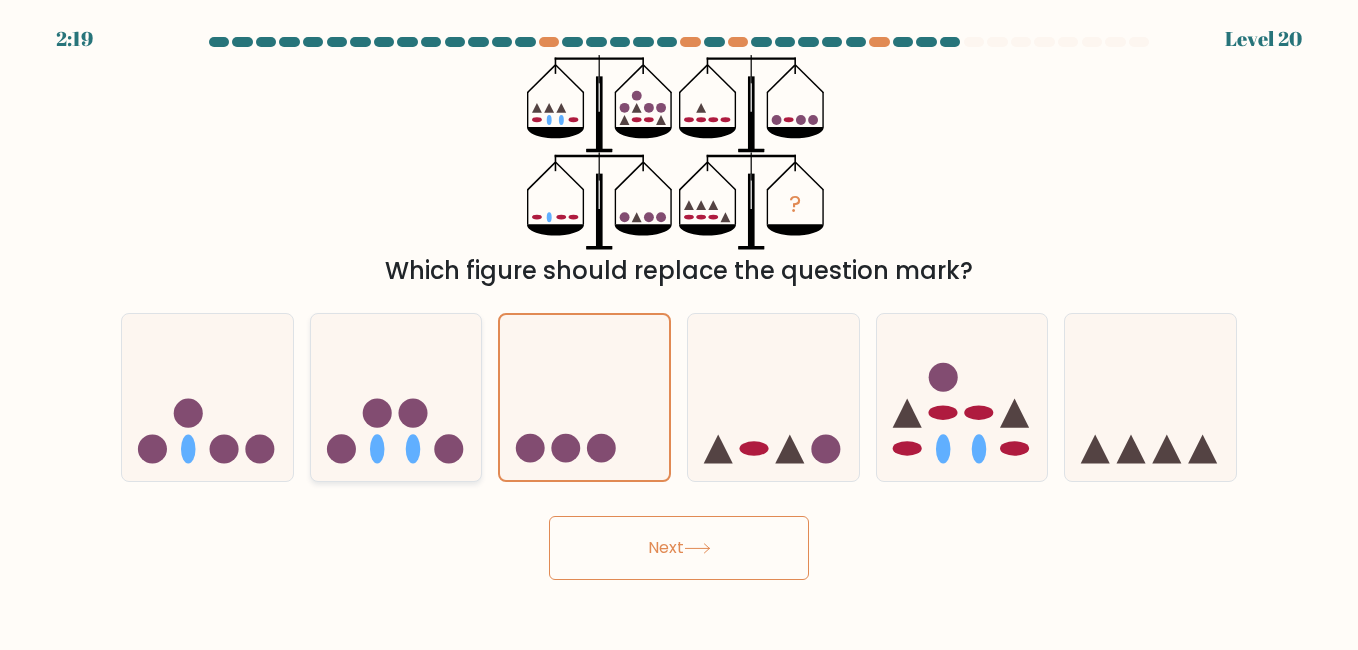 click at bounding box center (396, 397) 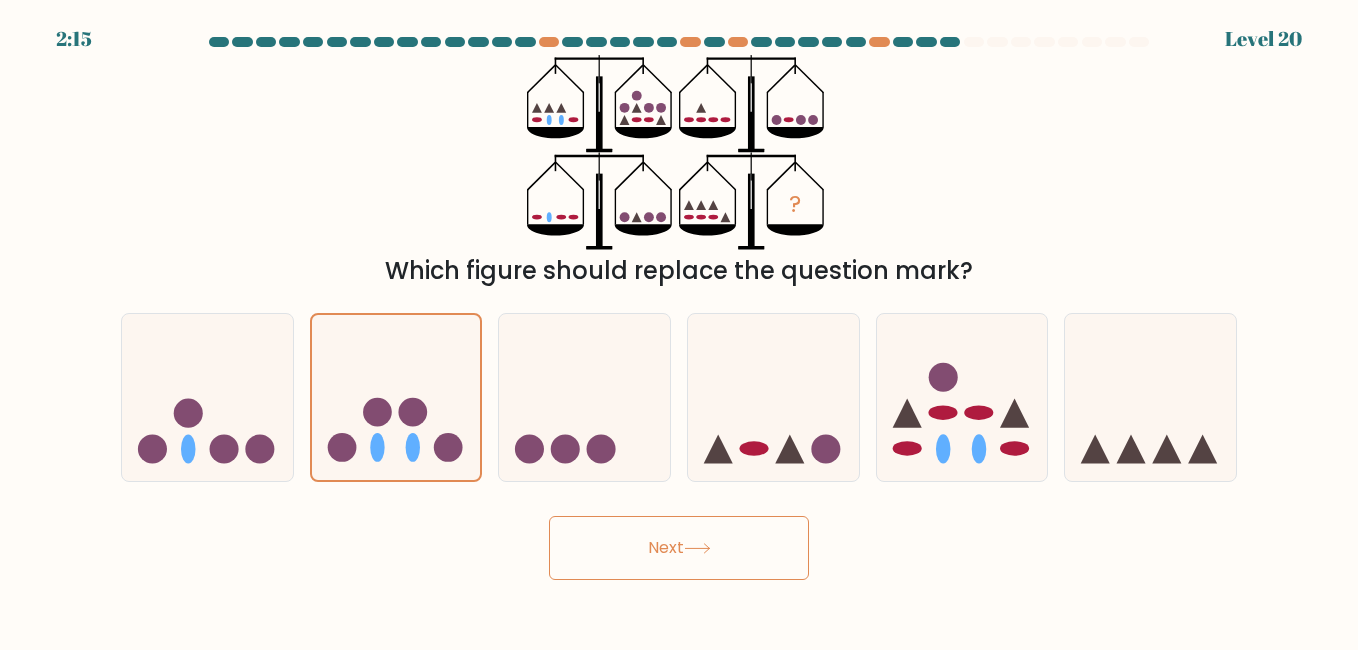 click at bounding box center (697, 548) 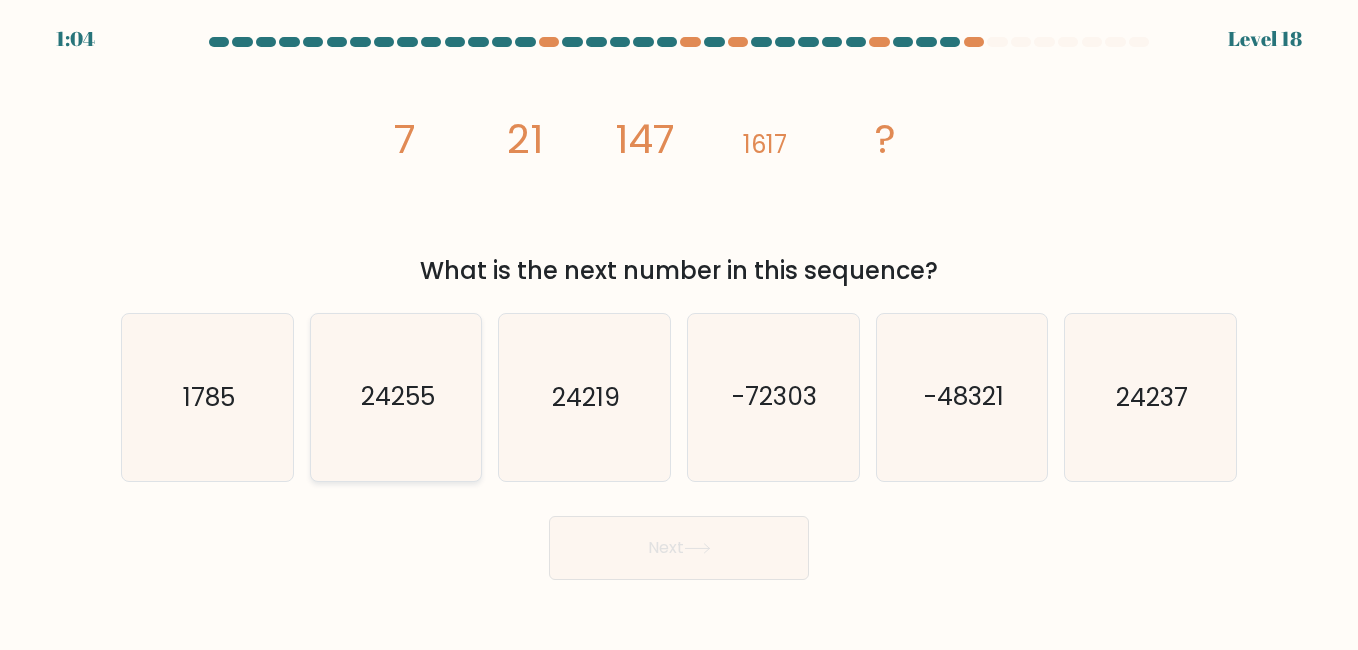 click on "24255" at bounding box center (396, 397) 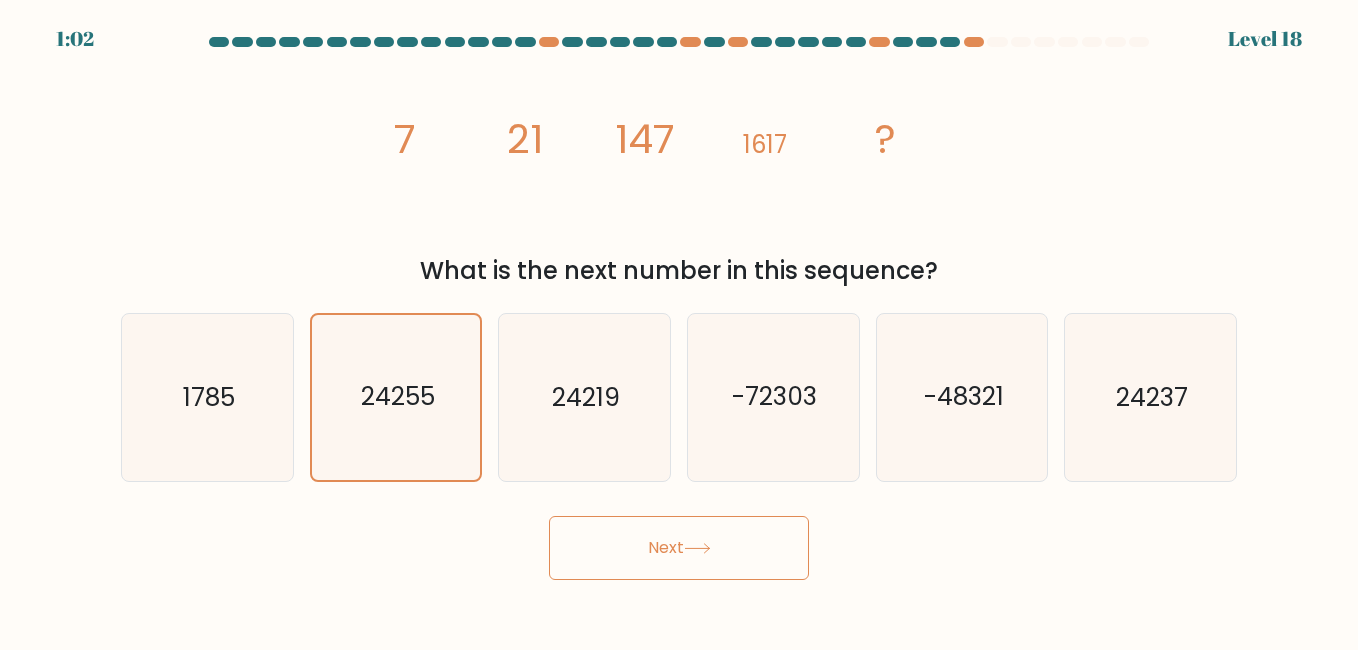 click on "Next" at bounding box center [679, 548] 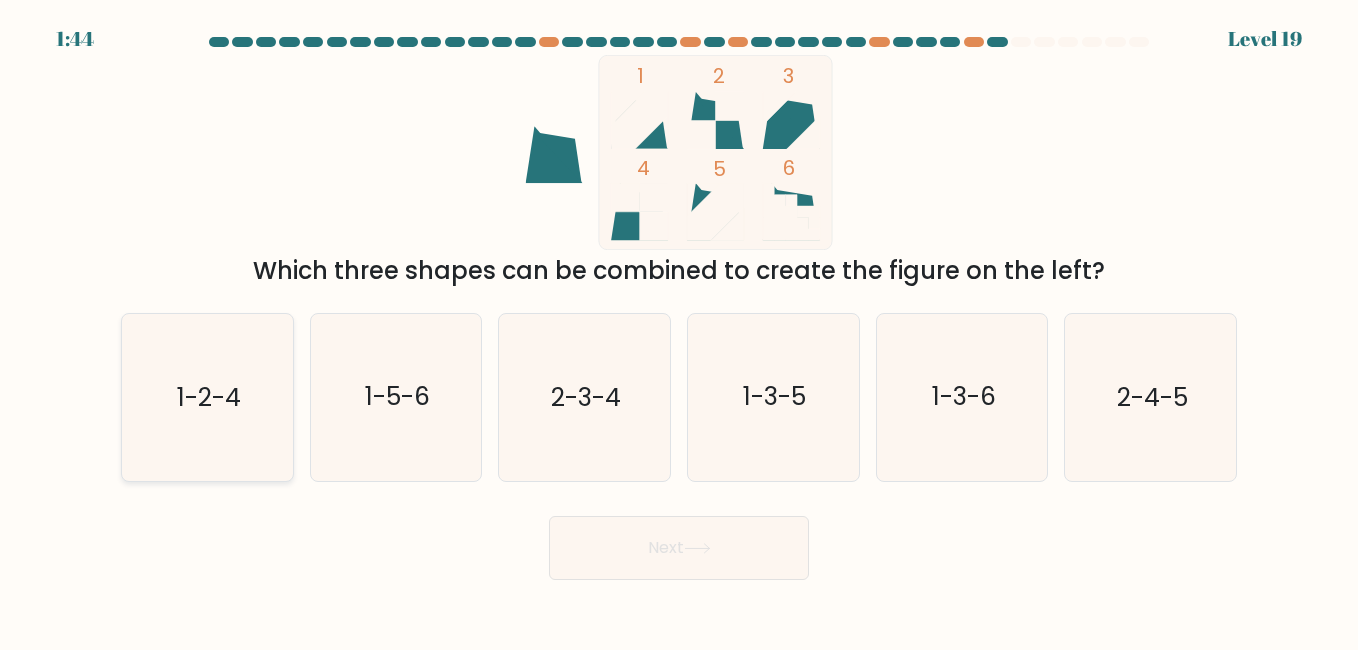 click on "1-2-4" at bounding box center [209, 397] 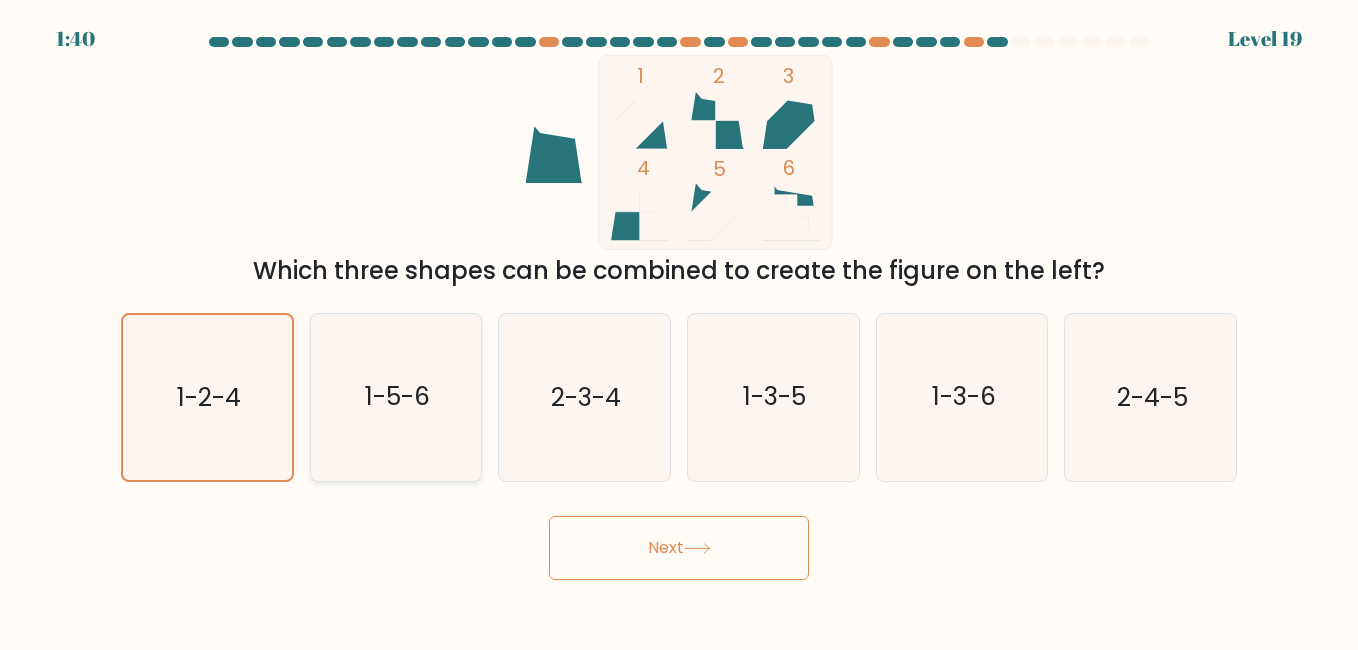 click on "1-5-6" at bounding box center (396, 397) 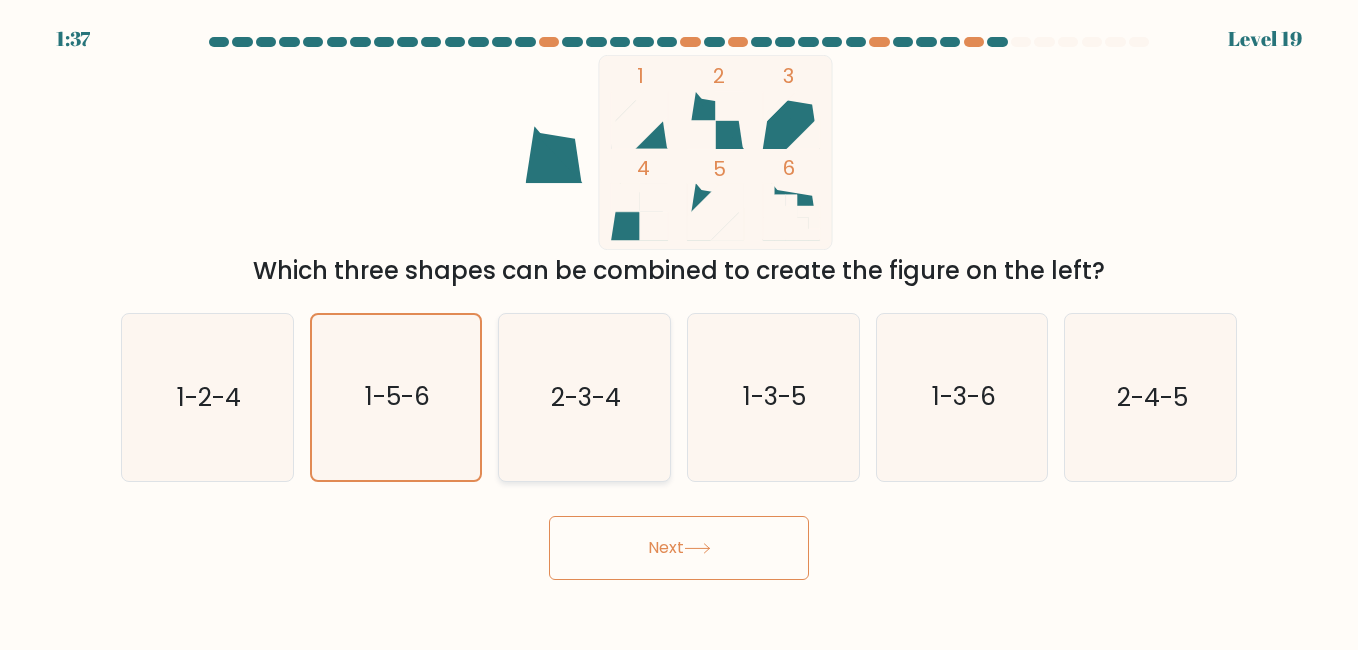 click on "2-3-4" at bounding box center [586, 397] 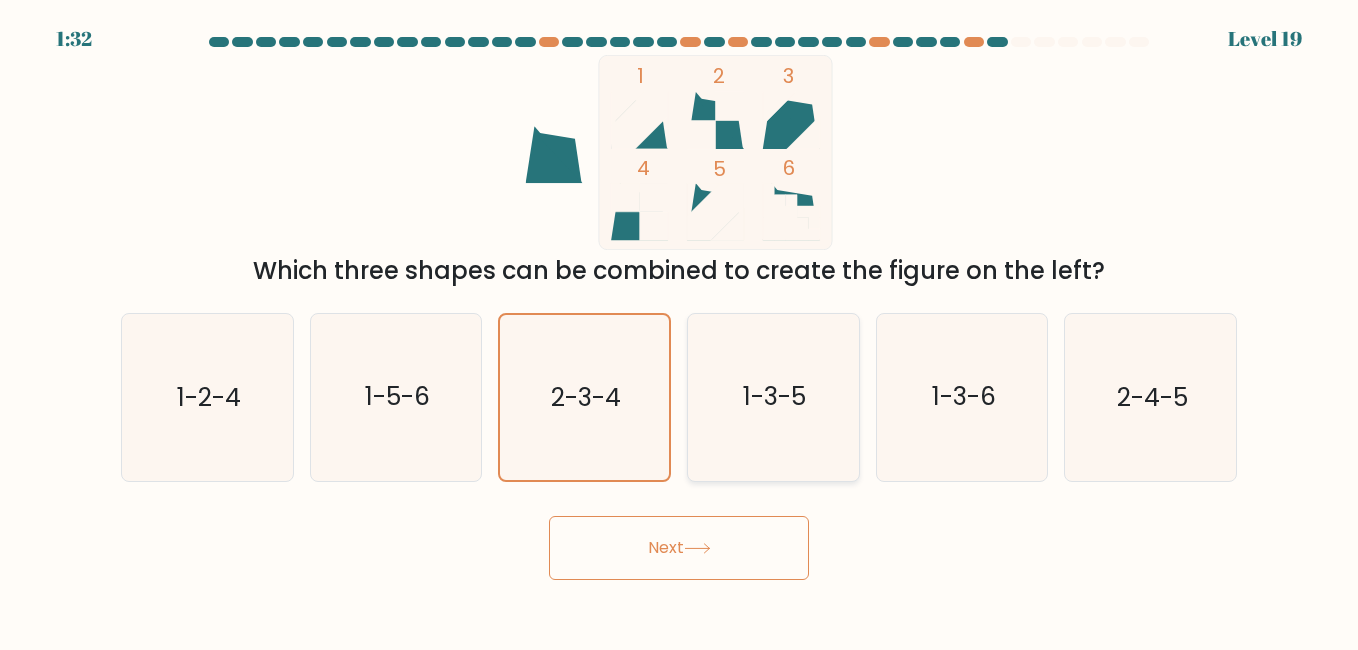 click on "1-3-5" at bounding box center [773, 397] 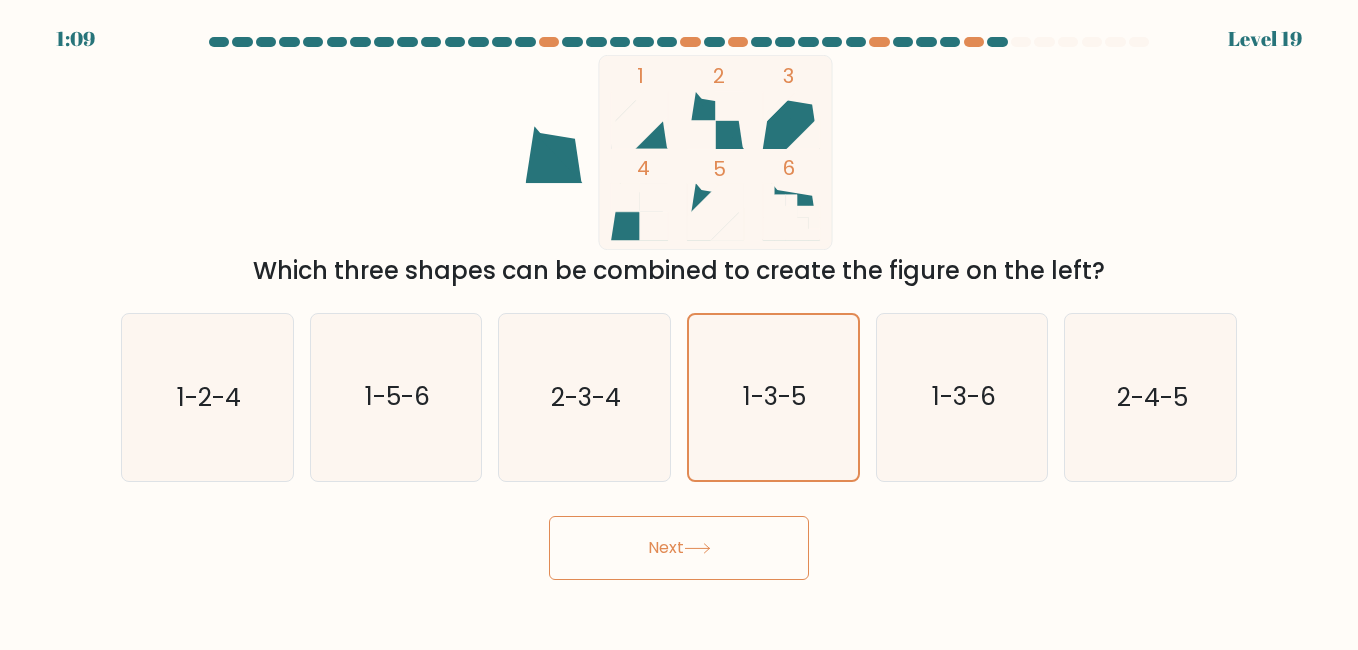 click at bounding box center [697, 548] 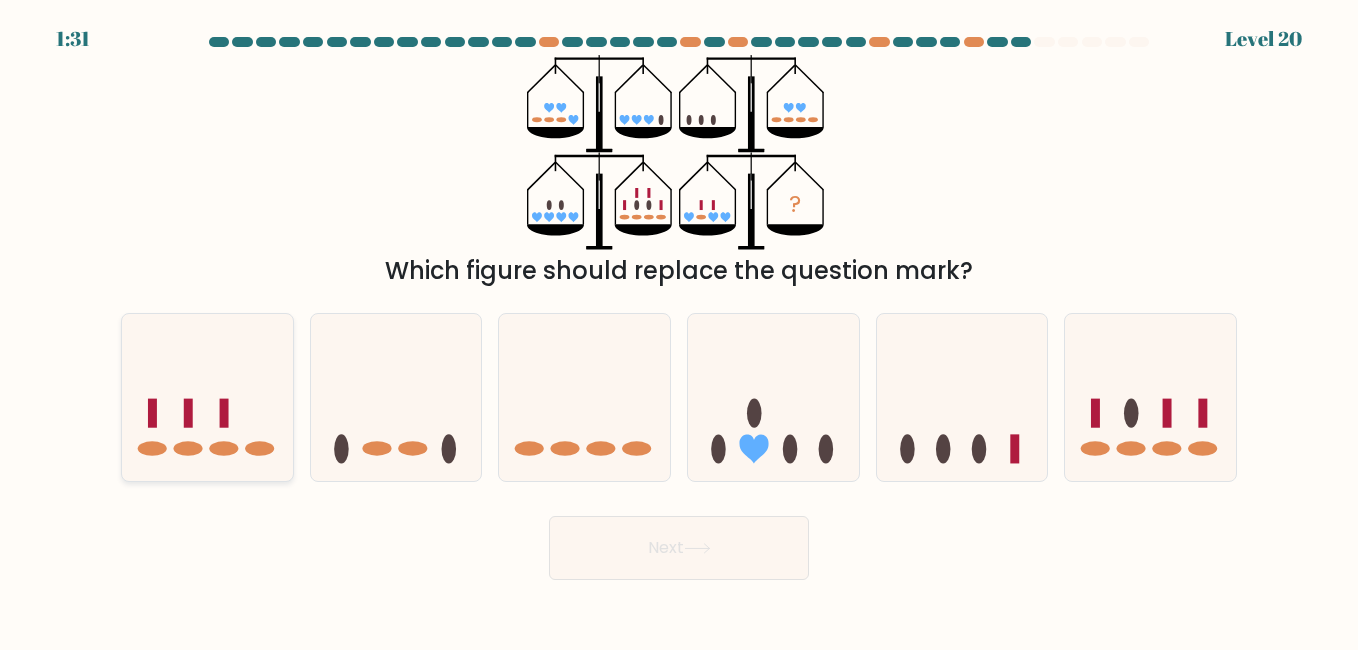 click at bounding box center [207, 397] 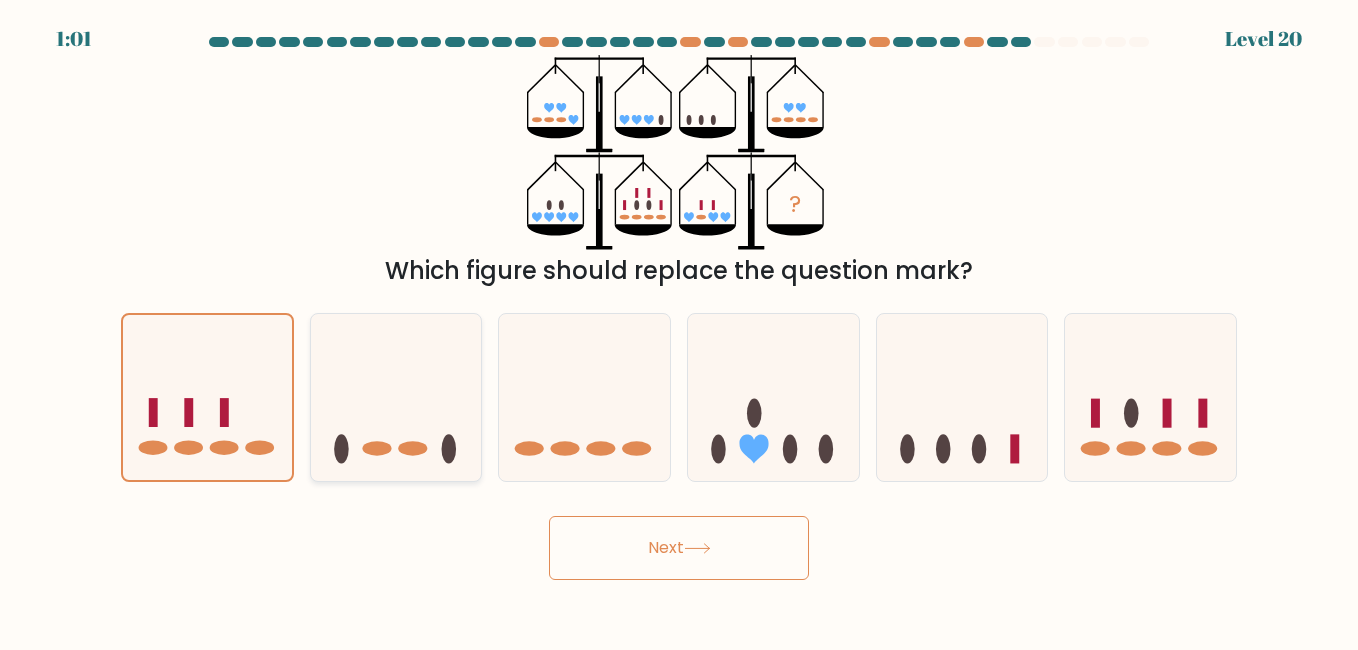 click at bounding box center (396, 397) 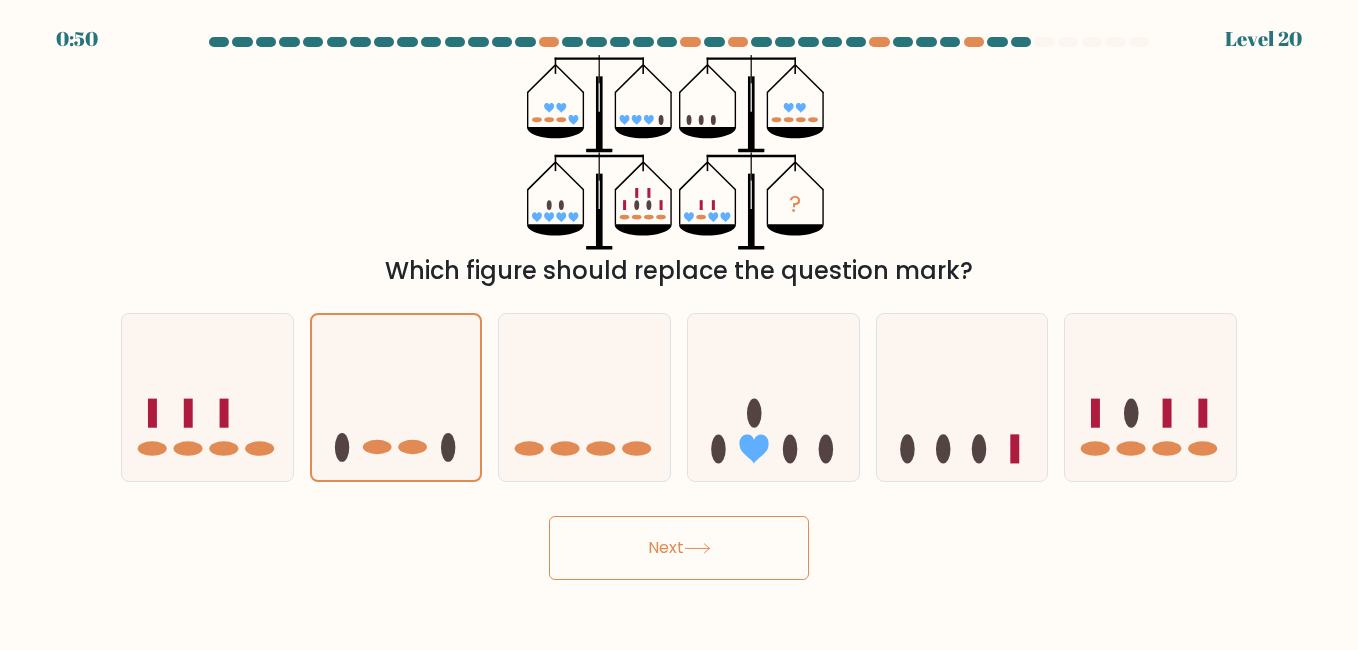 click on "Next" at bounding box center (679, 548) 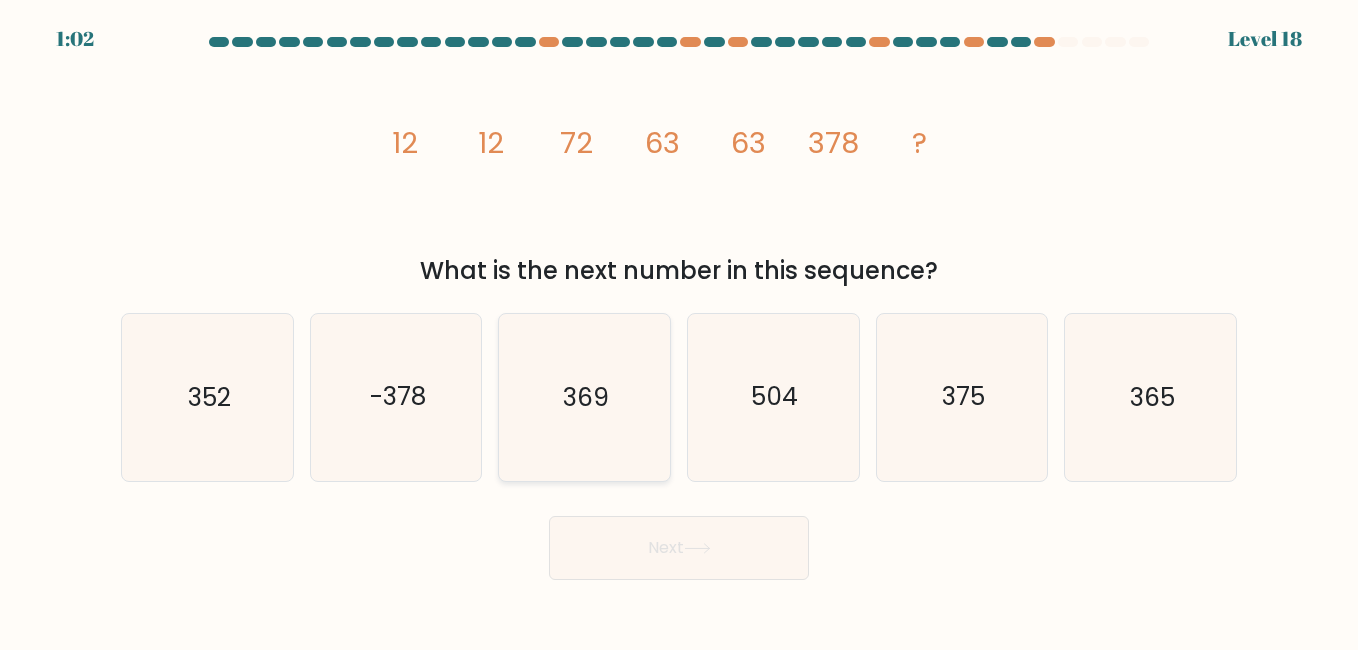 click on "369" at bounding box center (584, 397) 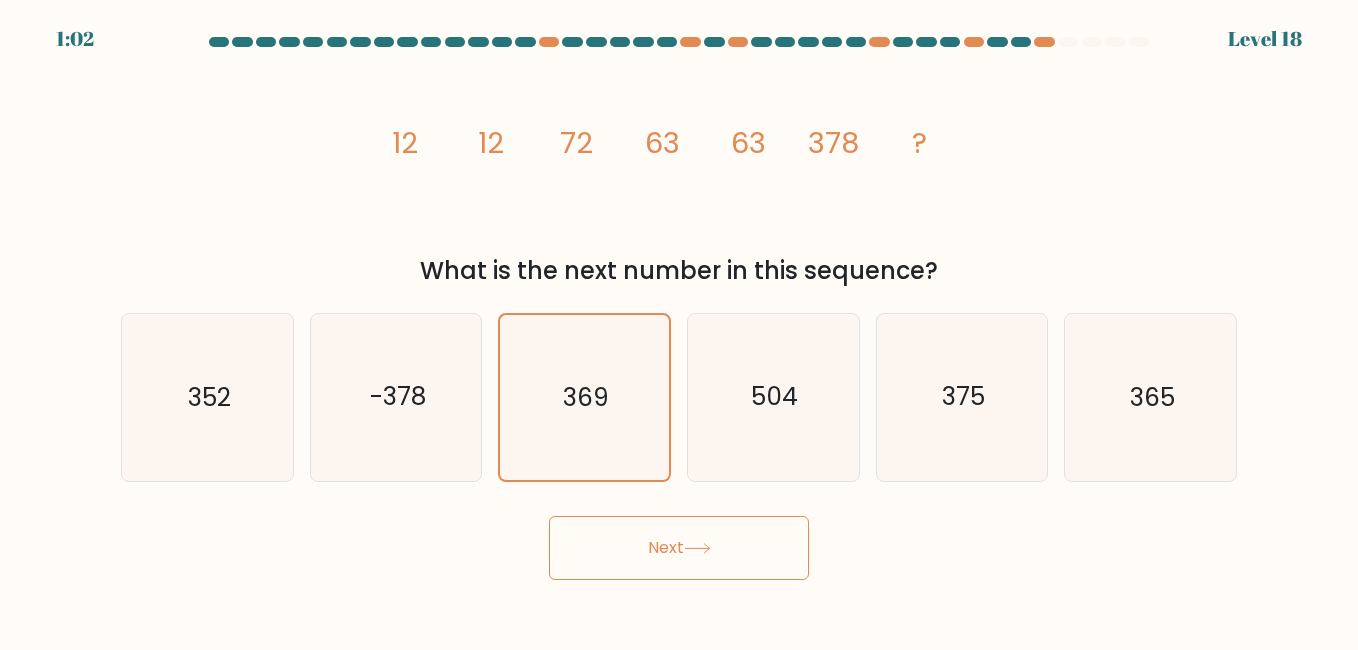 click on "Next" at bounding box center [679, 548] 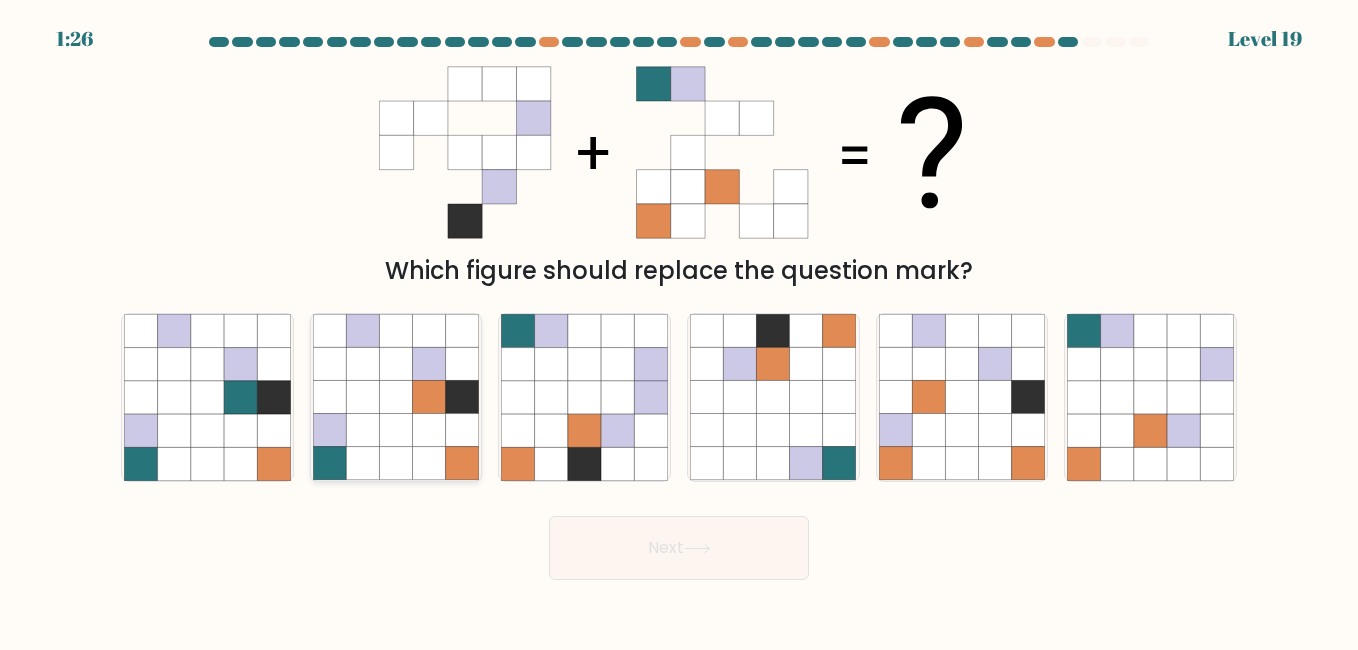 click at bounding box center [429, 430] 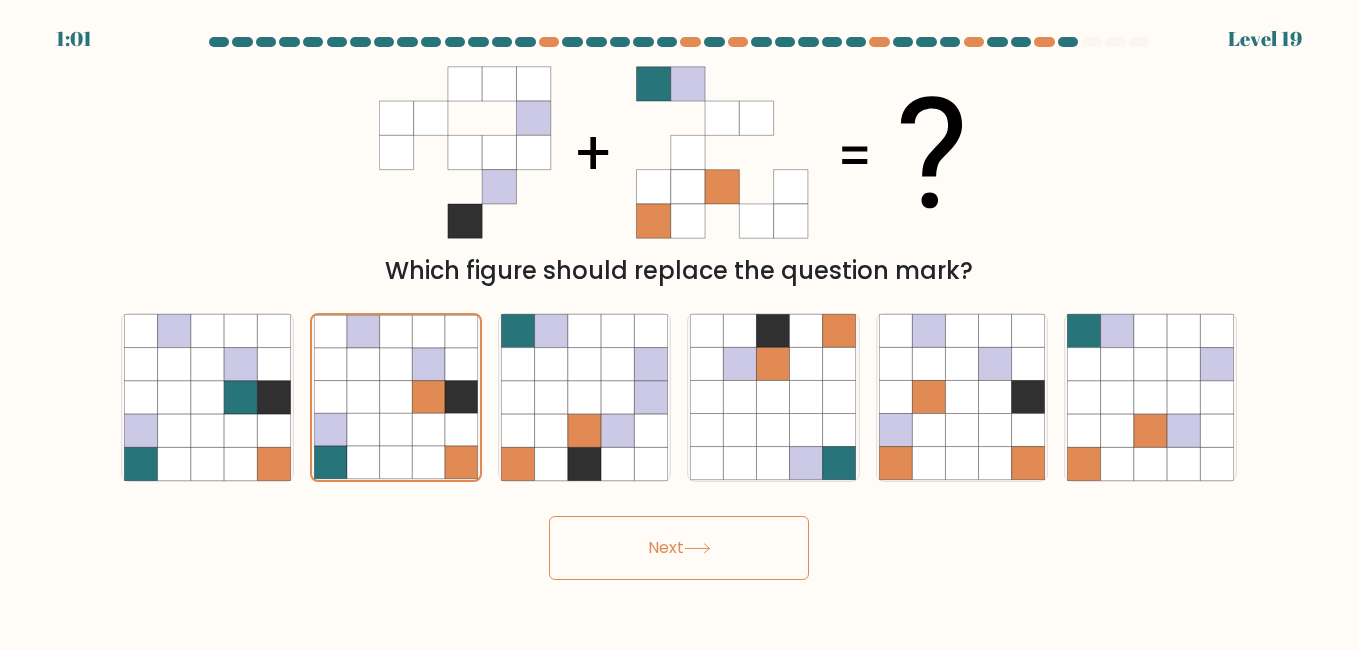 click on "Next" at bounding box center [679, 548] 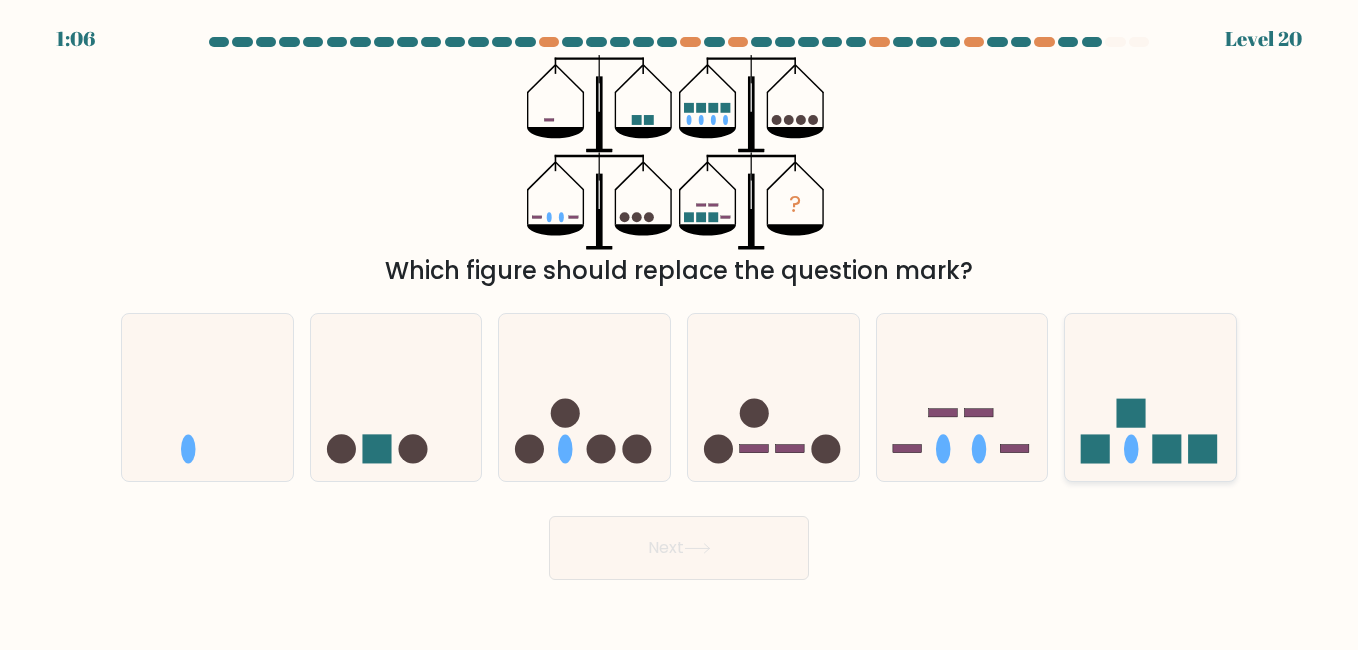 click at bounding box center [1150, 397] 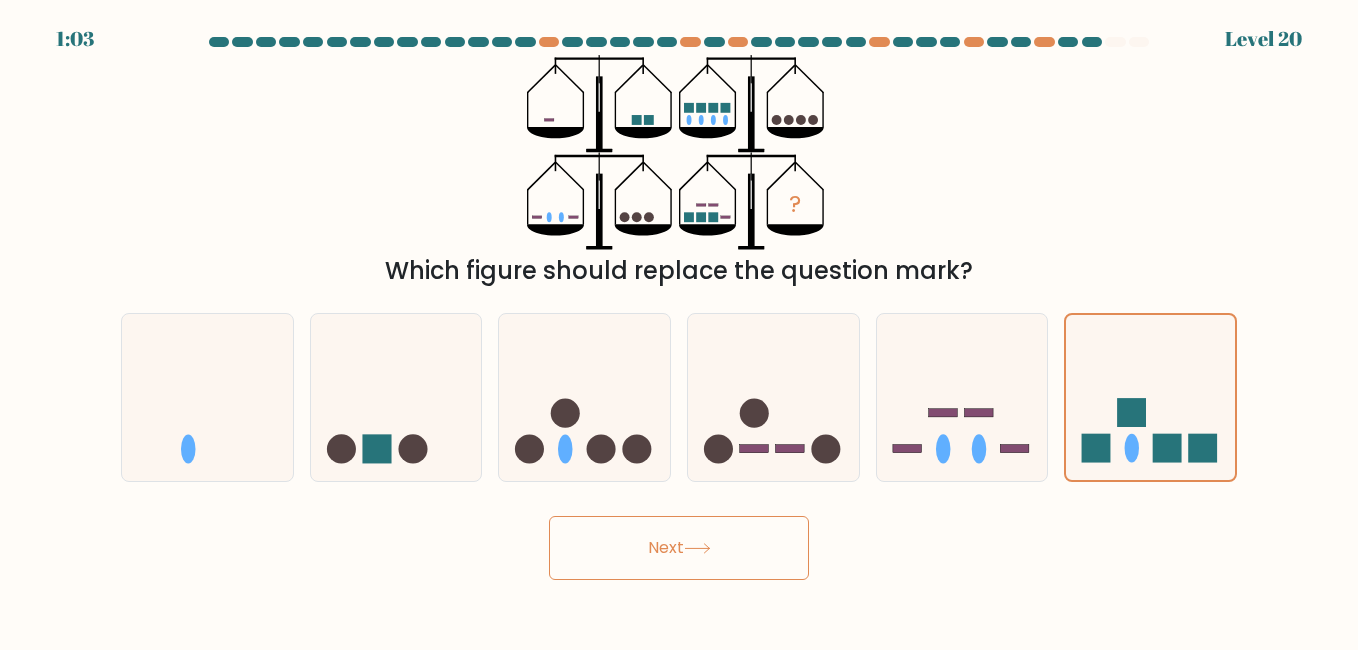 click on "Next" at bounding box center (679, 548) 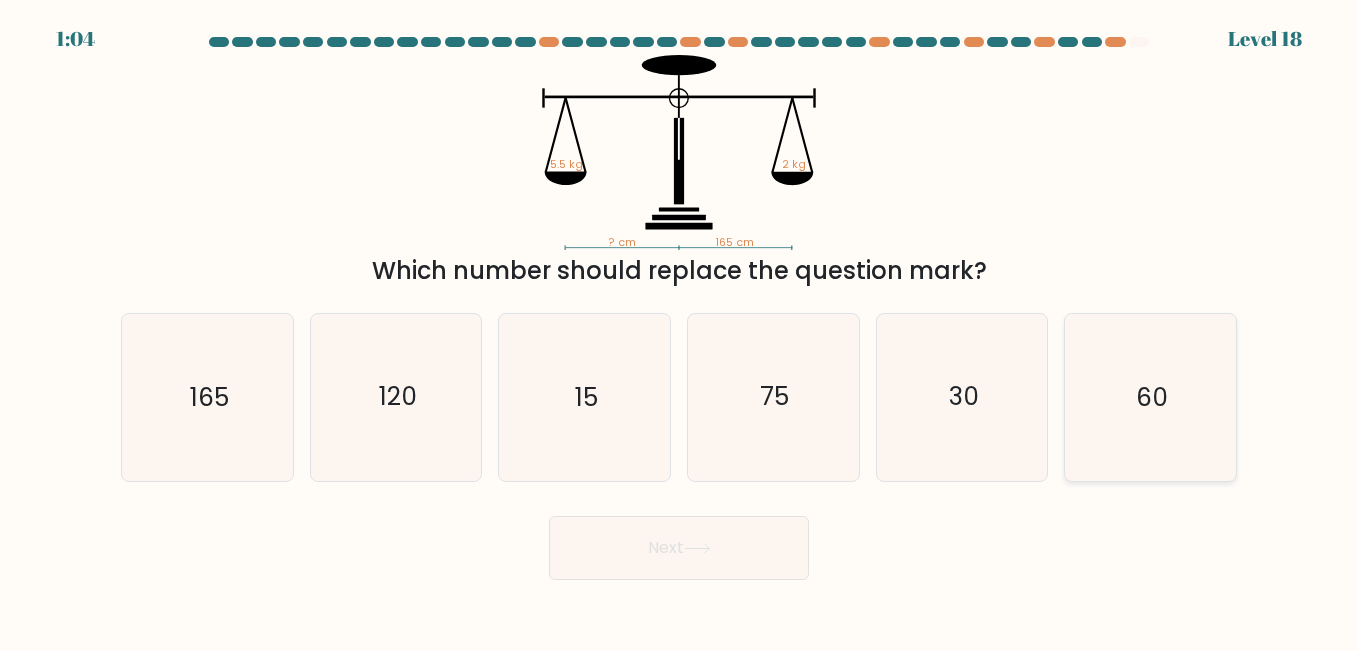 click on "60" at bounding box center [1150, 397] 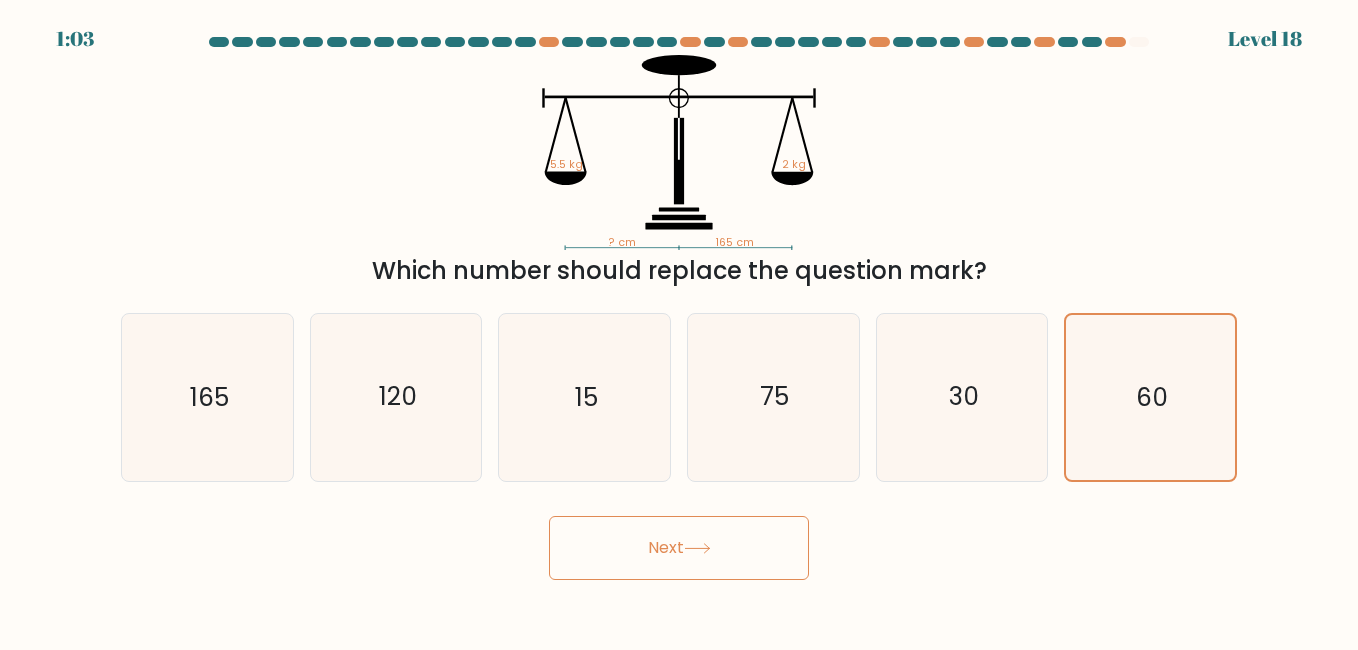 click on "Next" at bounding box center (679, 548) 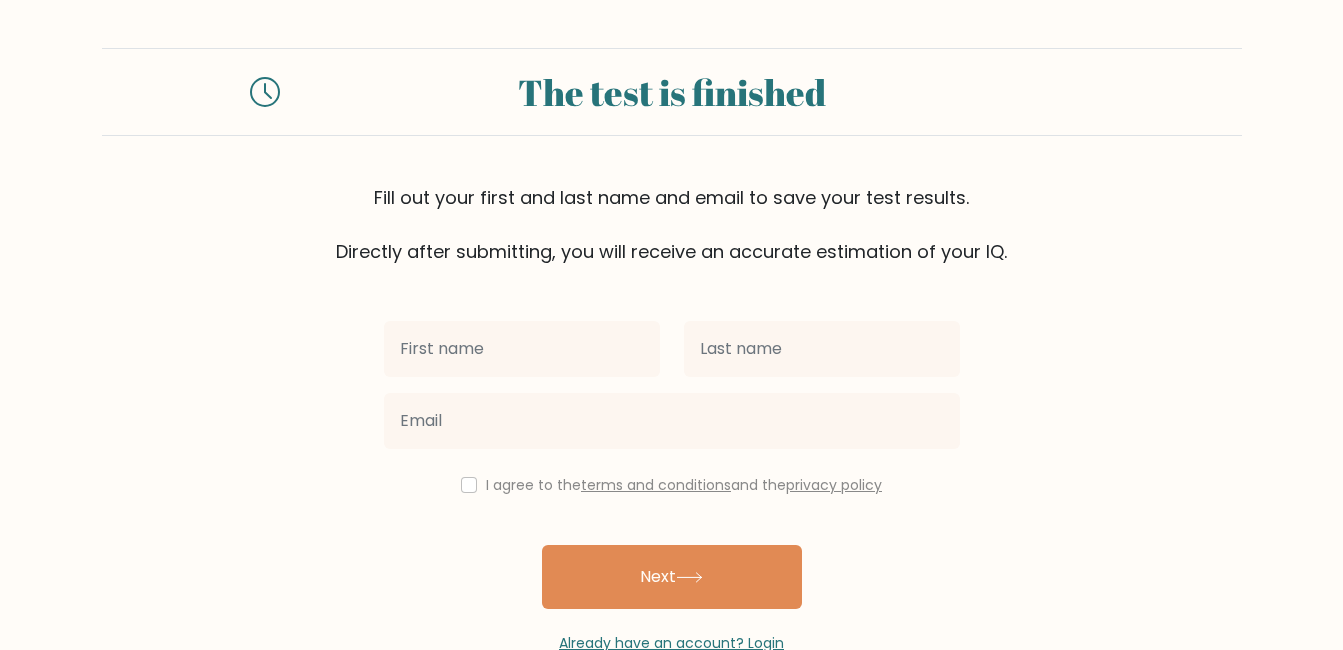 scroll, scrollTop: 0, scrollLeft: 0, axis: both 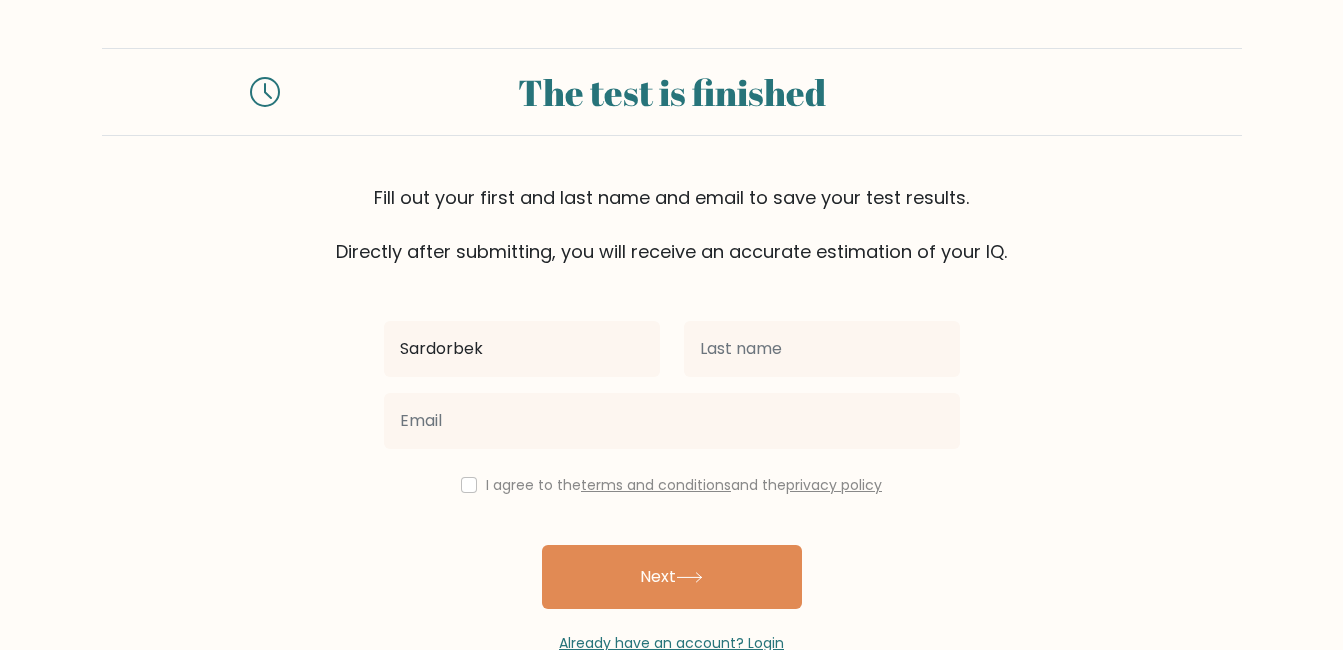 type on "Sardorbek" 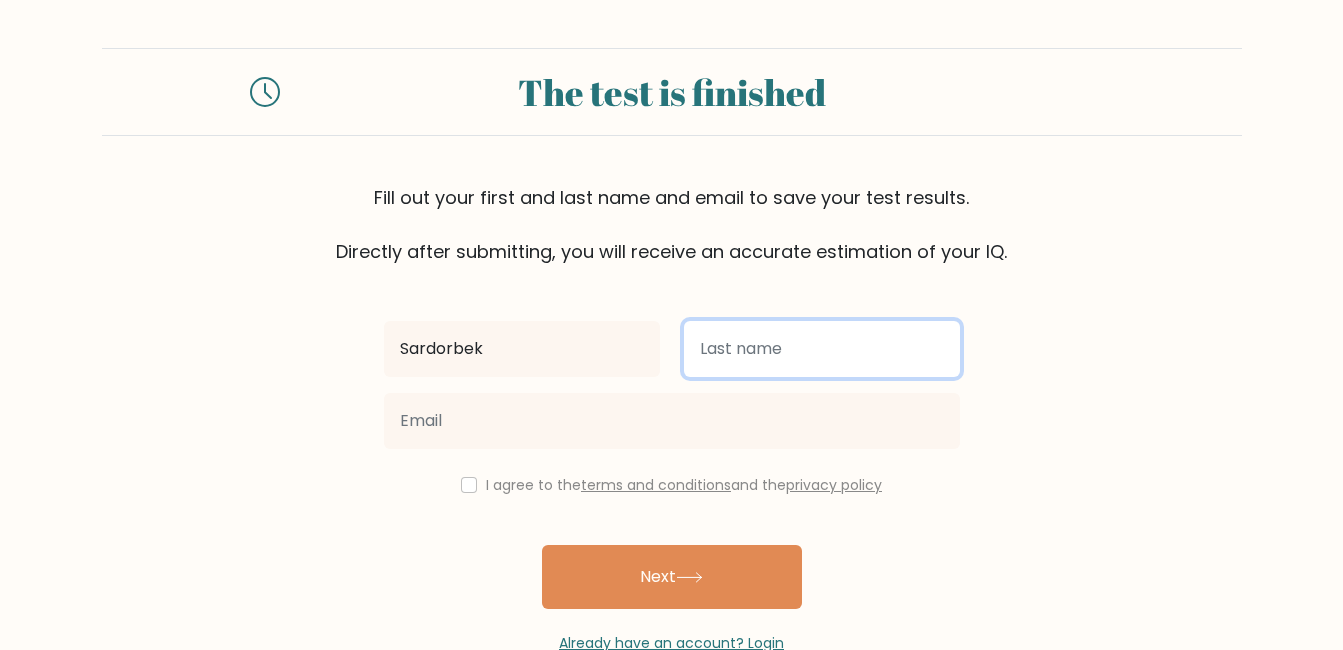 click at bounding box center [822, 349] 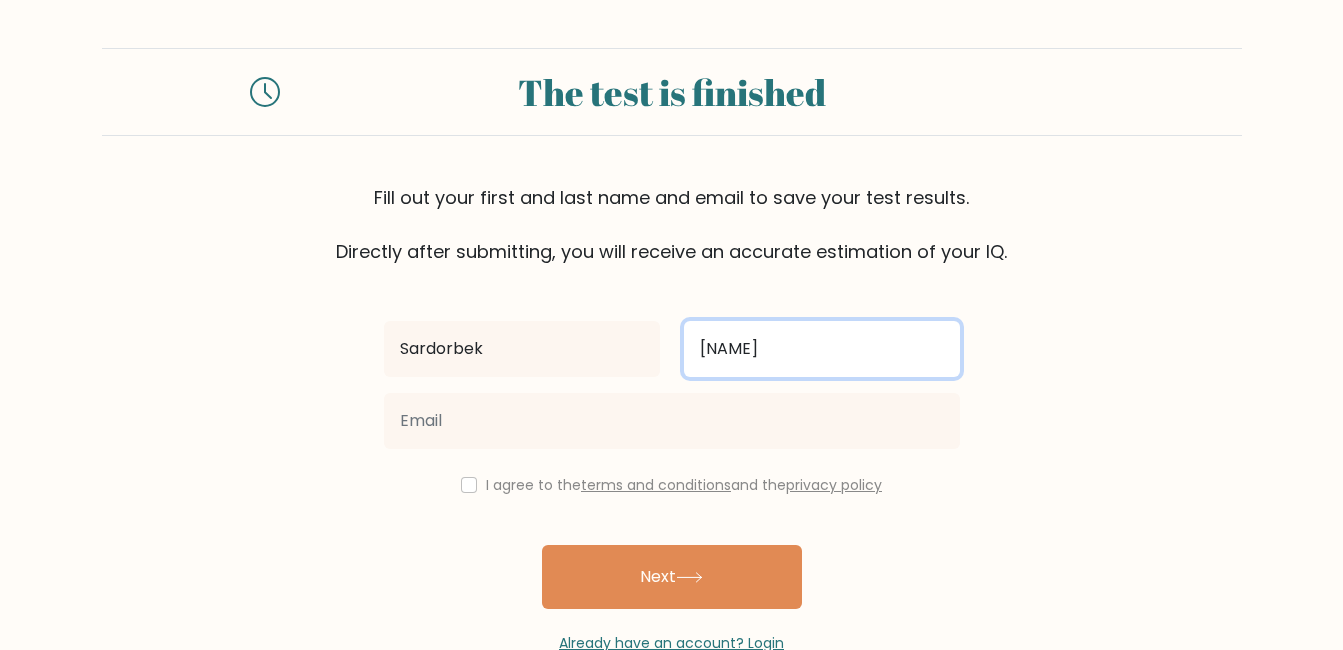 type on "Salikhov" 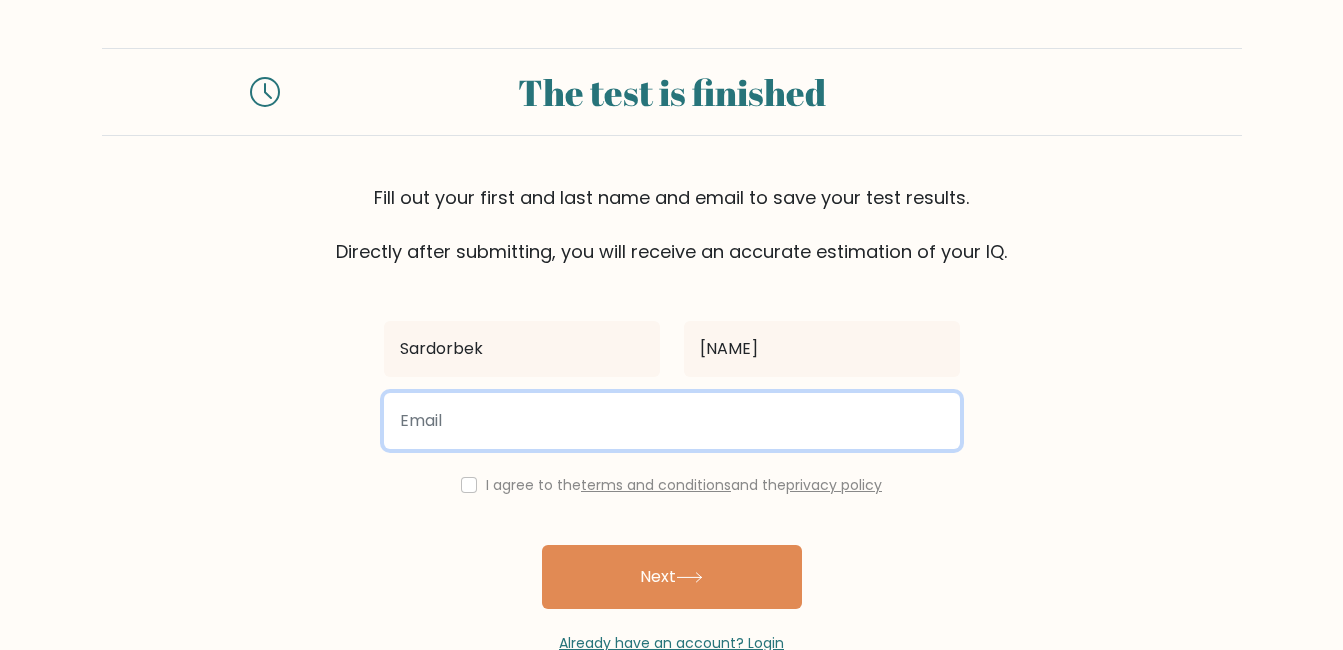click at bounding box center (672, 421) 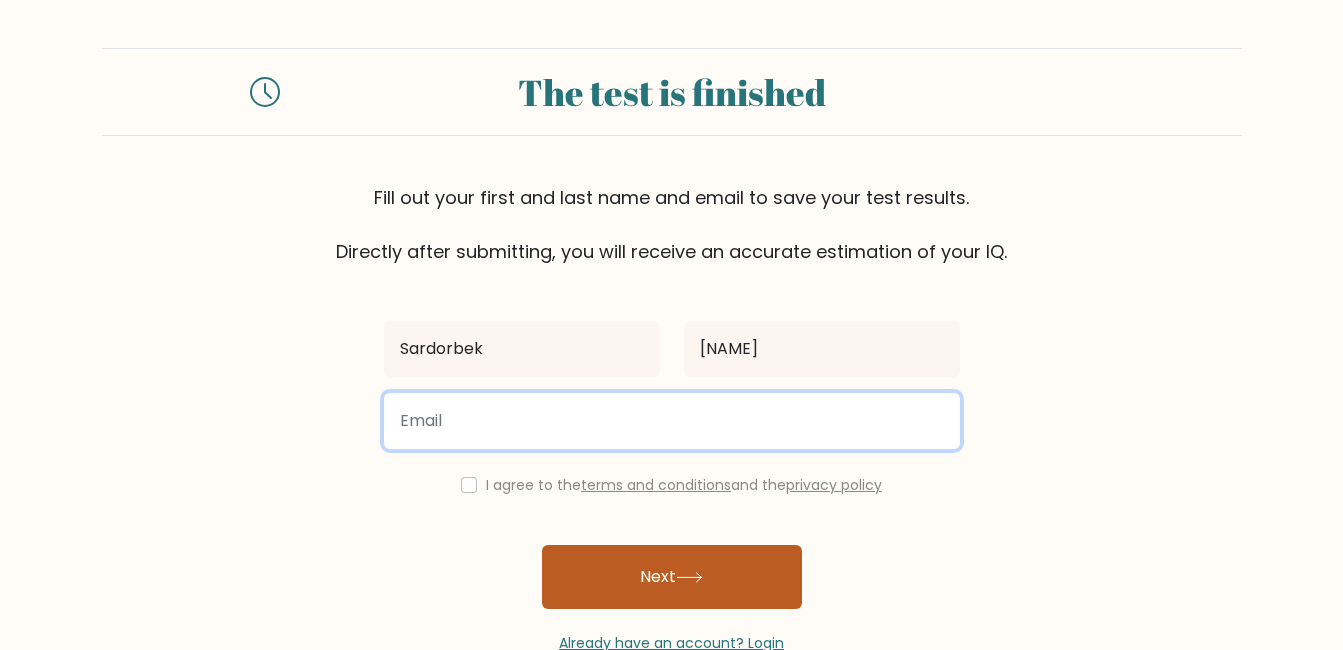 type on "sardorbeksalikhov7@gmail.com" 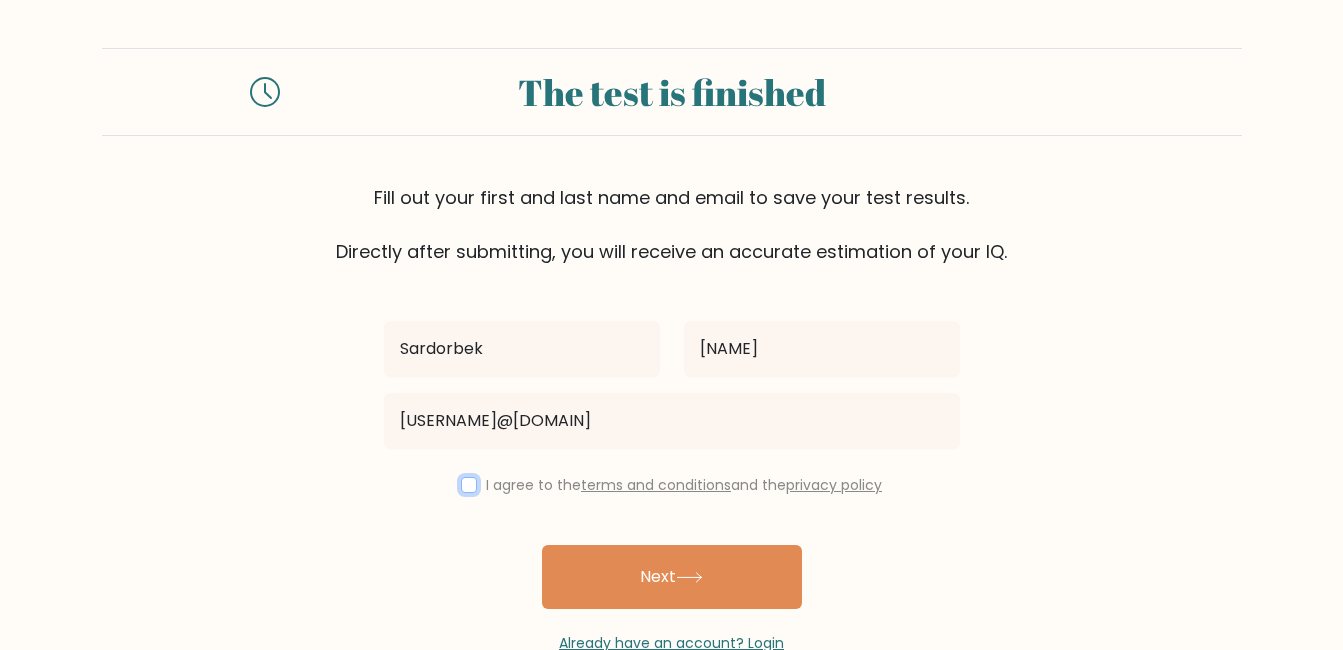 click at bounding box center (469, 485) 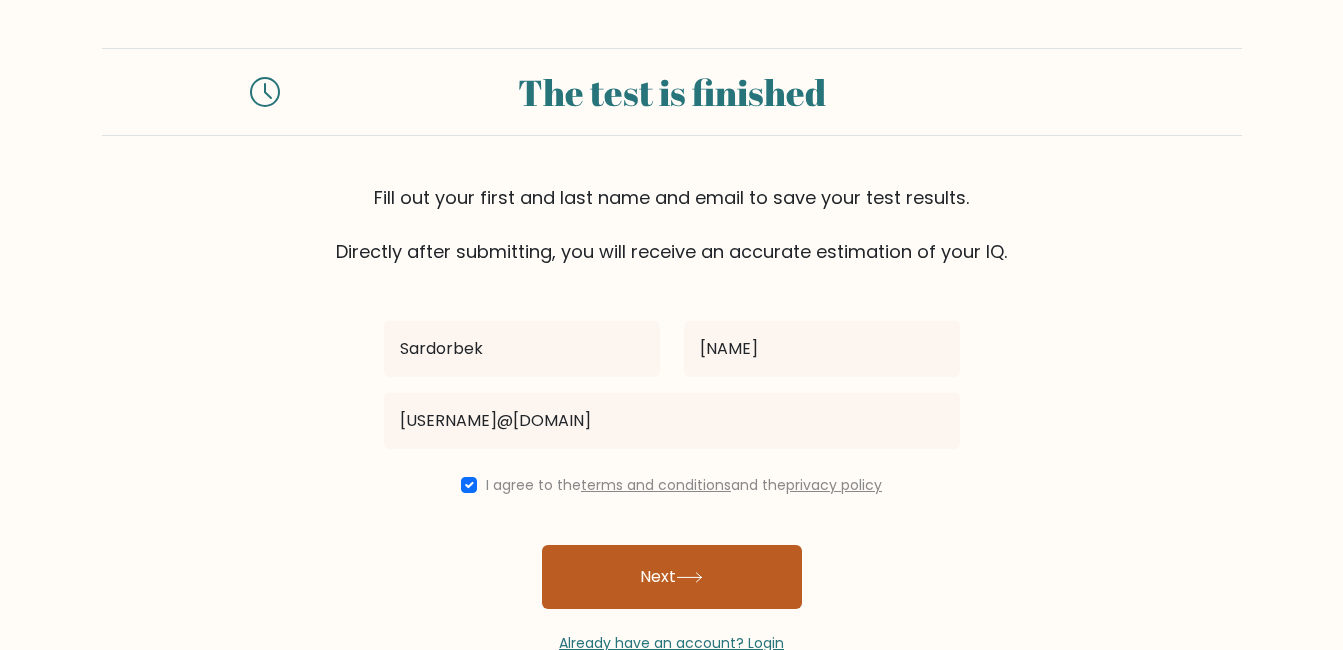 click on "Next" at bounding box center [672, 577] 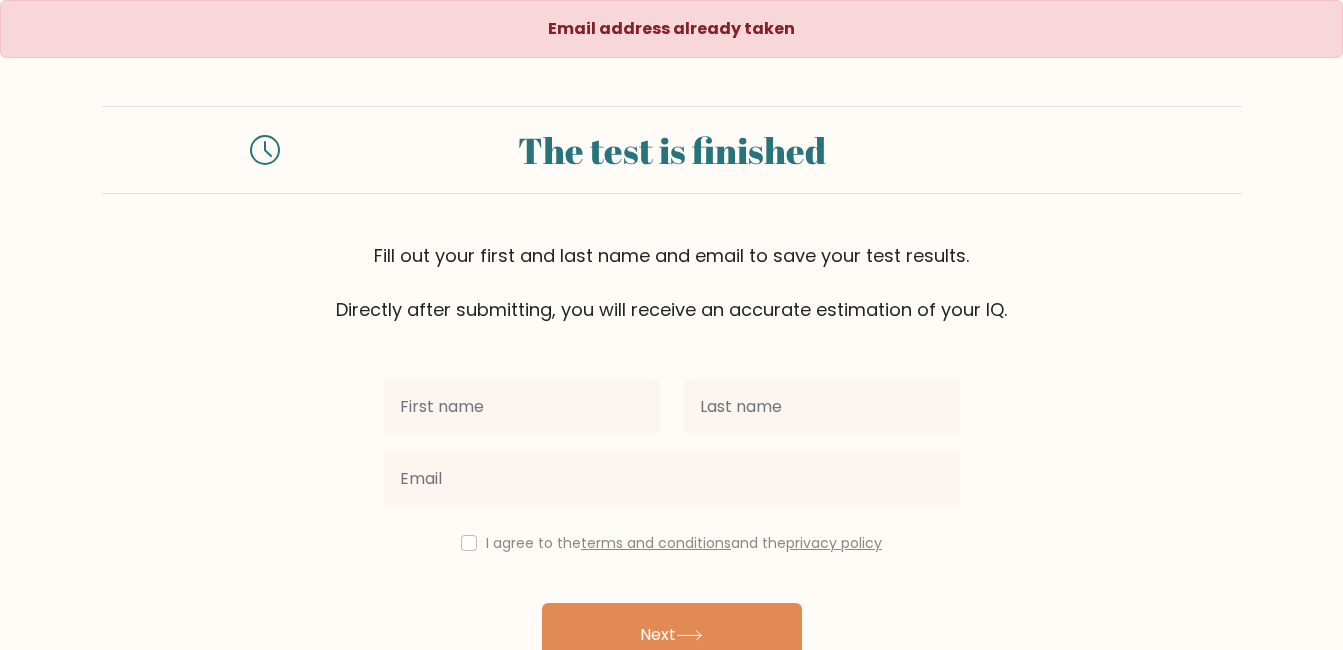 scroll, scrollTop: 100, scrollLeft: 0, axis: vertical 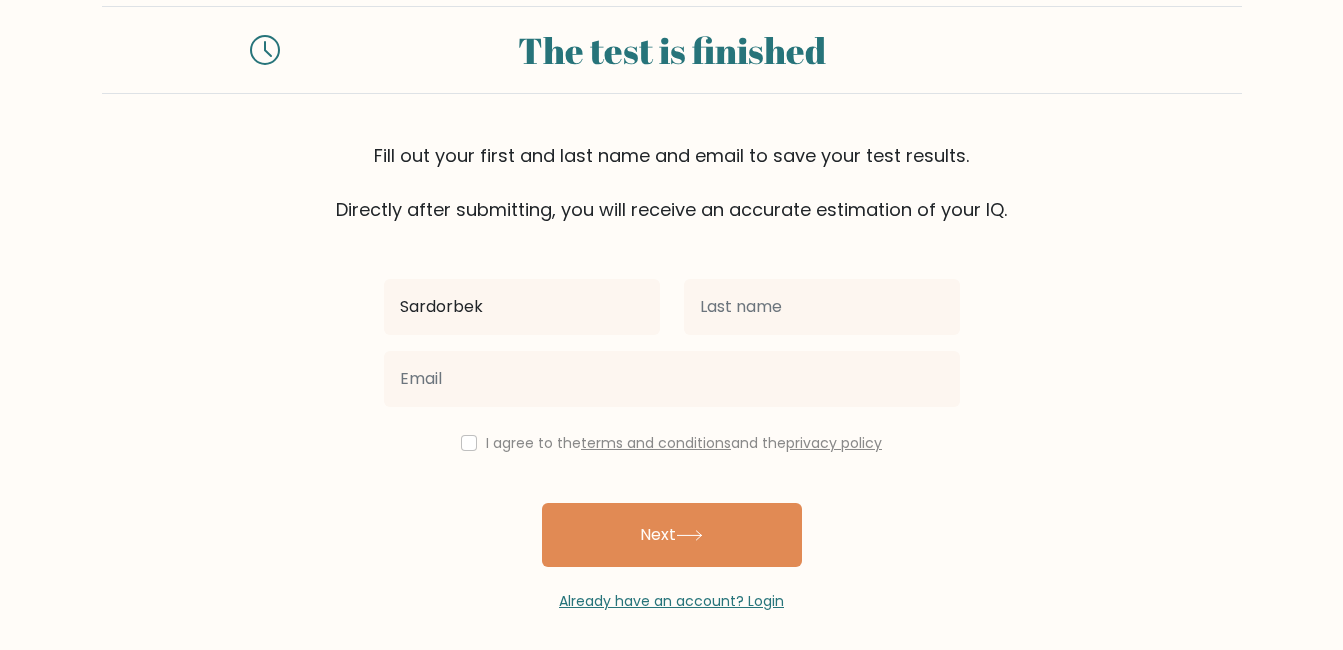 type on "Sardorbek" 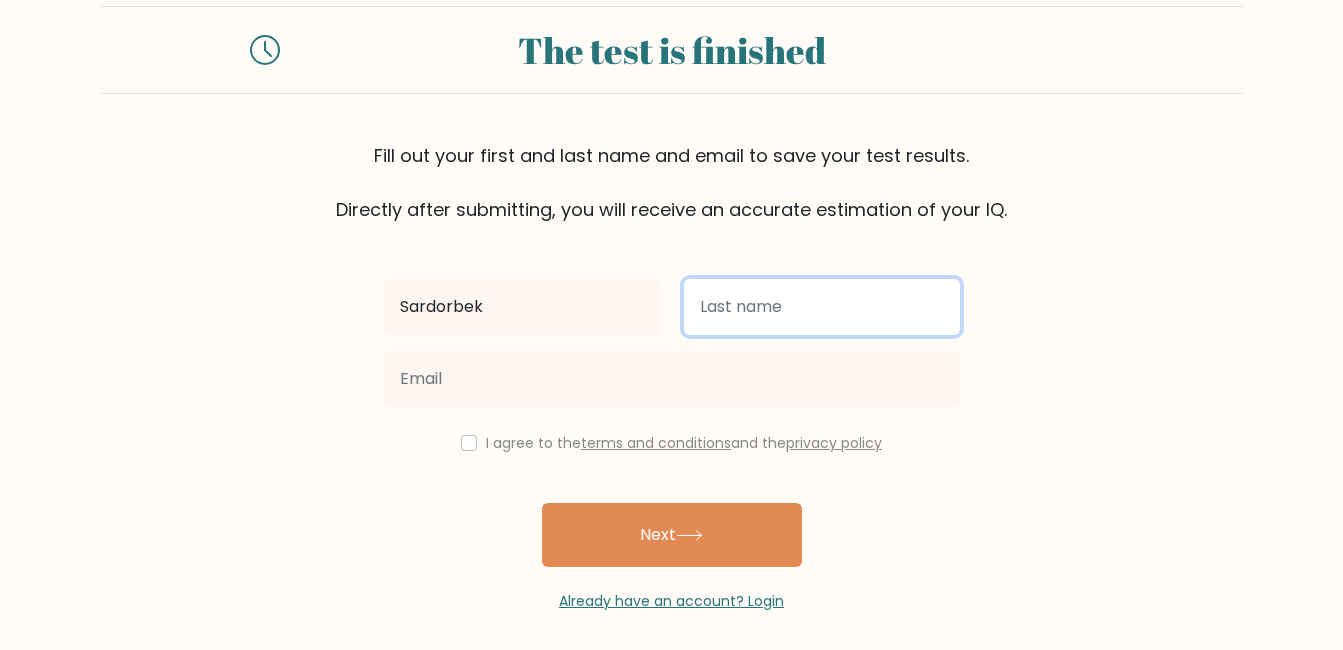 click at bounding box center [822, 307] 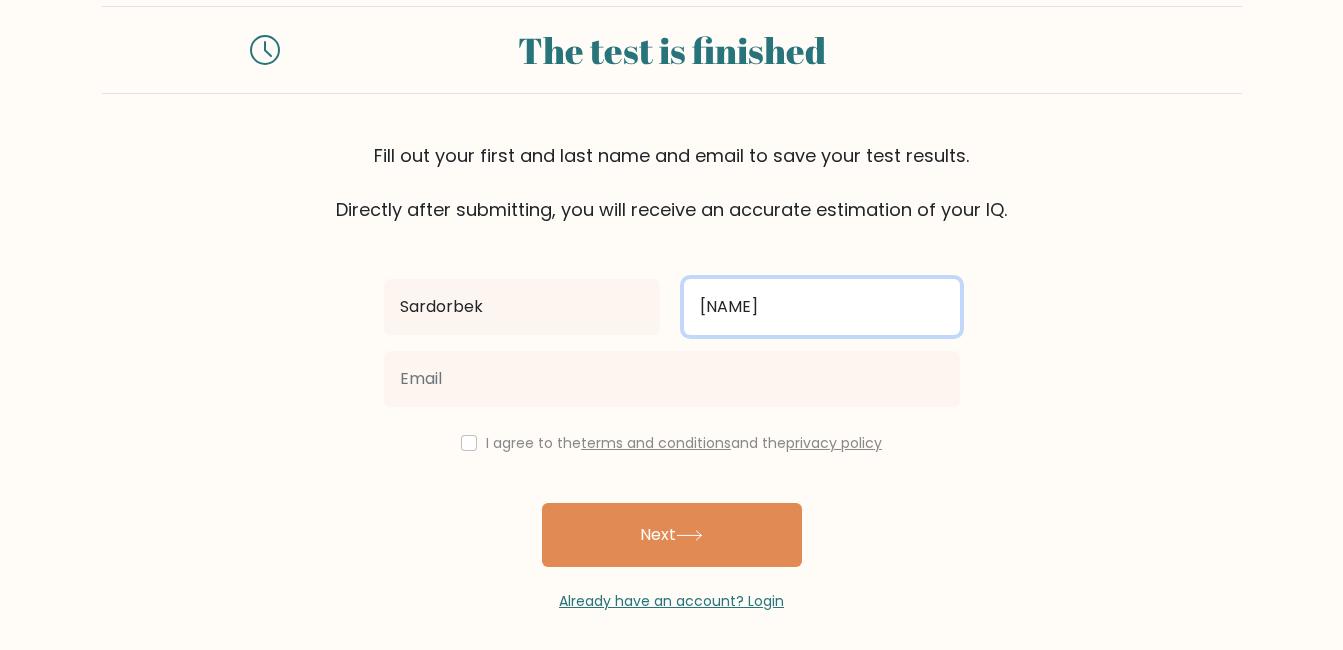 type on "[NAME]" 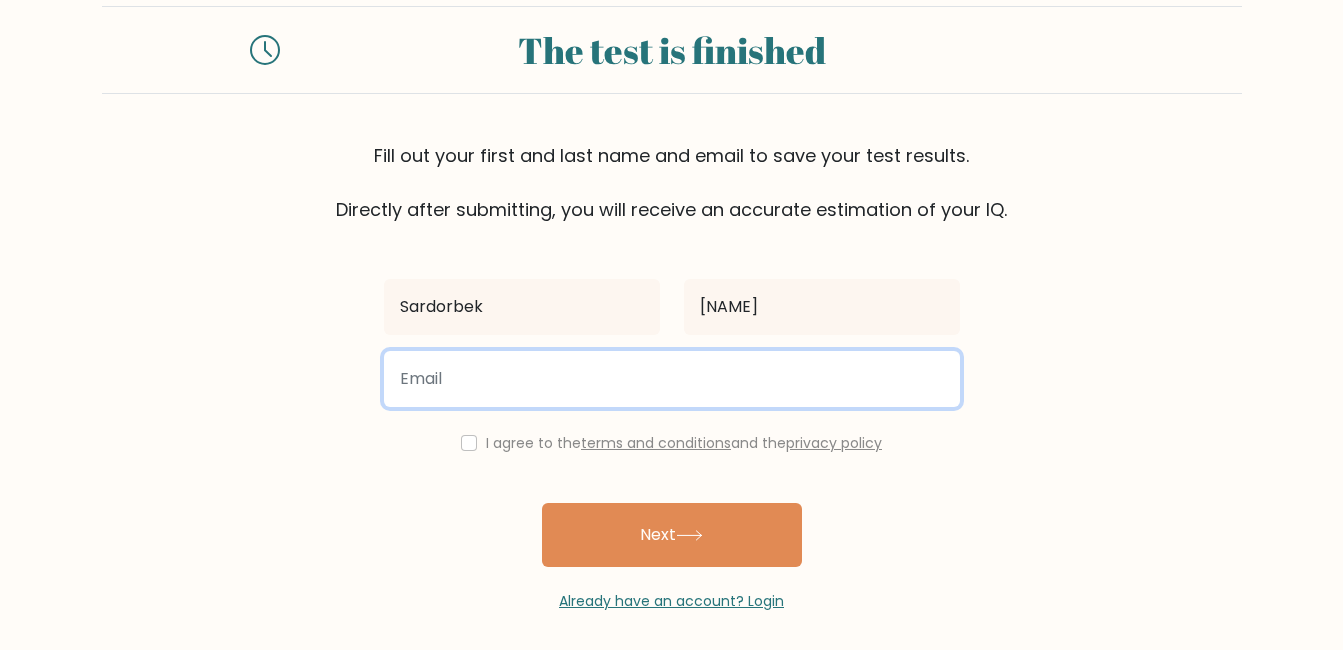 click at bounding box center (672, 379) 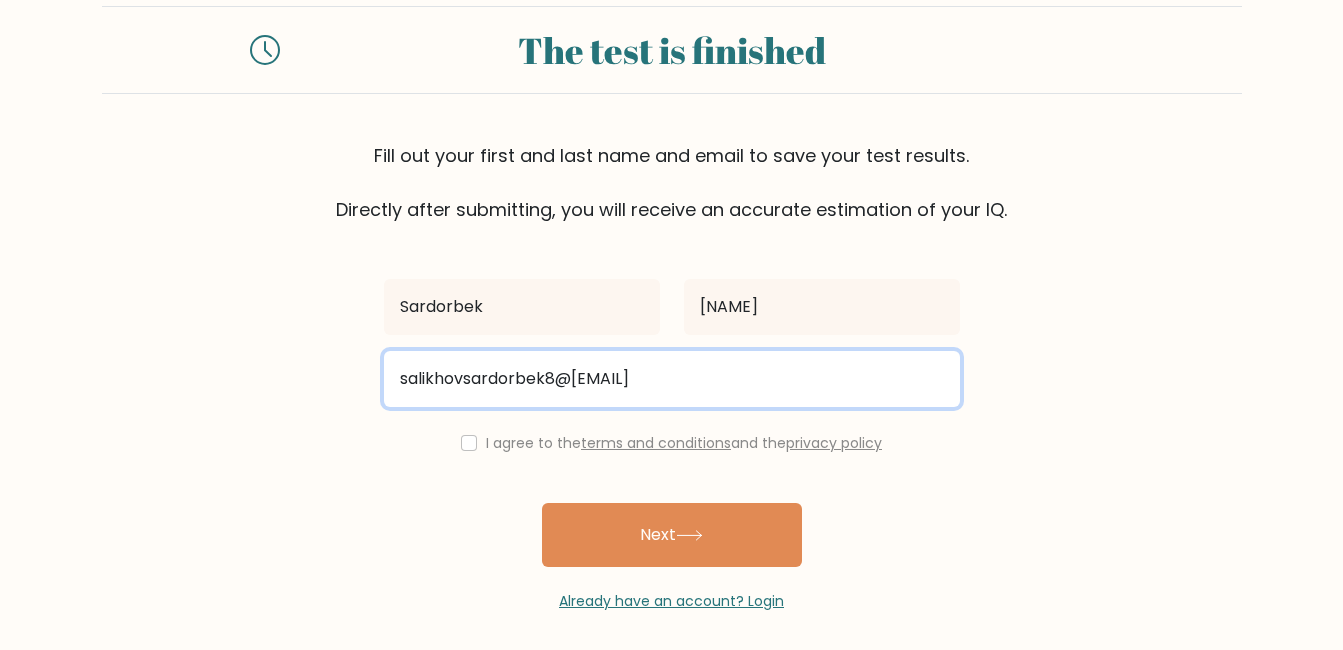 type on "salikhovsardorbek8@[EMAIL]" 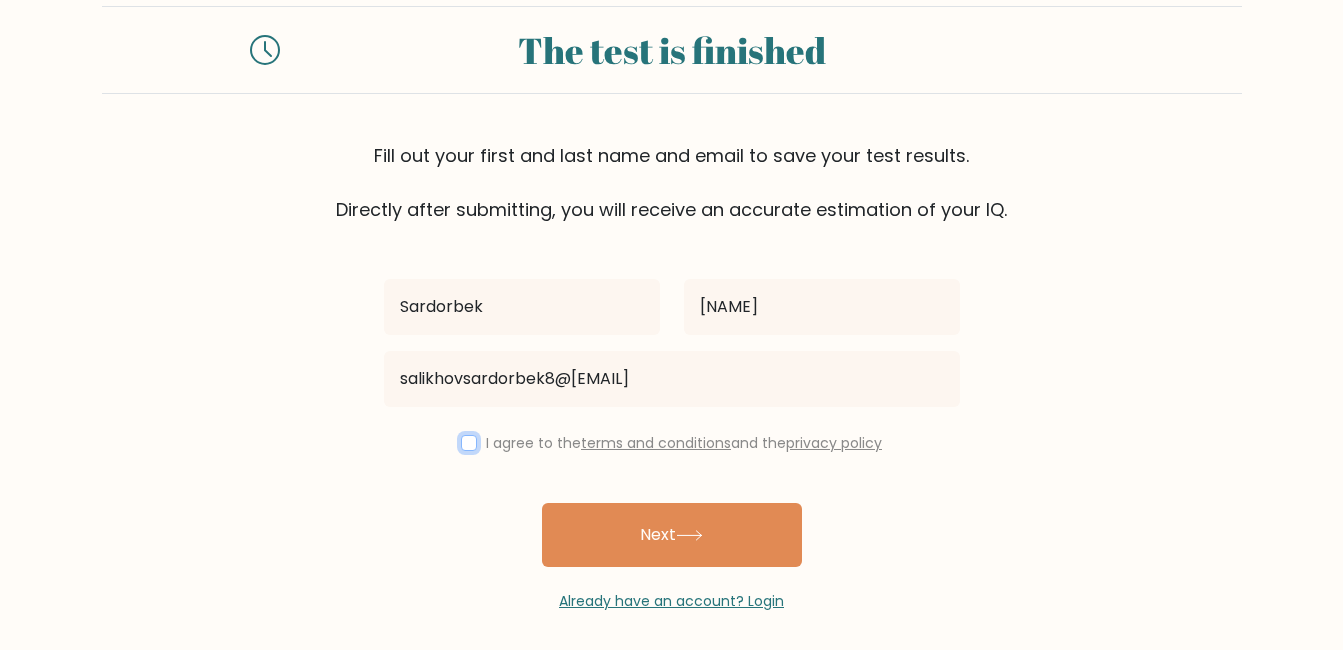 click at bounding box center [469, 443] 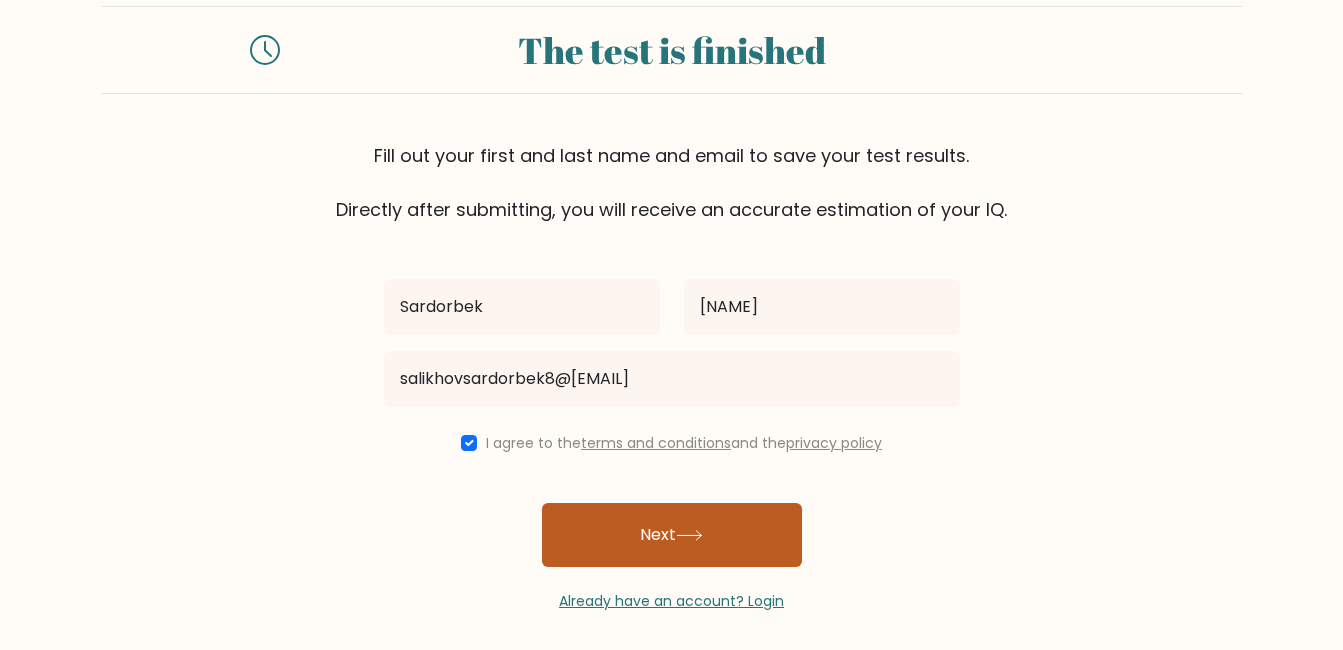 click on "Next" at bounding box center [672, 535] 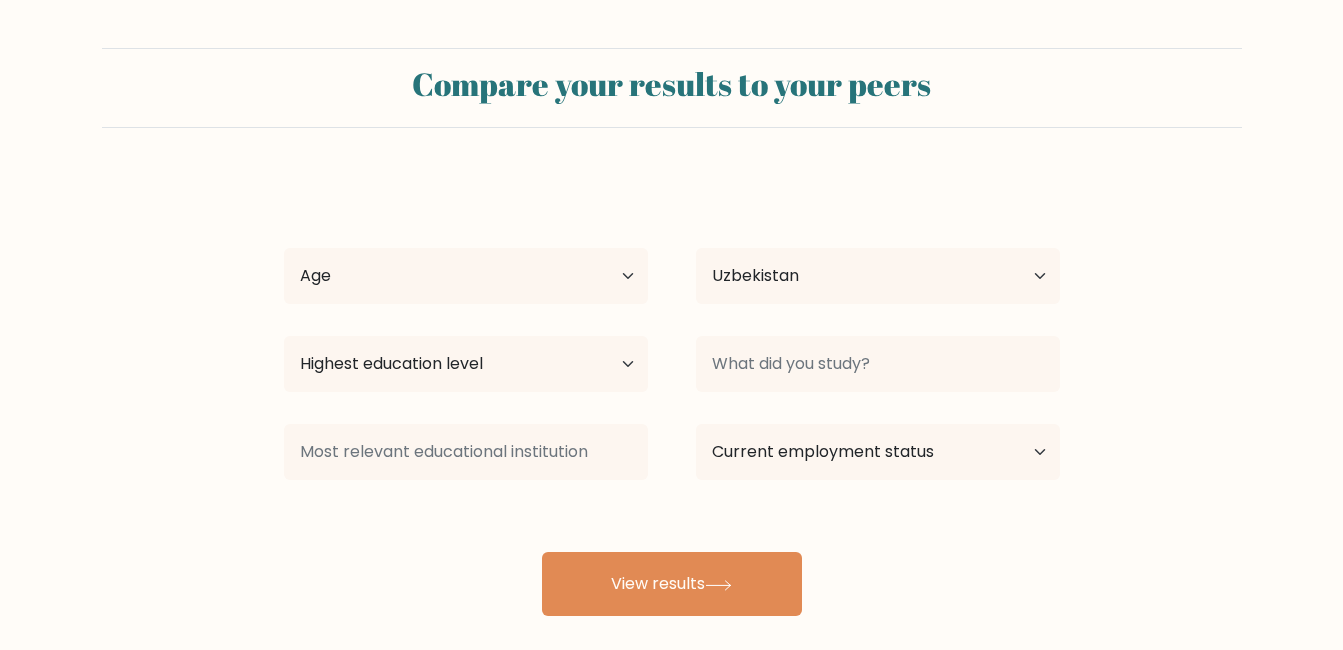 scroll, scrollTop: 0, scrollLeft: 0, axis: both 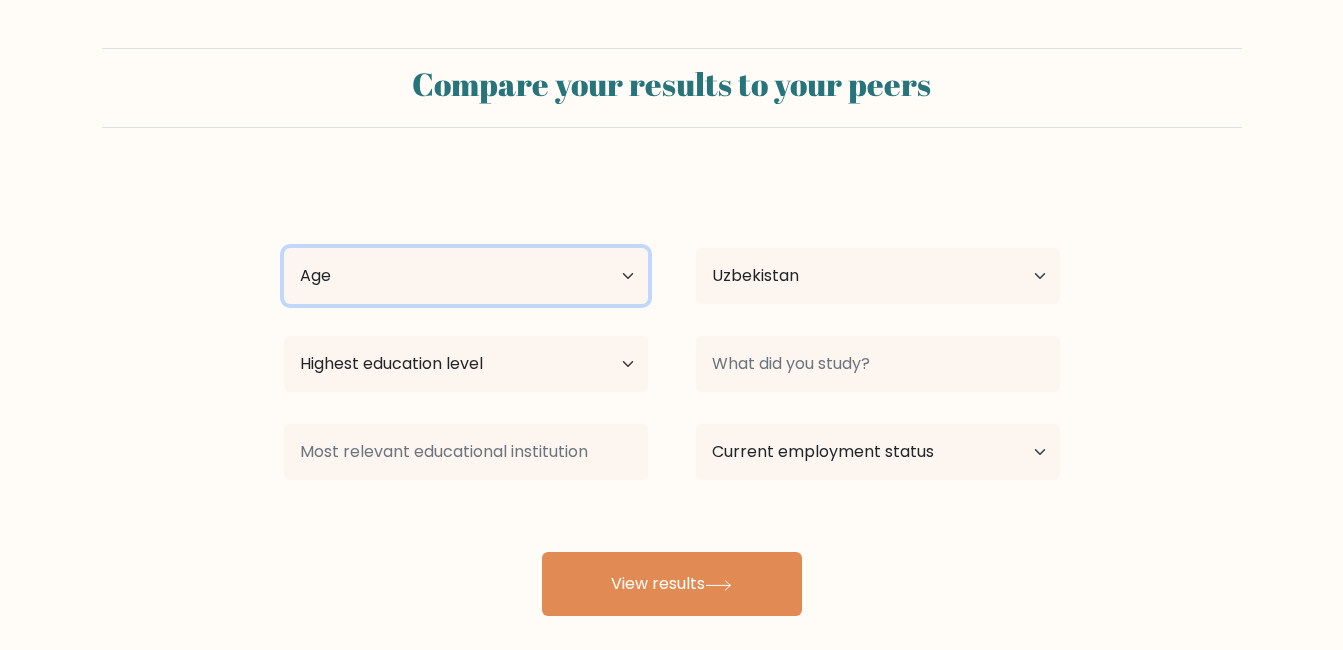click on "Age
Under 18 years old
18-24 years old
25-34 years old
35-44 years old
45-54 years old
55-64 years old
65 years old and above" at bounding box center [466, 276] 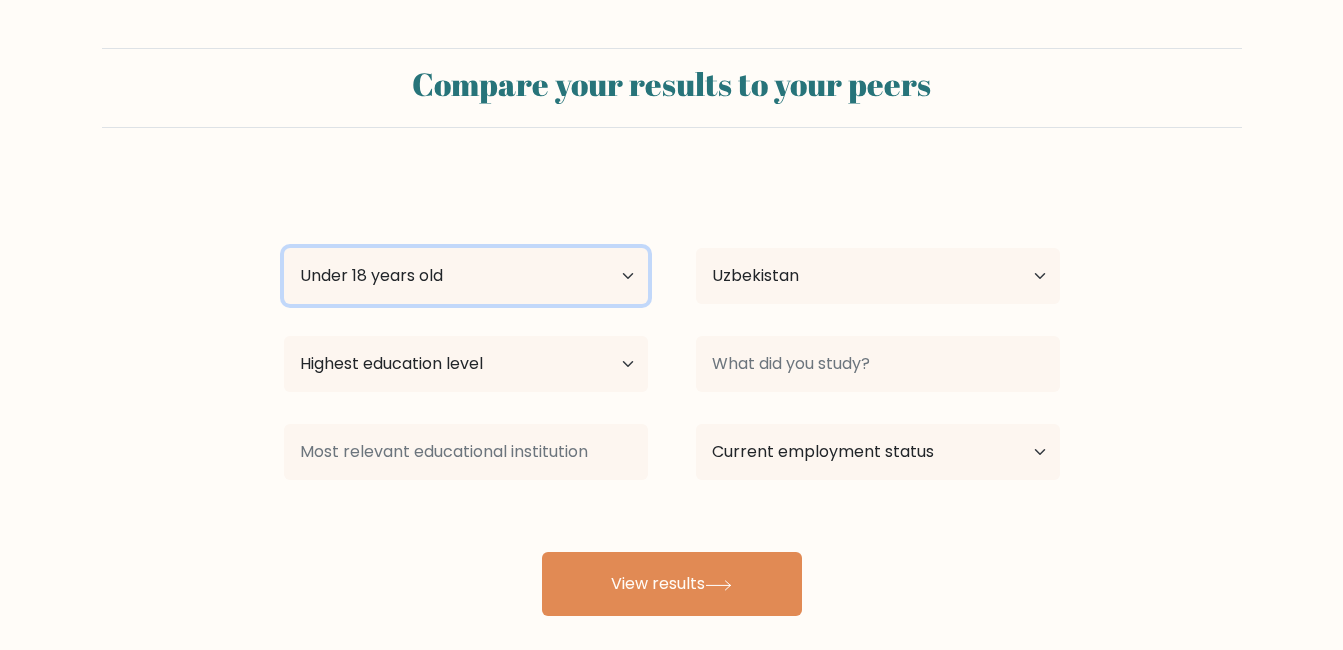 click on "Age
Under 18 years old
18-24 years old
25-34 years old
35-44 years old
45-54 years old
55-64 years old
65 years old and above" at bounding box center [466, 276] 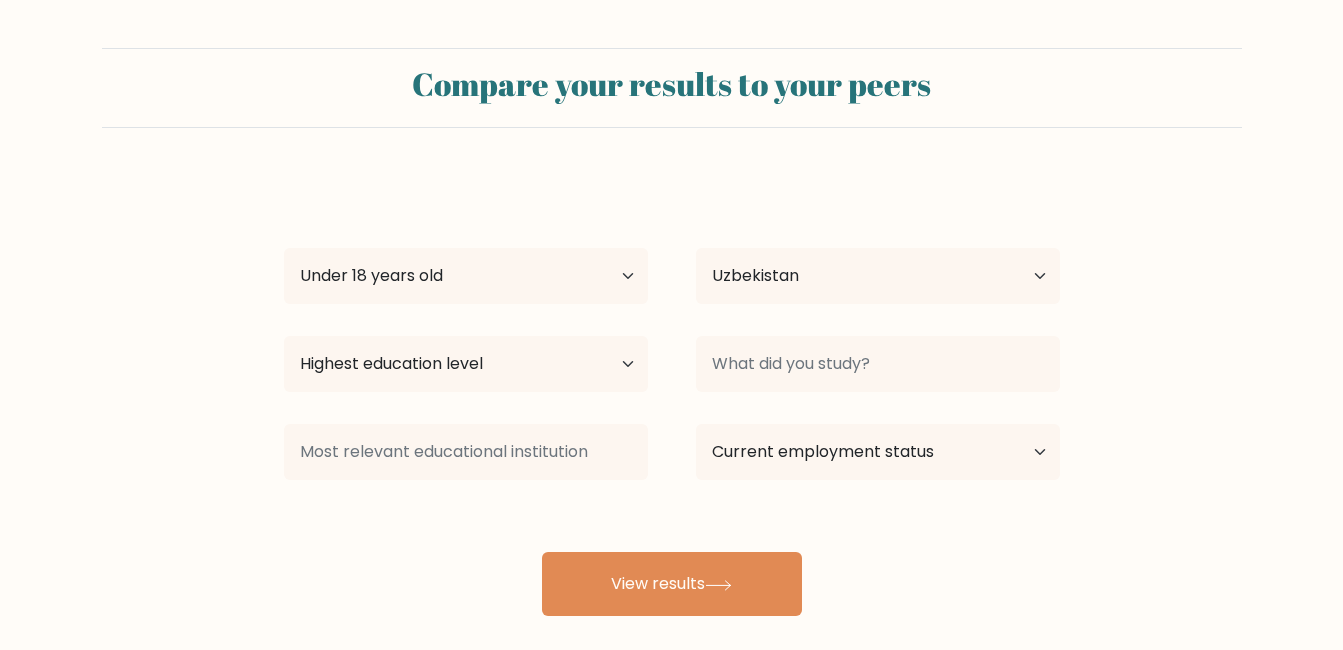 click at bounding box center (878, 276) 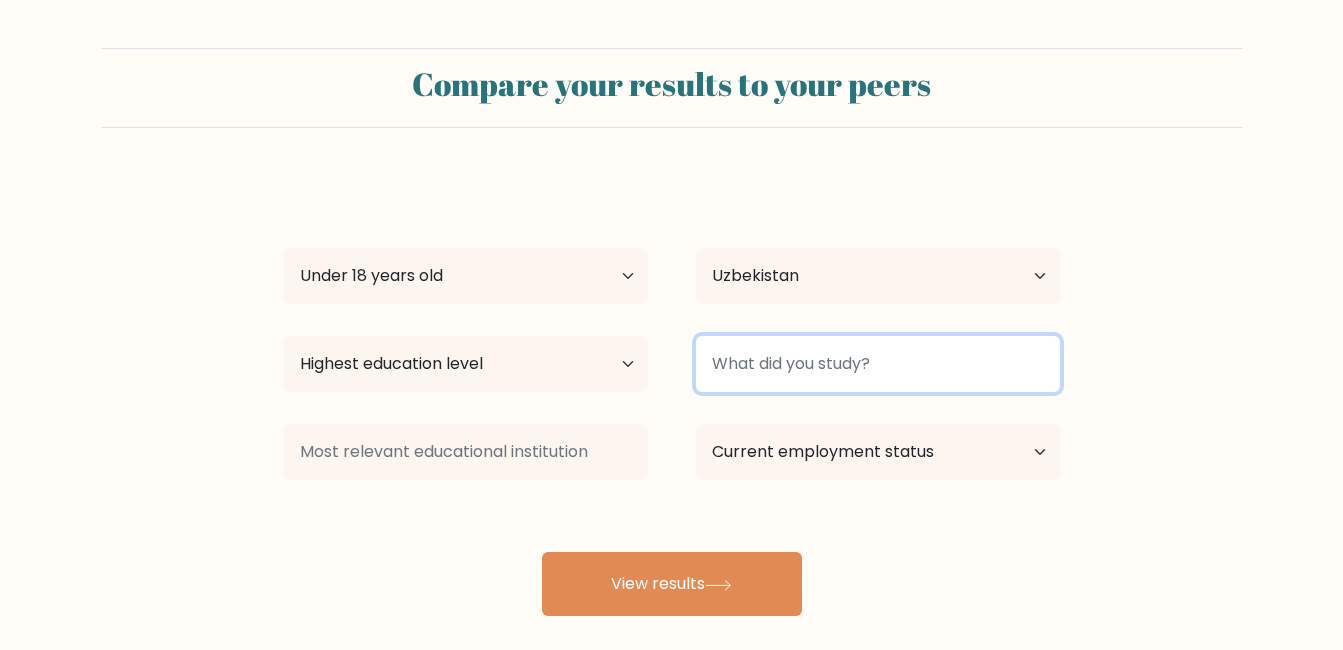 click at bounding box center [878, 364] 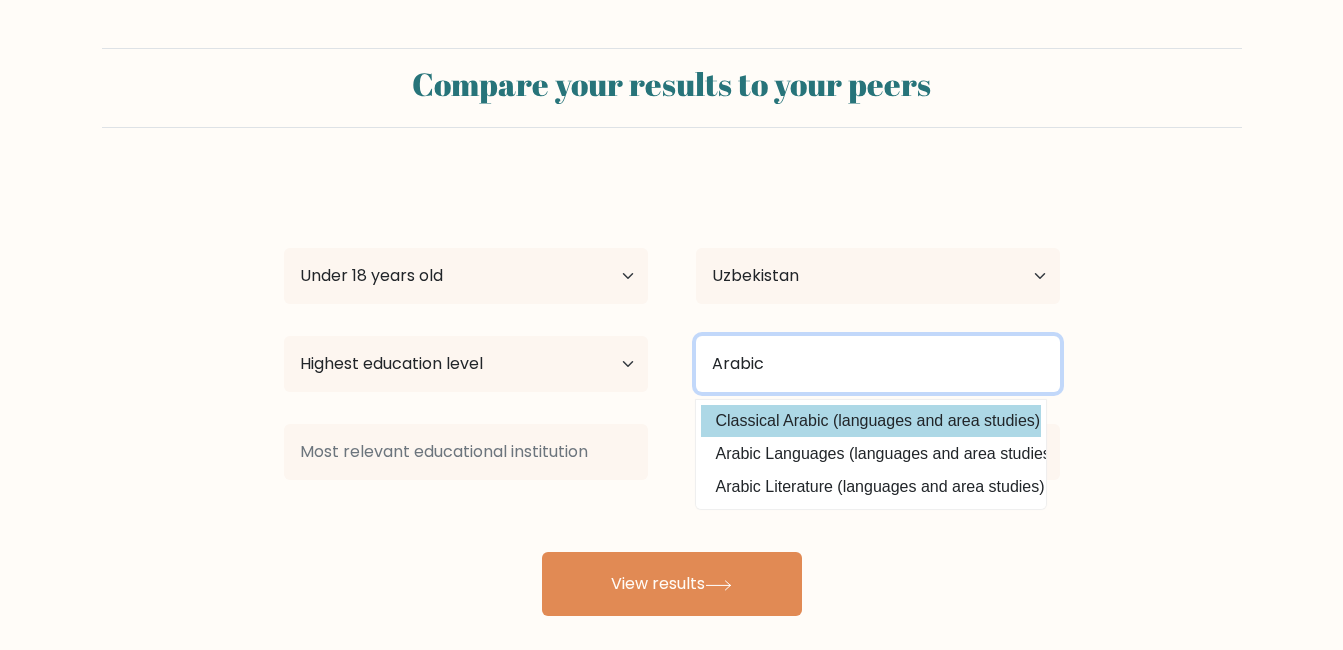 type on "Arabic" 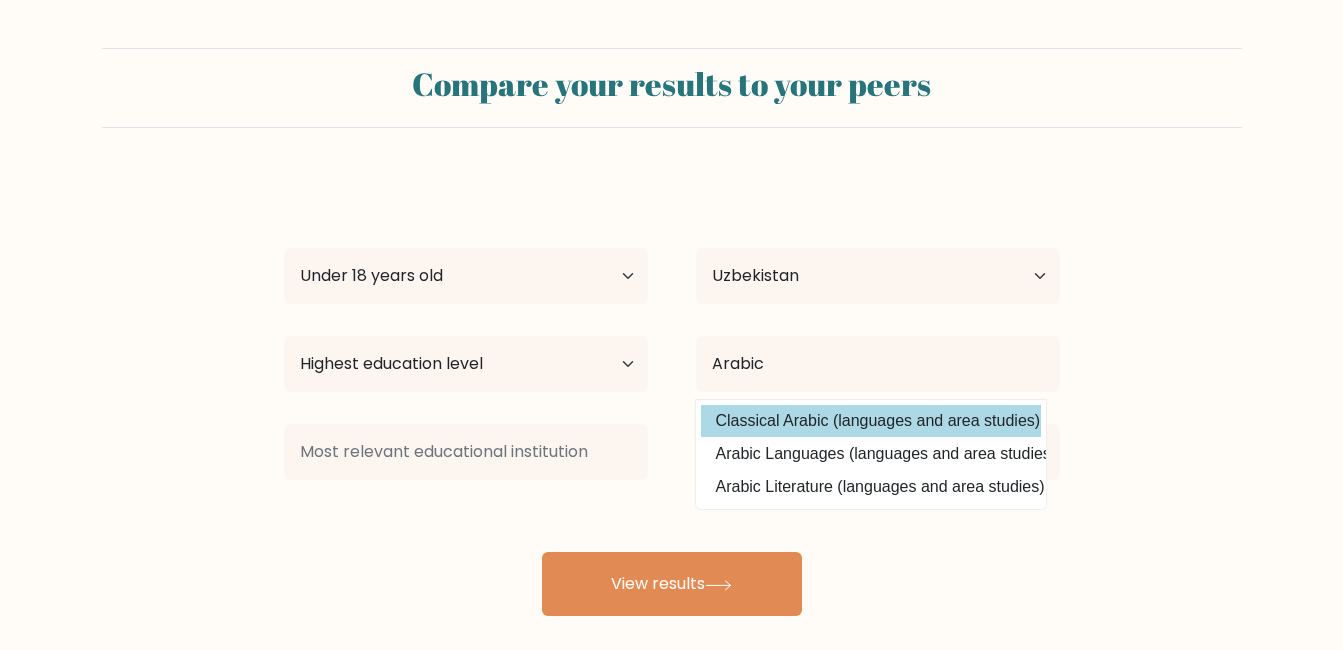 click on "[LAST]
[LAST]
Age
Under 18 years old
18-24 years old
25-34 years old
35-44 years old
45-54 years old
55-64 years old
65 years old and above
Country
Afghanistan
Albania
Algeria
American Samoa
Andorra
Angola
Anguilla
Antarctica
Antigua and Barbuda
Argentina
Armenia
Aruba
Australia
Austria
Azerbaijan
Bahamas
Bahrain
Bangladesh
Barbados
Belarus
Belgium
Belize
Benin
Bermuda
Bhutan
Bolivia
Bonaire, Sint Eustatius and Saba
Bosnia and Herzegovina
Botswana
Bouvet Island
Brazil" at bounding box center [672, 396] 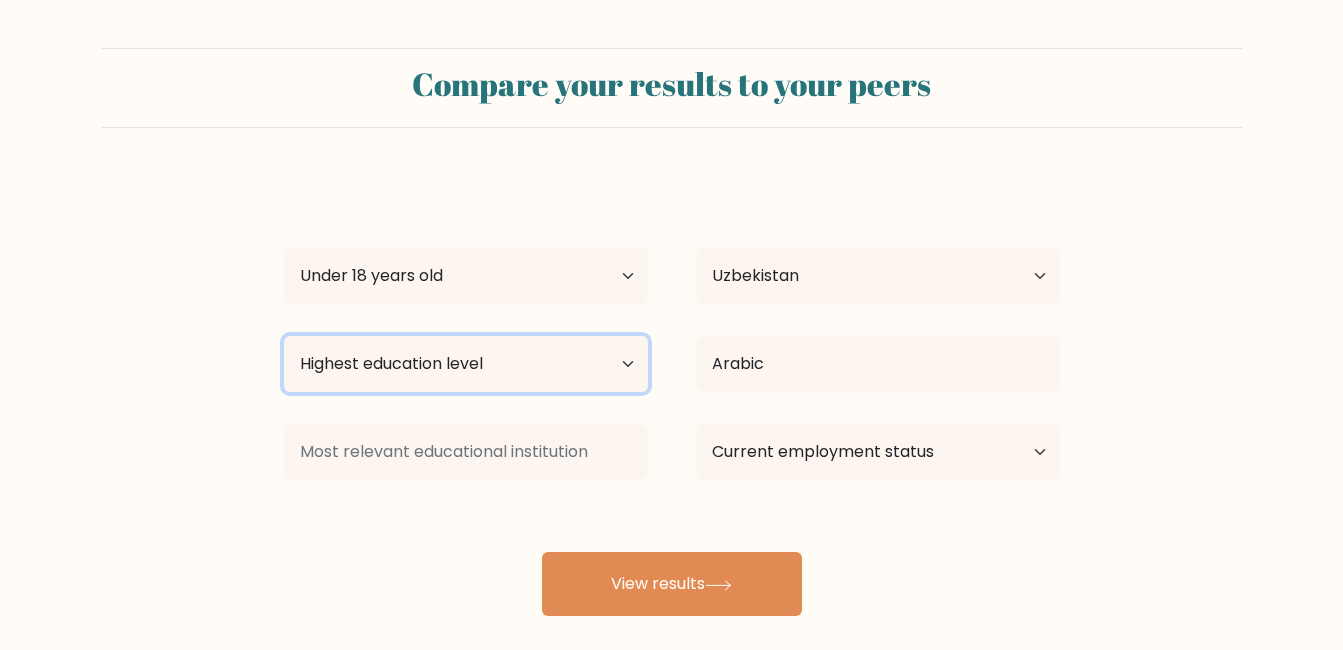 click on "Highest education level
No schooling
Primary
Lower Secondary
Upper Secondary
Occupation Specific
Bachelor's degree
Master's degree
Doctoral degree" at bounding box center [466, 364] 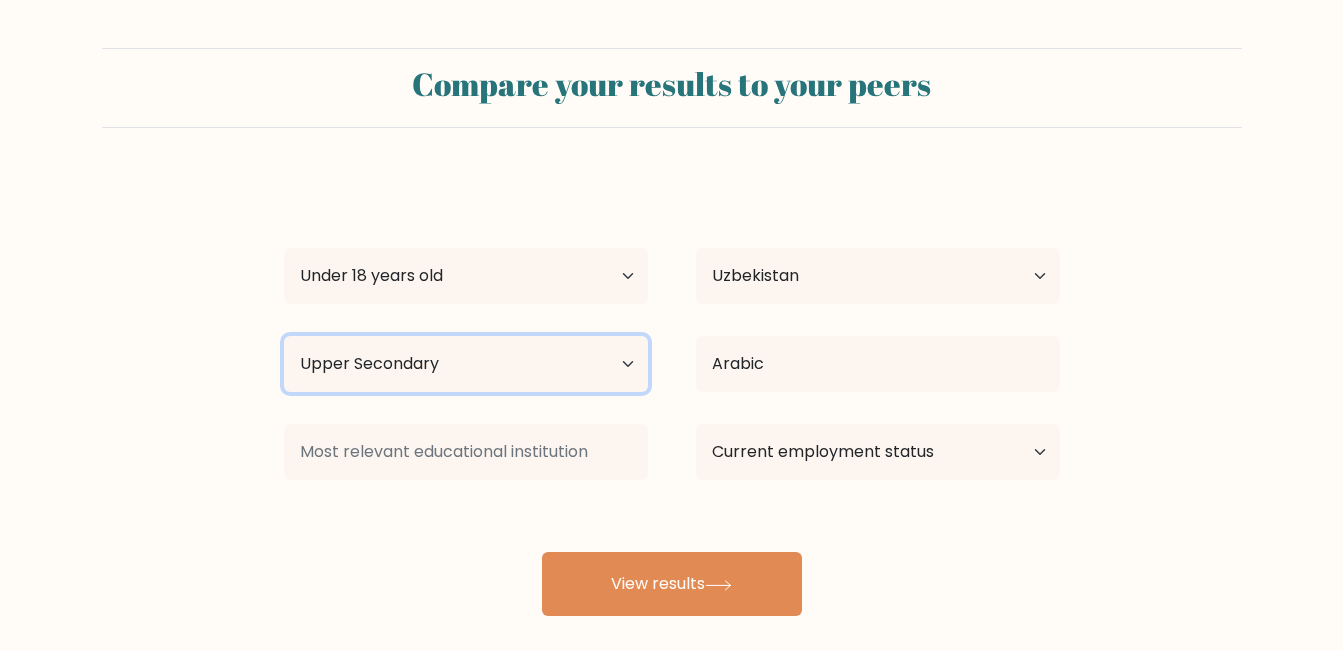 click on "Highest education level
No schooling
Primary
Lower Secondary
Upper Secondary
Occupation Specific
Bachelor's degree
Master's degree
Doctoral degree" at bounding box center (466, 364) 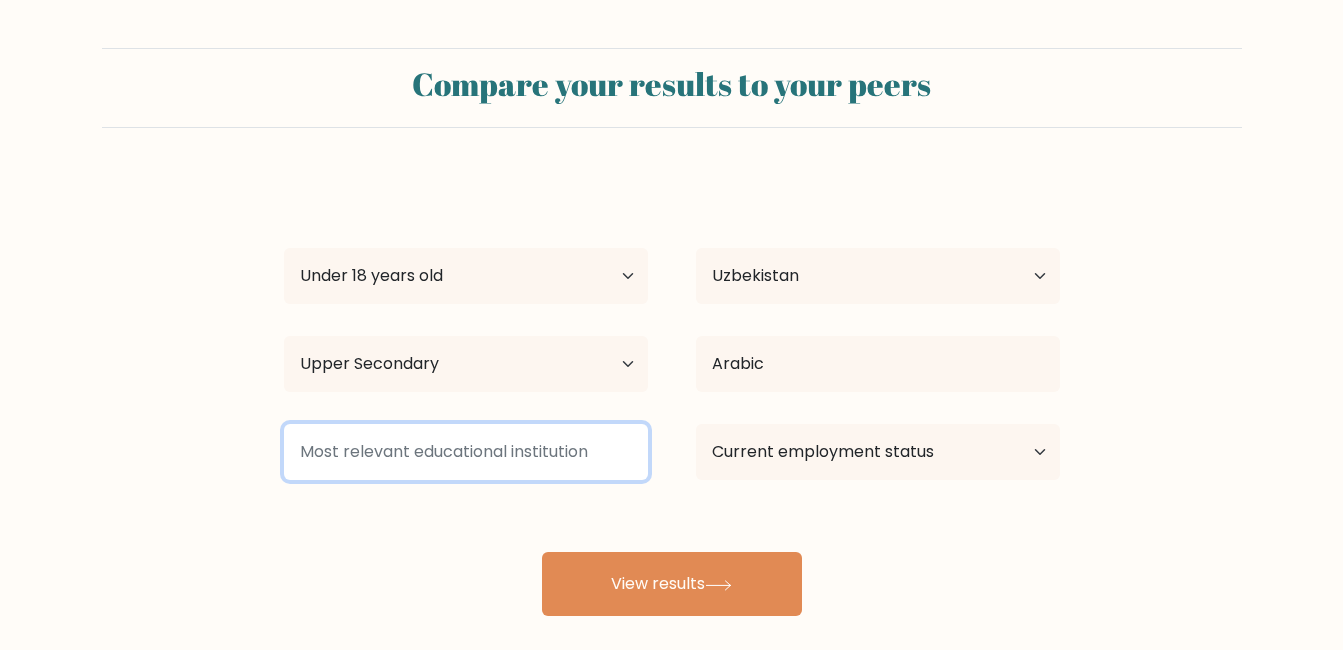 click at bounding box center (466, 452) 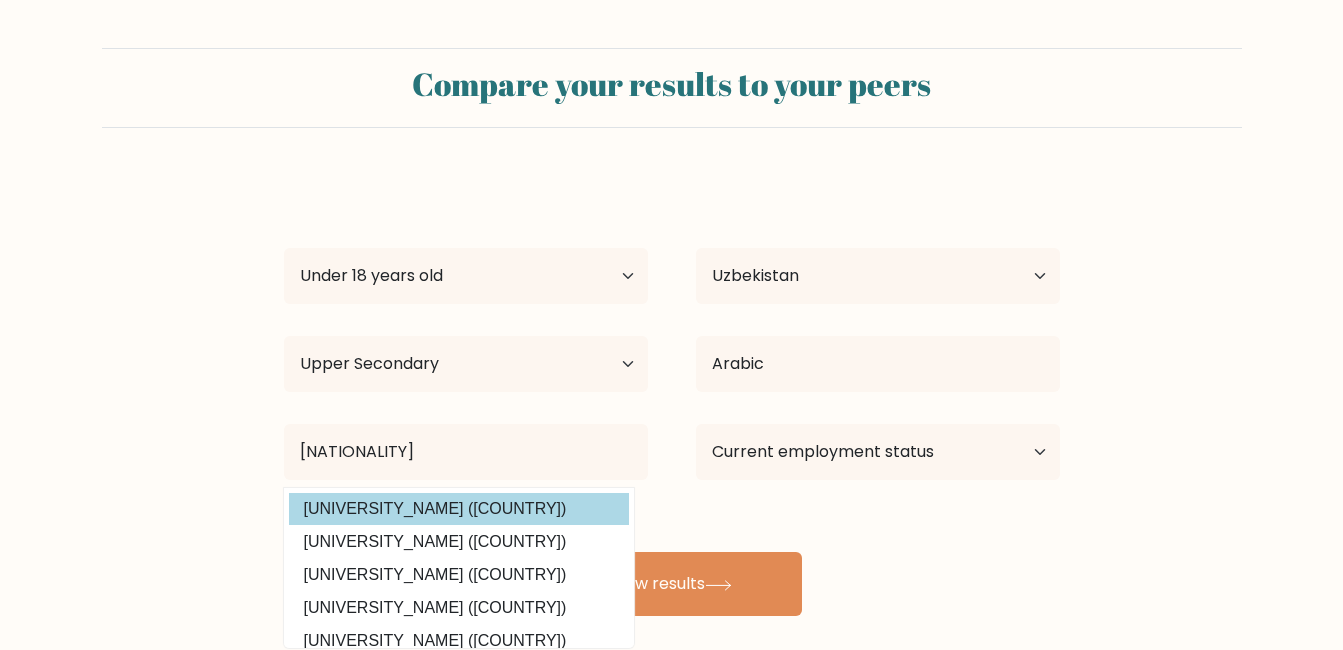click on "[LAST]
[LAST]
Age
Under 18 years old
18-24 years old
25-34 years old
35-44 years old
45-54 years old
55-64 years old
65 years old and above
Country
Afghanistan
Albania
Algeria
American Samoa
Andorra
Angola
Anguilla
Antarctica
Antigua and Barbuda
Argentina
Armenia
Aruba
Australia
Austria
Azerbaijan
Bahamas
Bahrain
Bangladesh
Barbados
Belarus
Belgium
Belize
Benin
Bermuda
Bhutan
Bolivia
Bonaire, Sint Eustatius and Saba
Bosnia and Herzegovina
Botswana
Bouvet Island
Brazil" at bounding box center [672, 396] 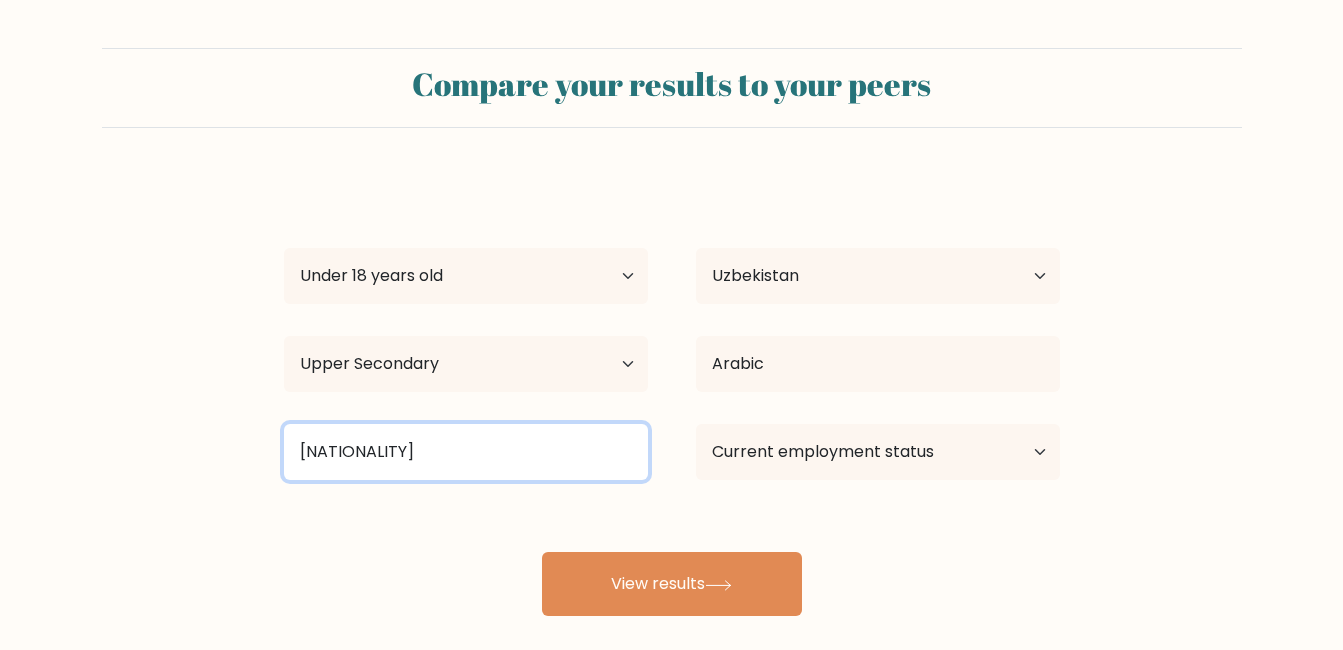 click on "[NATIONALITY]" at bounding box center (466, 452) 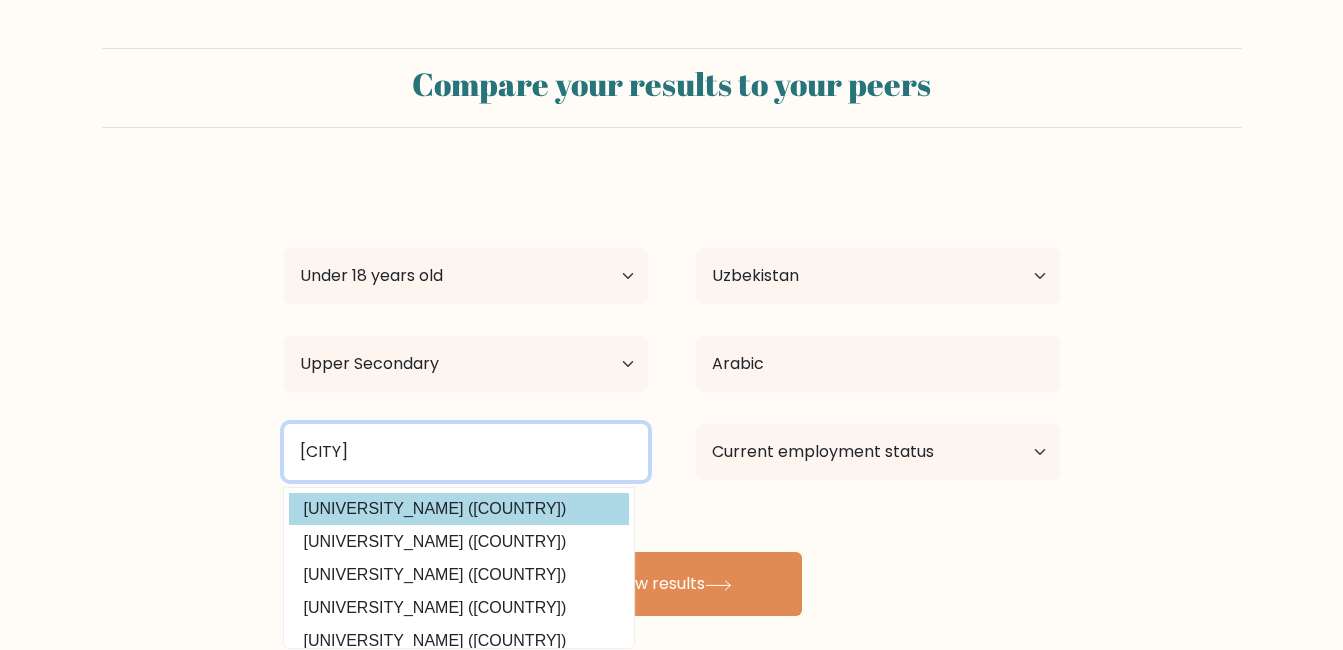type on "[CITY]" 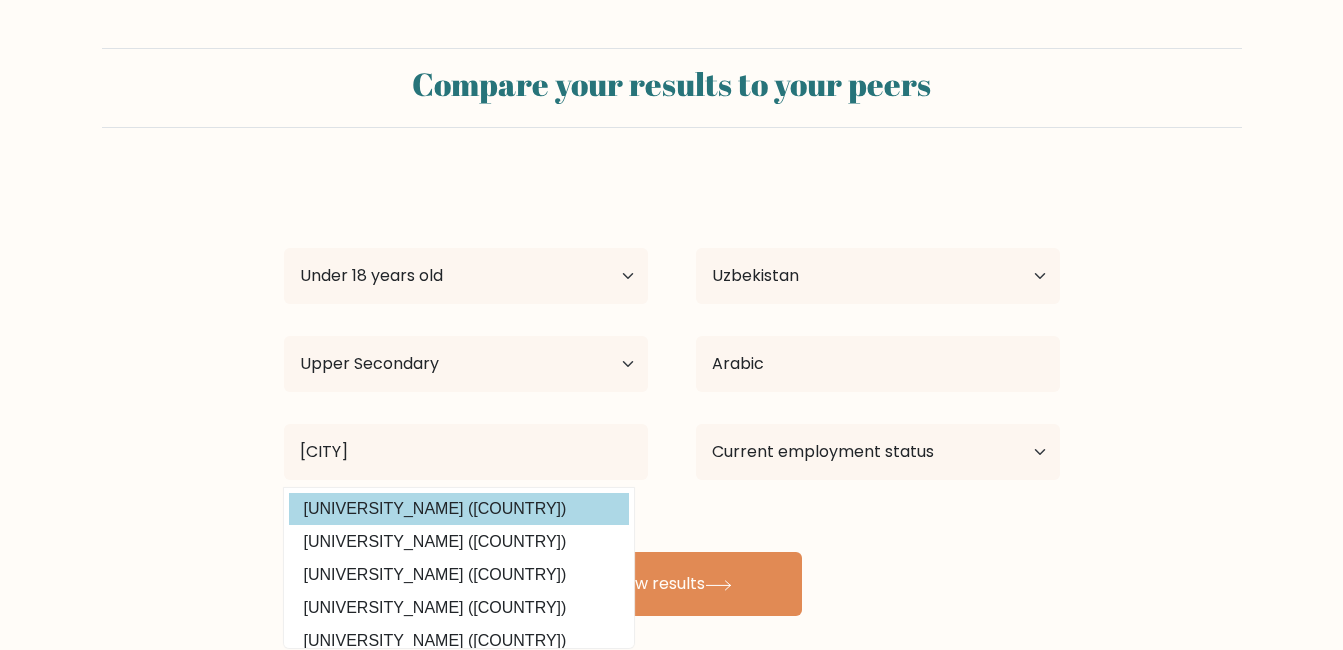 click on "[LAST]
[LAST]
Age
Under 18 years old
18-24 years old
25-34 years old
35-44 years old
45-54 years old
55-64 years old
65 years old and above
Country
Afghanistan
Albania
Algeria
American Samoa
Andorra
Angola
Anguilla
Antarctica
Antigua and Barbuda
Argentina
Armenia
Aruba
Australia
Austria
Azerbaijan
Bahamas
Bahrain
Bangladesh
Barbados
Belarus
Belgium
Belize
Benin
Bermuda
Bhutan
Bolivia
Bonaire, Sint Eustatius and Saba
Bosnia and Herzegovina
Botswana
Bouvet Island
Brazil" at bounding box center (672, 396) 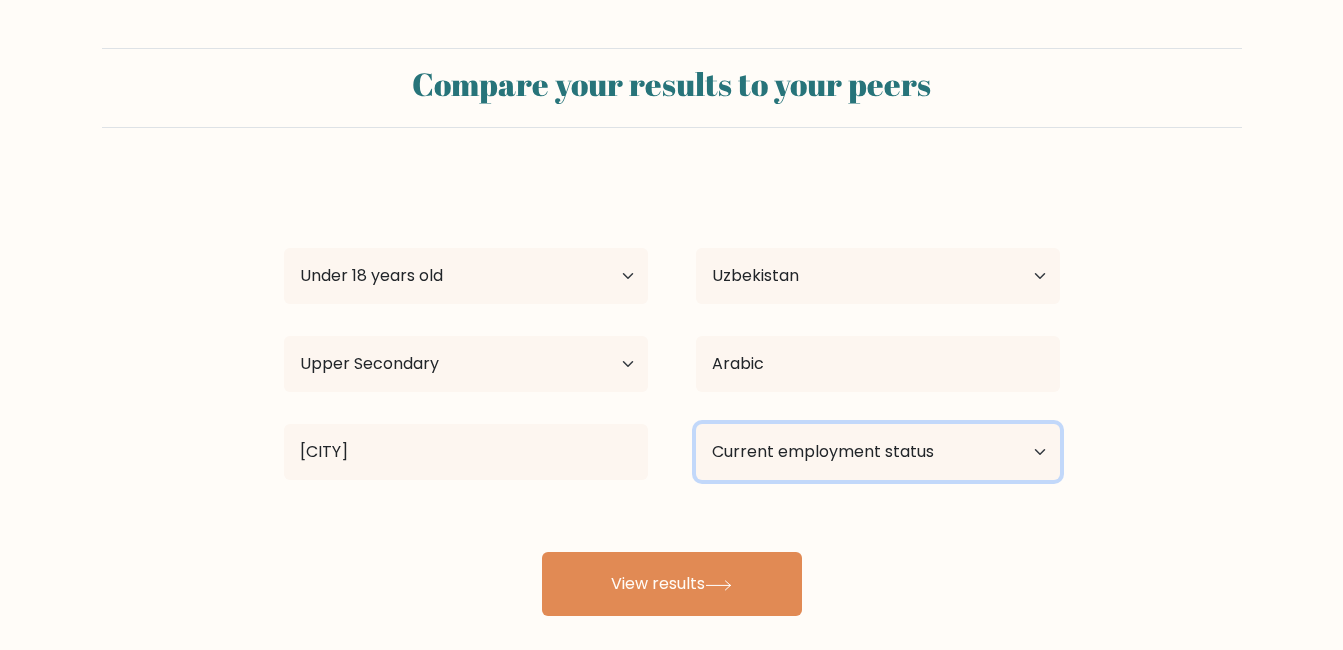 click on "Current employment status
Employed
Student
Retired
Other / prefer not to answer" at bounding box center (878, 452) 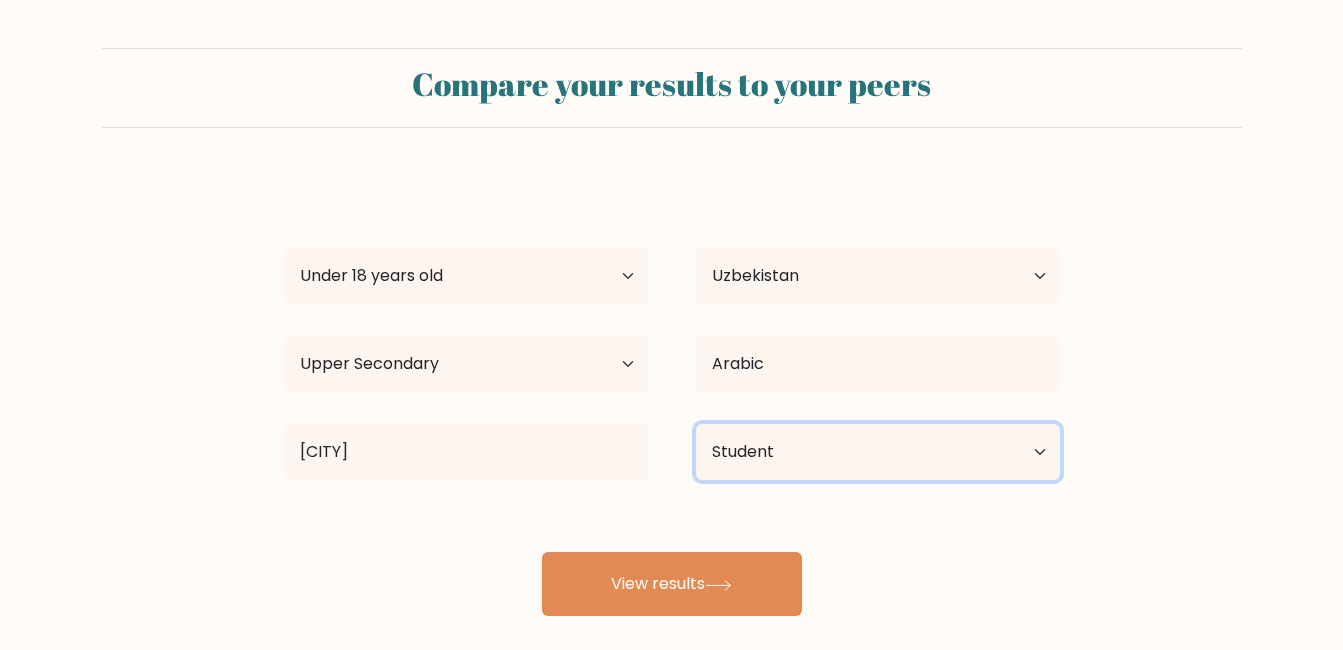 click on "Current employment status
Employed
Student
Retired
Other / prefer not to answer" at bounding box center (878, 452) 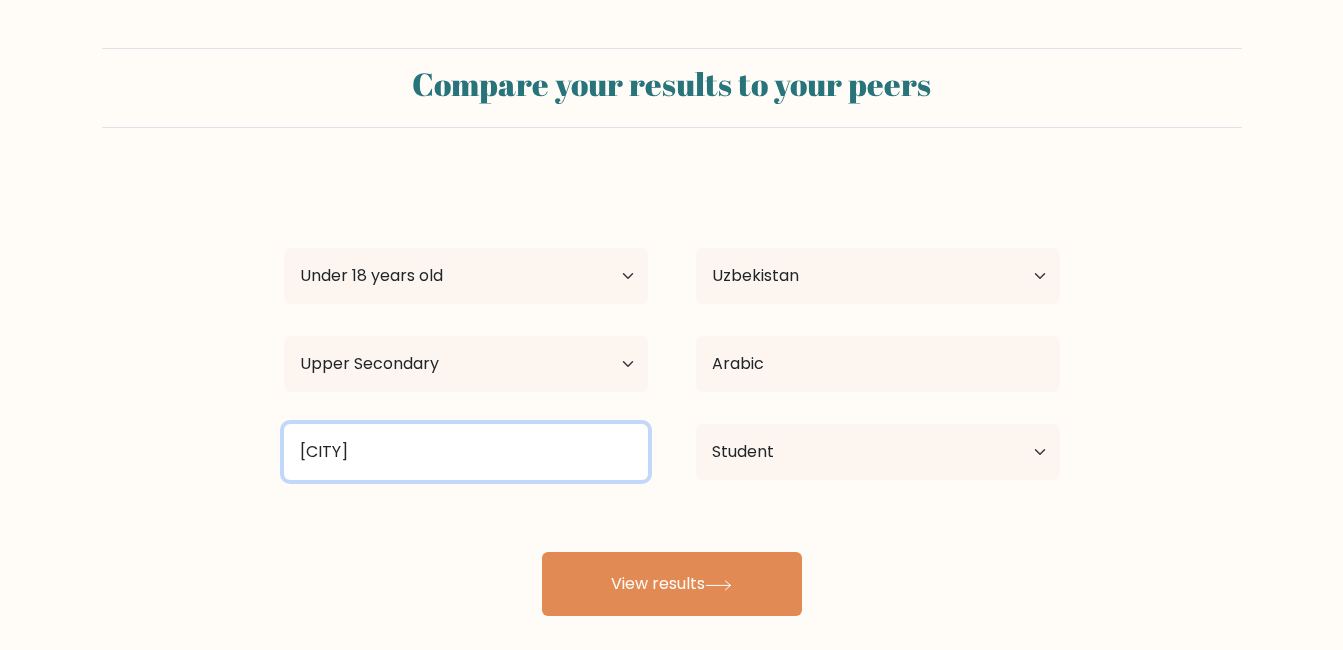 click on "[CITY]" at bounding box center [466, 452] 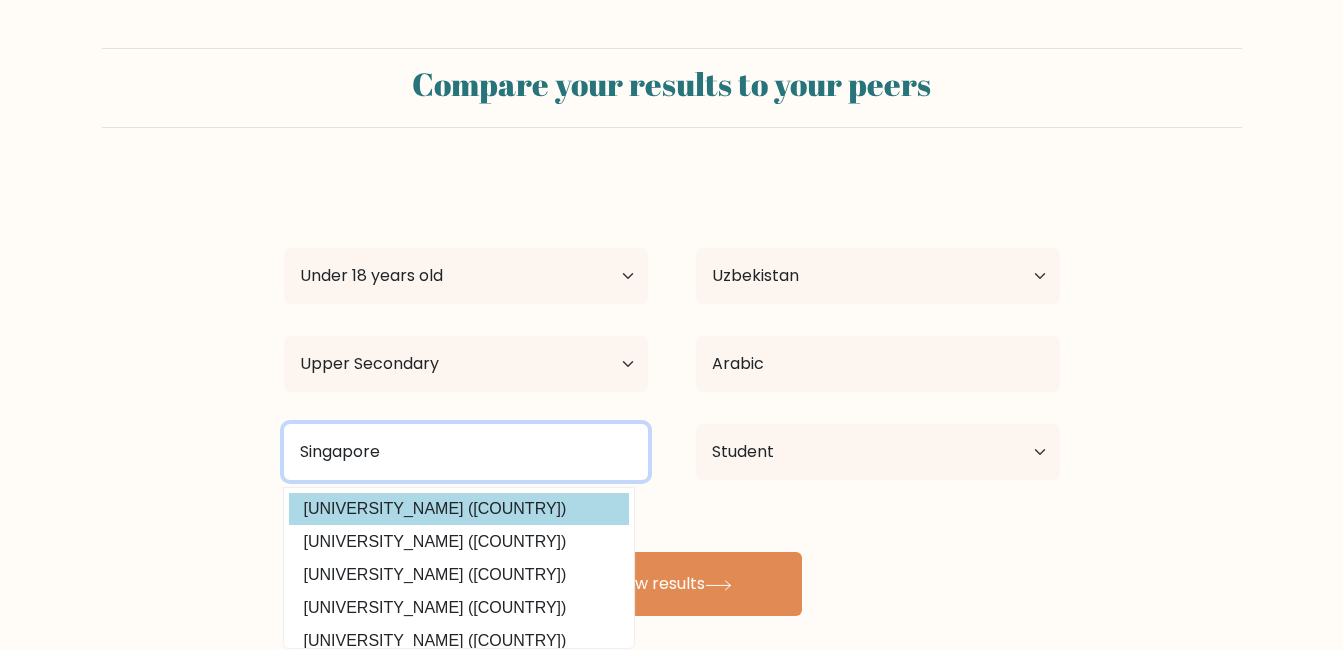 type on "Singapore" 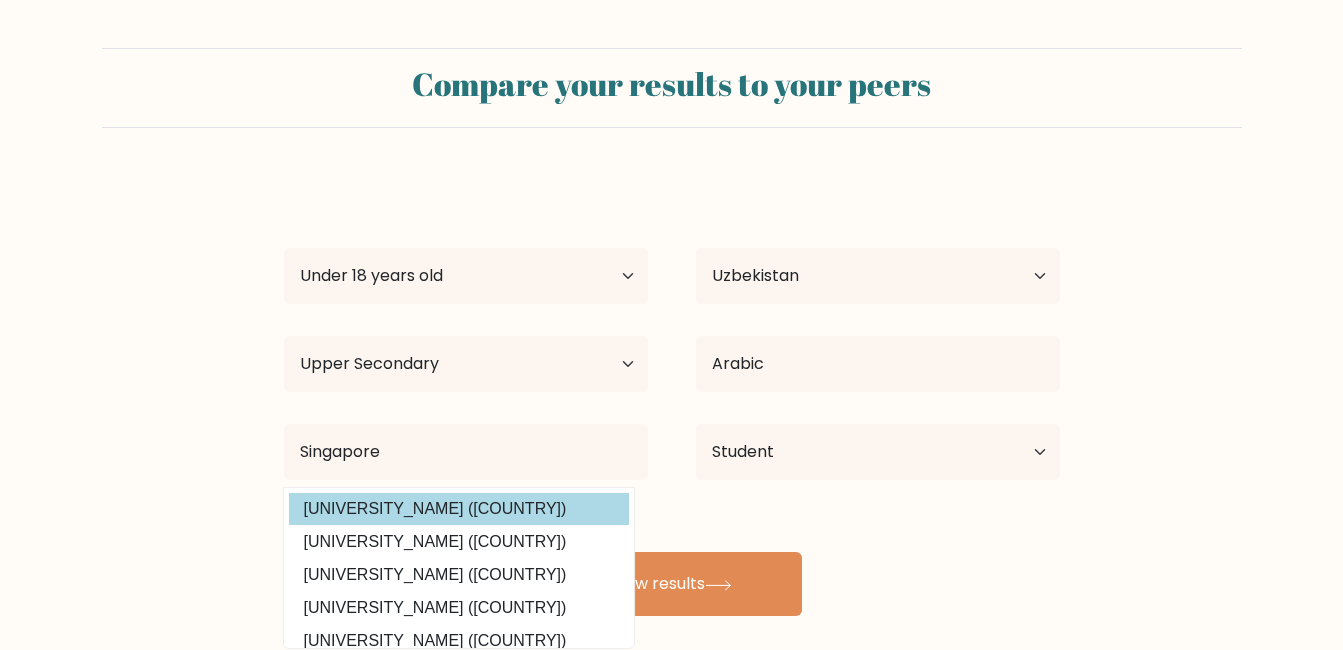 click on "[UNIVERSITY_NAME] ([COUNTRY])" at bounding box center (459, 509) 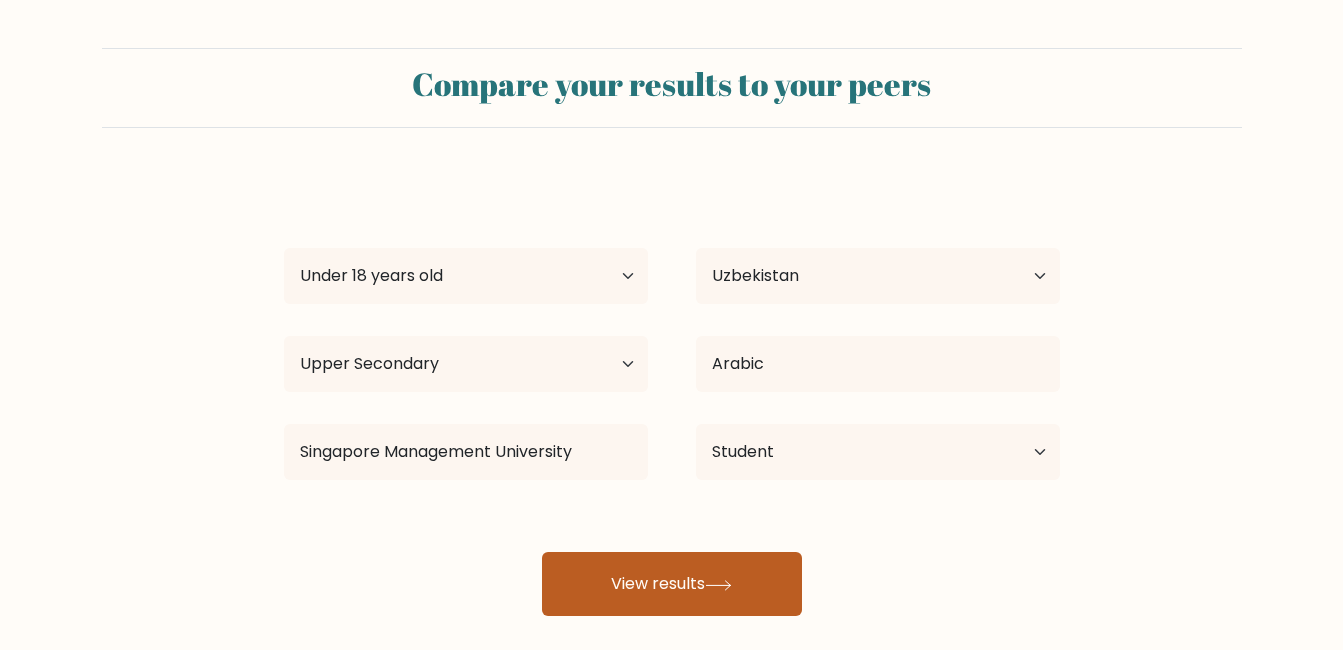 click on "View results" at bounding box center [672, 584] 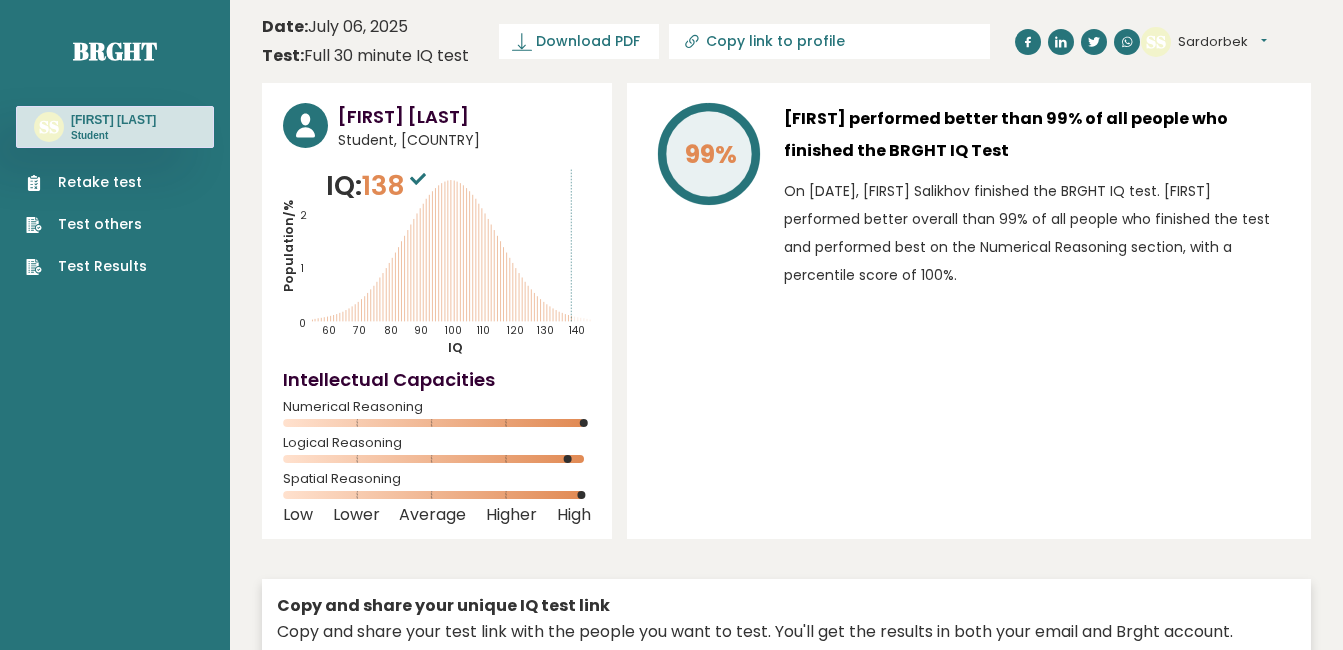 scroll, scrollTop: 0, scrollLeft: 0, axis: both 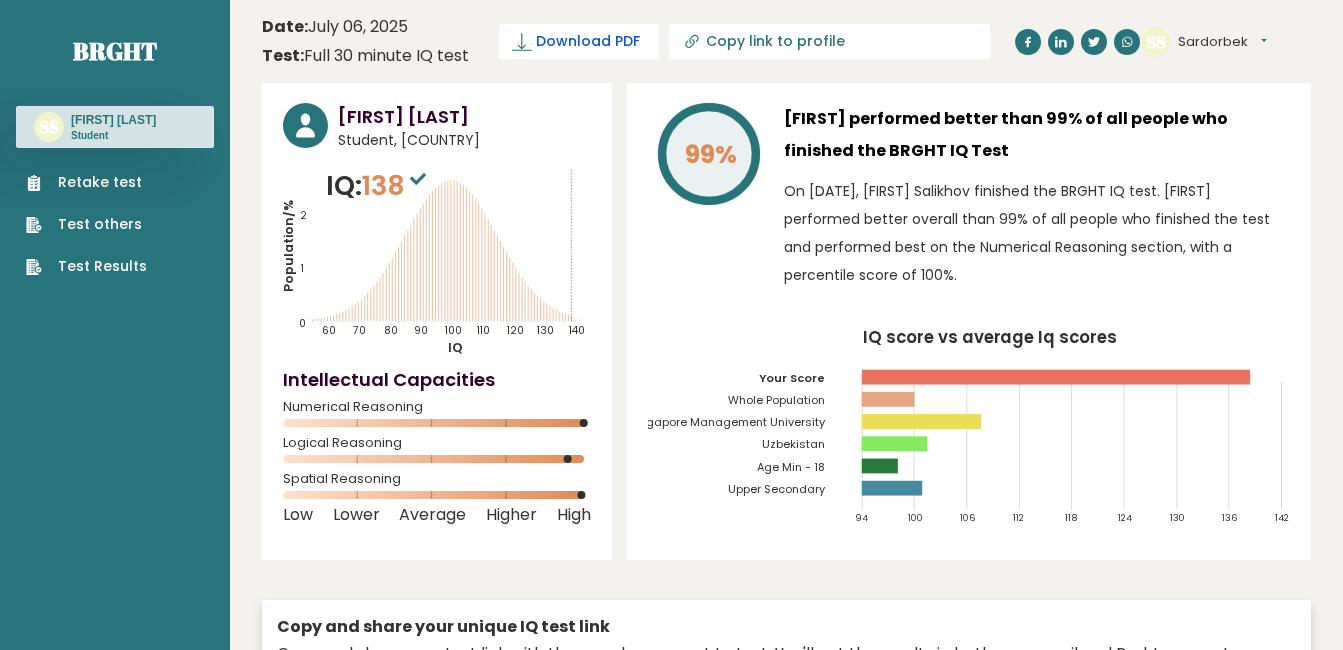 click on "Download PDF" at bounding box center (588, 41) 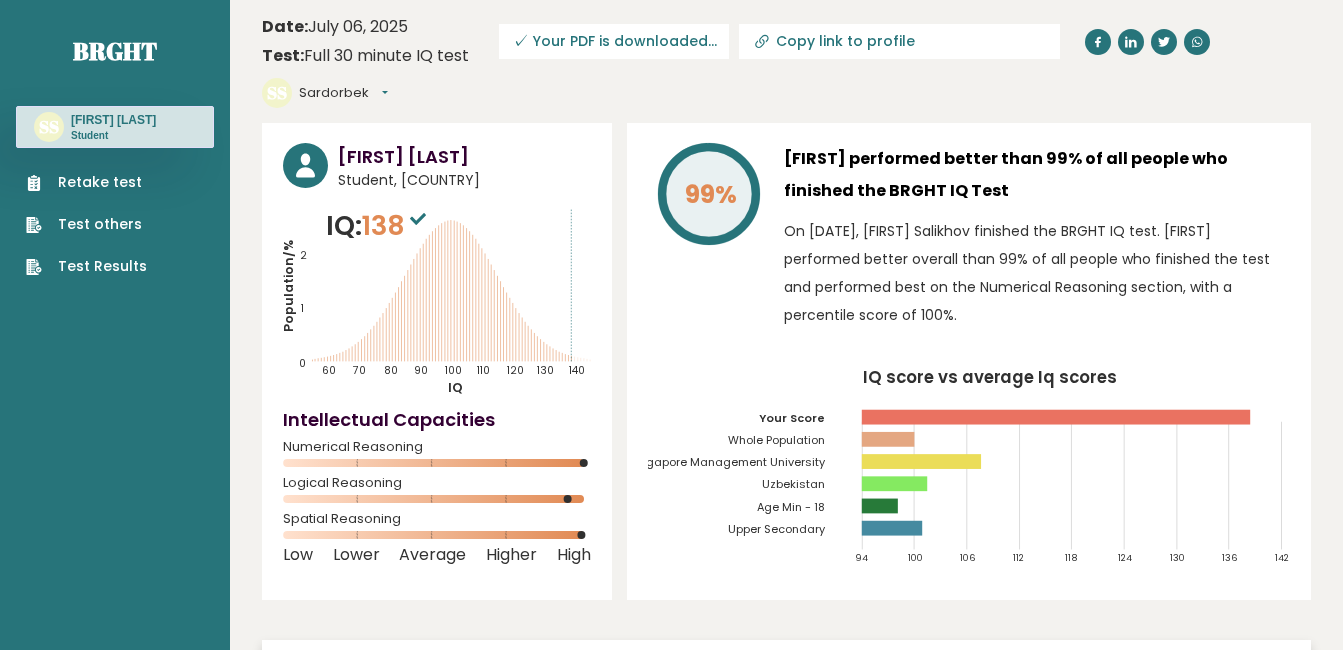 click on "[FIRST] [LAST] performed better than
99% of all
people who finished the BRGHT IQ Test
On [DATE], [FIRST]
Salikhov finished the BRGHT IQ test. [FIRST] performed better overall than
99% of all people who finished the test and
performed best on the
Numerical Reasoning section, with
a percentile score of 100%.
IQ score vs average Iq scores
94
100
106
112
118
124
130
136
142
Your Score
Whole Population" at bounding box center [969, 361] 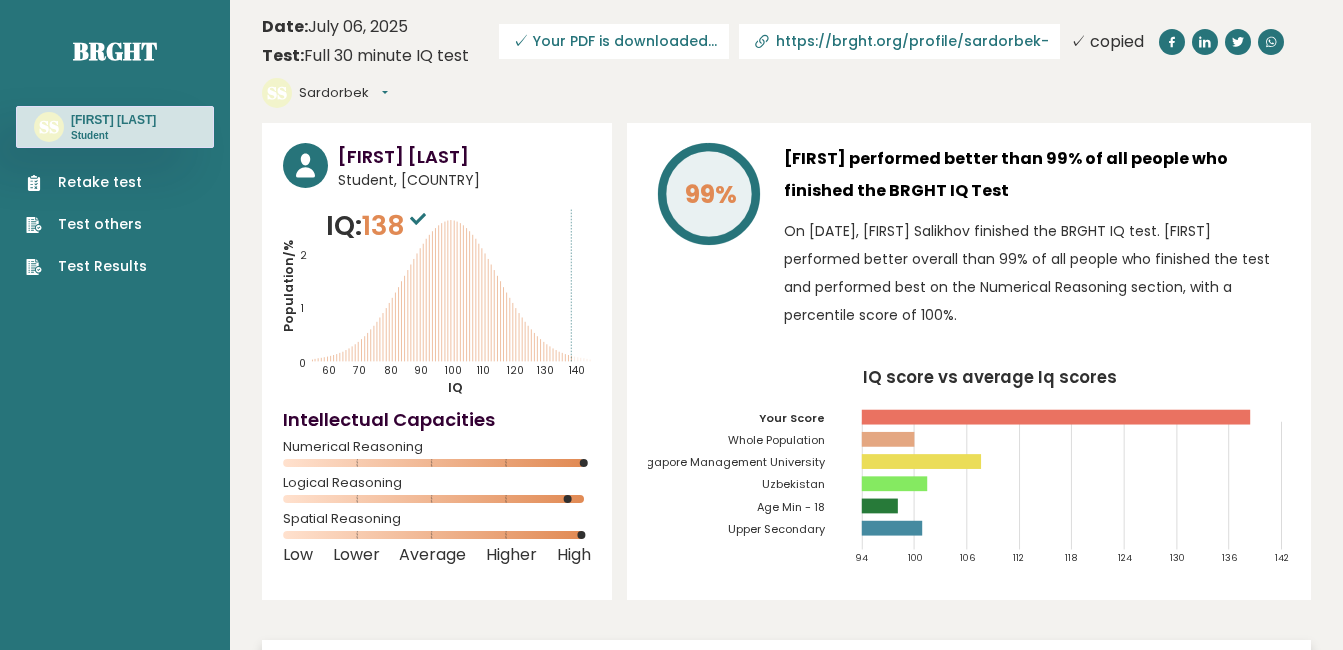 click on "Date:  [DATE]
Test:   Full 30 minute IQ test
Download PDF
Downloading...
Downloading
✓ Your PDF is downloaded...
https://brght.org/profile/sardorbek-salikhov-3/?utm_source=share&utm_medium=copy&utm_campaign=profile
✓ copied
SS
[FIRST]
Dashboard
Profile
Settings
Logout
[FIRST] [LAST]
Student,
[COUNTRY]
IQ:  [NUMBER]
IQ" at bounding box center (786, 2938) 